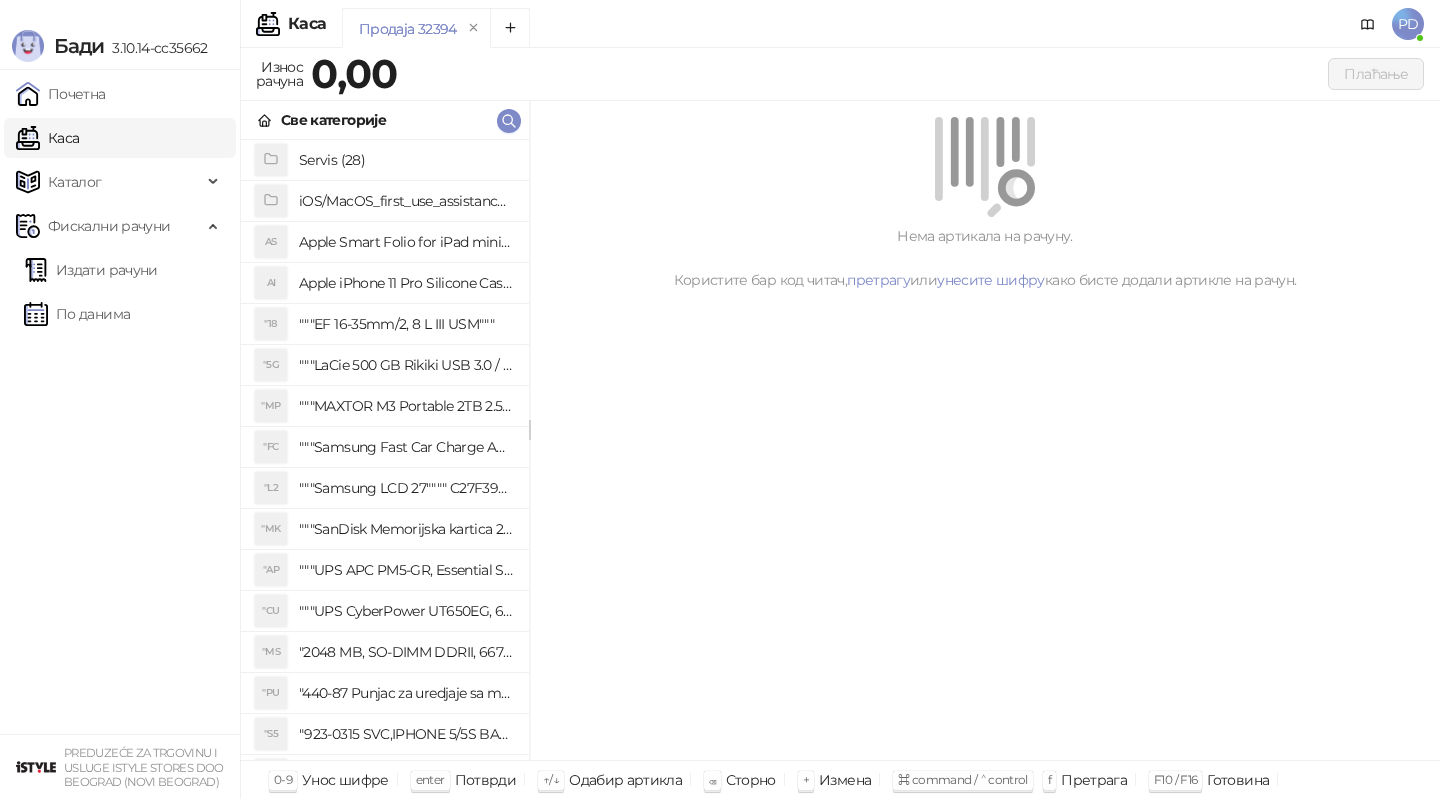 scroll, scrollTop: 0, scrollLeft: 0, axis: both 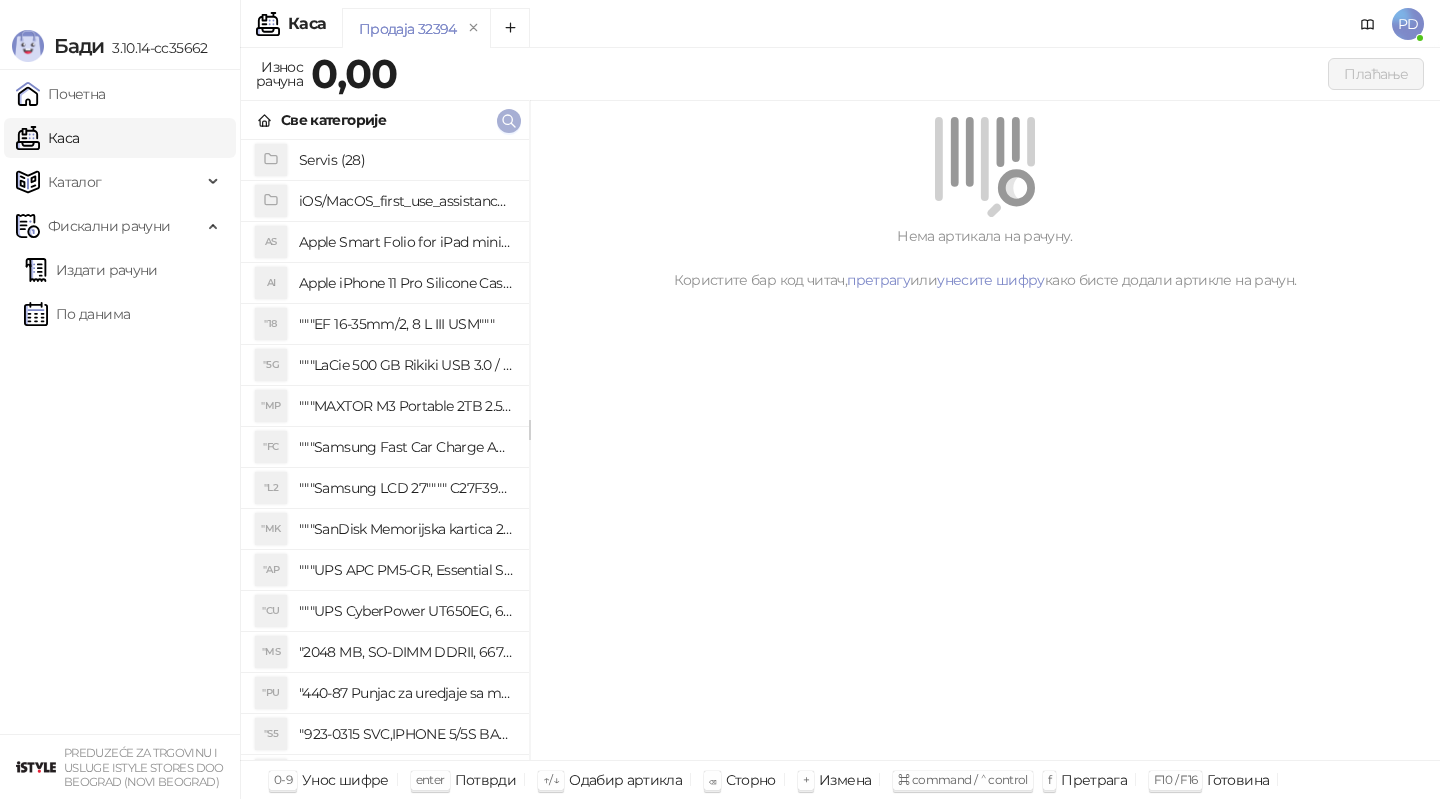 click 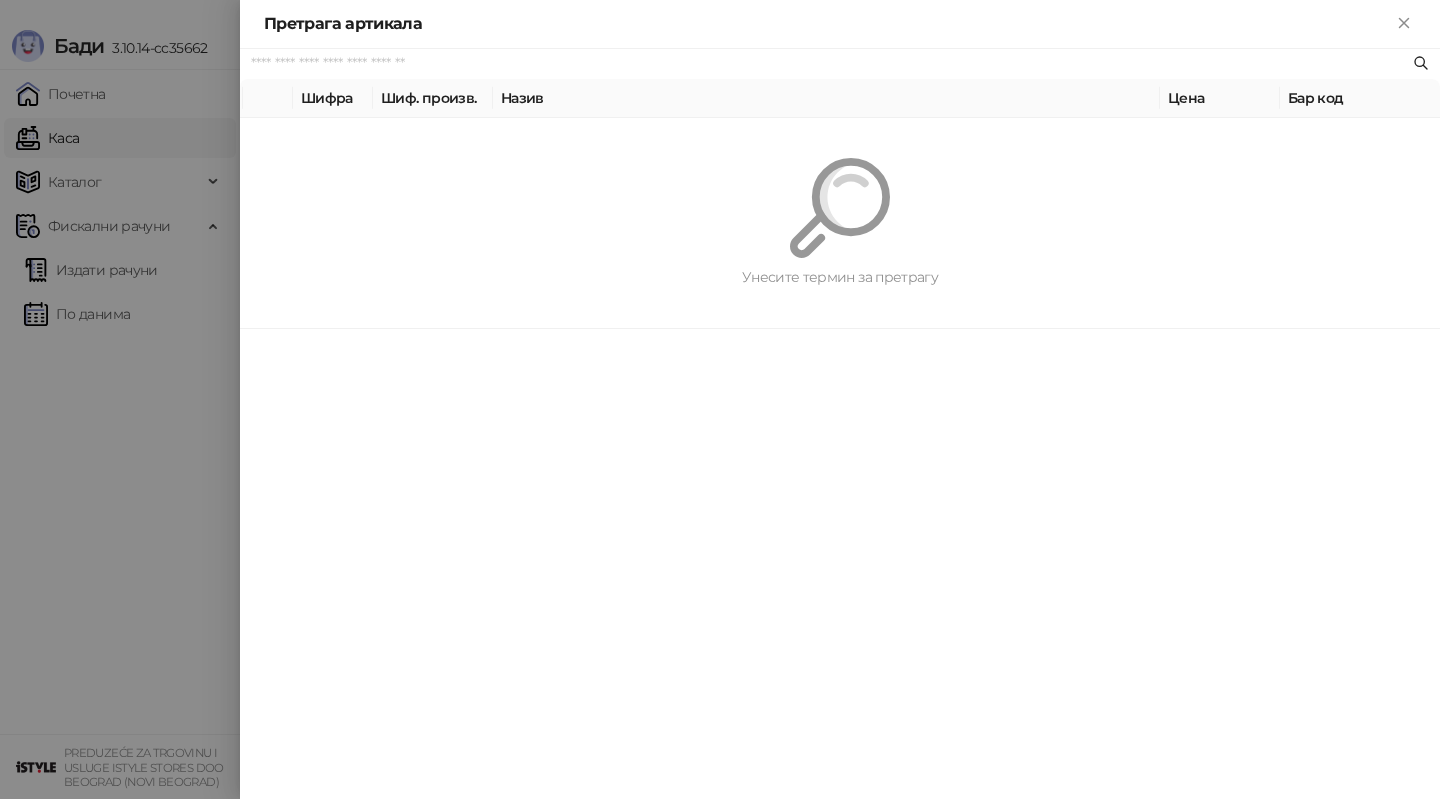 paste on "*********" 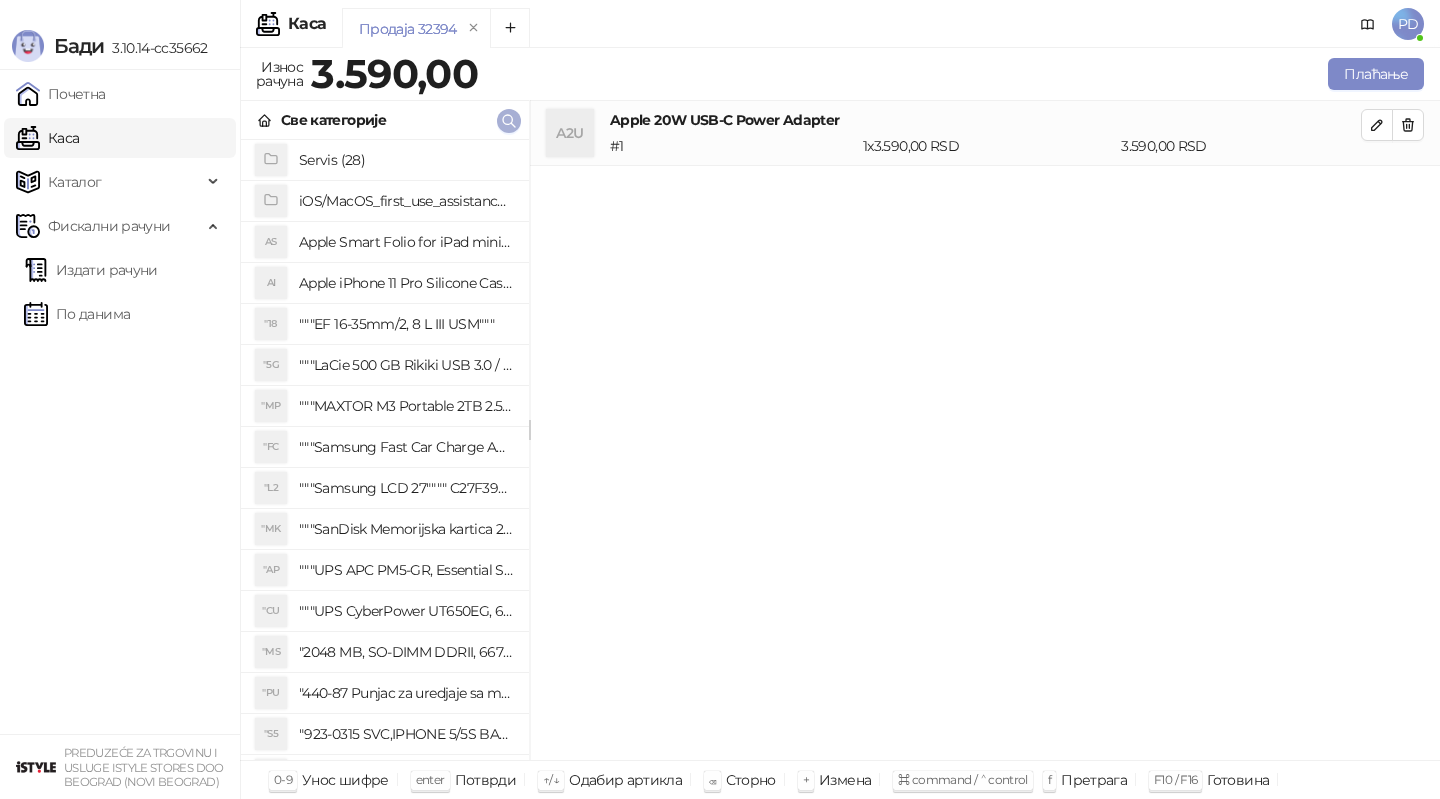 click 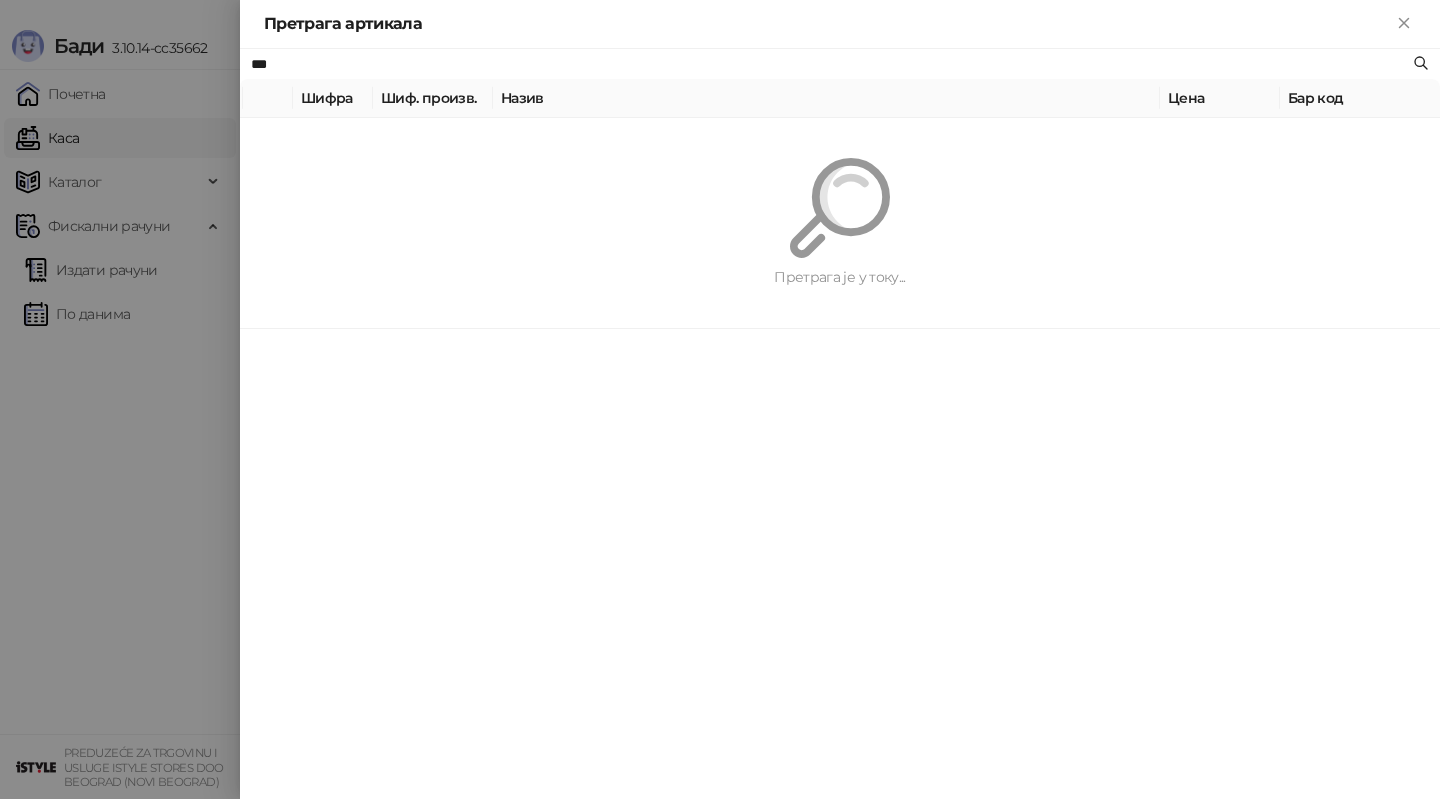 type on "***" 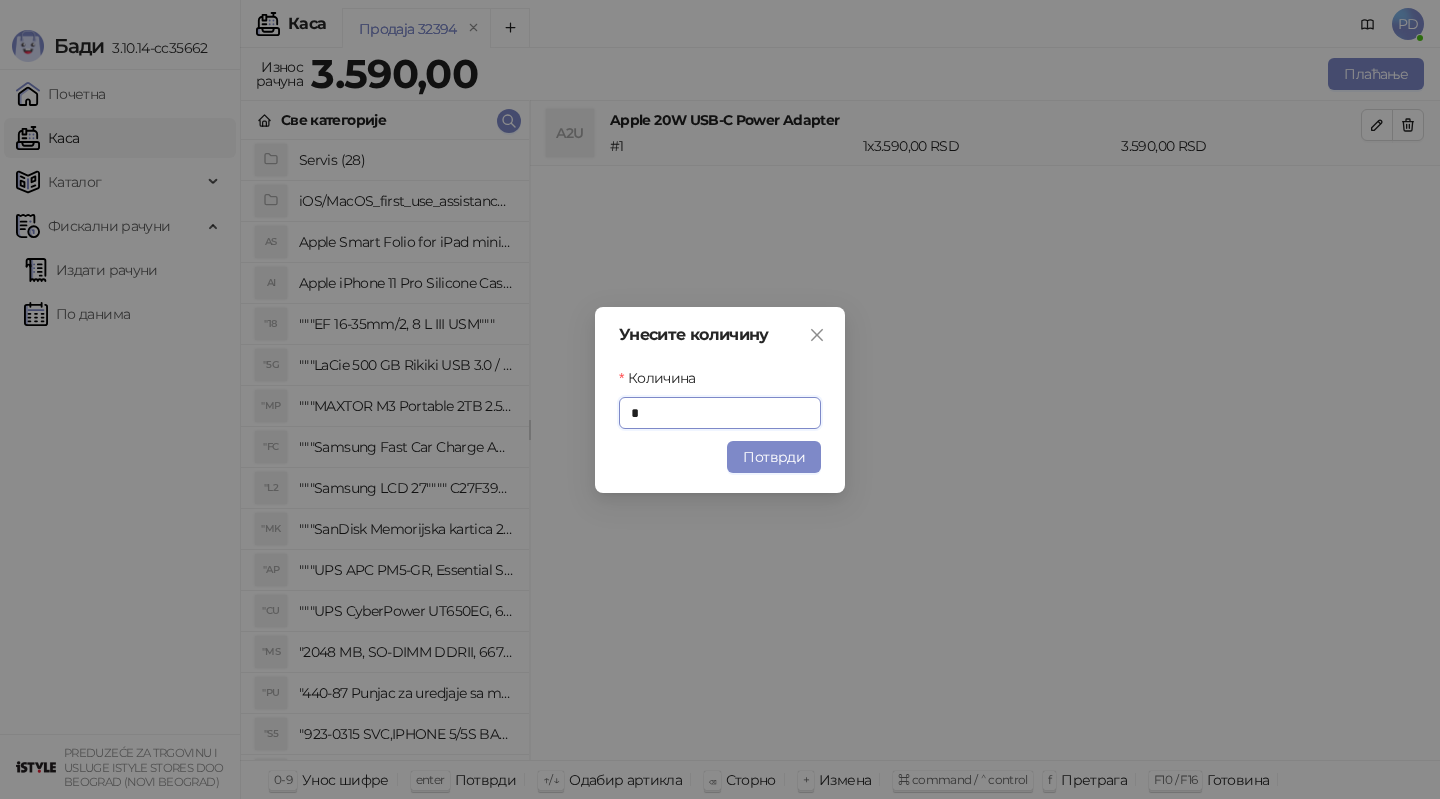 click on "Унесите количину Количина * Потврди" at bounding box center (720, 400) 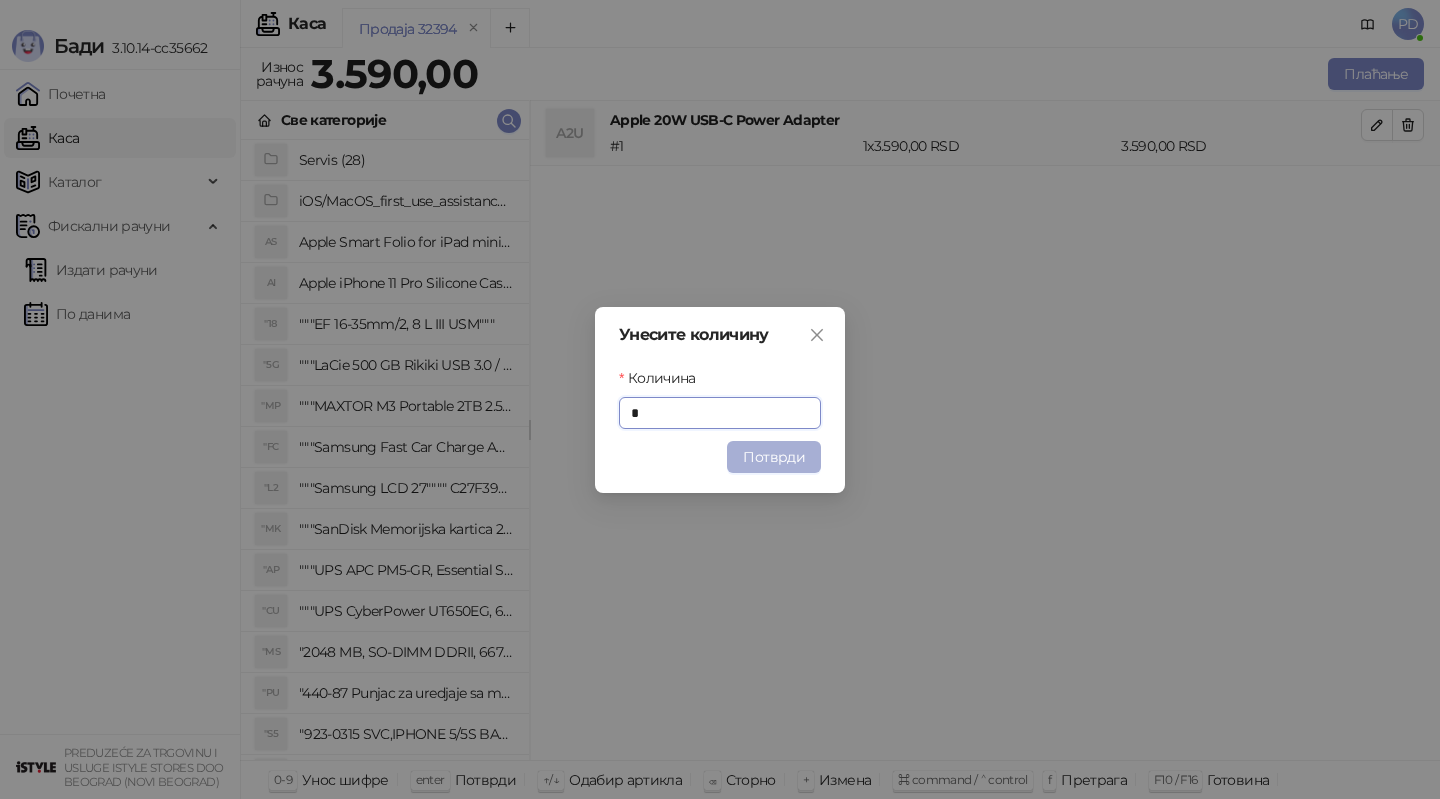 click on "Потврди" at bounding box center [774, 457] 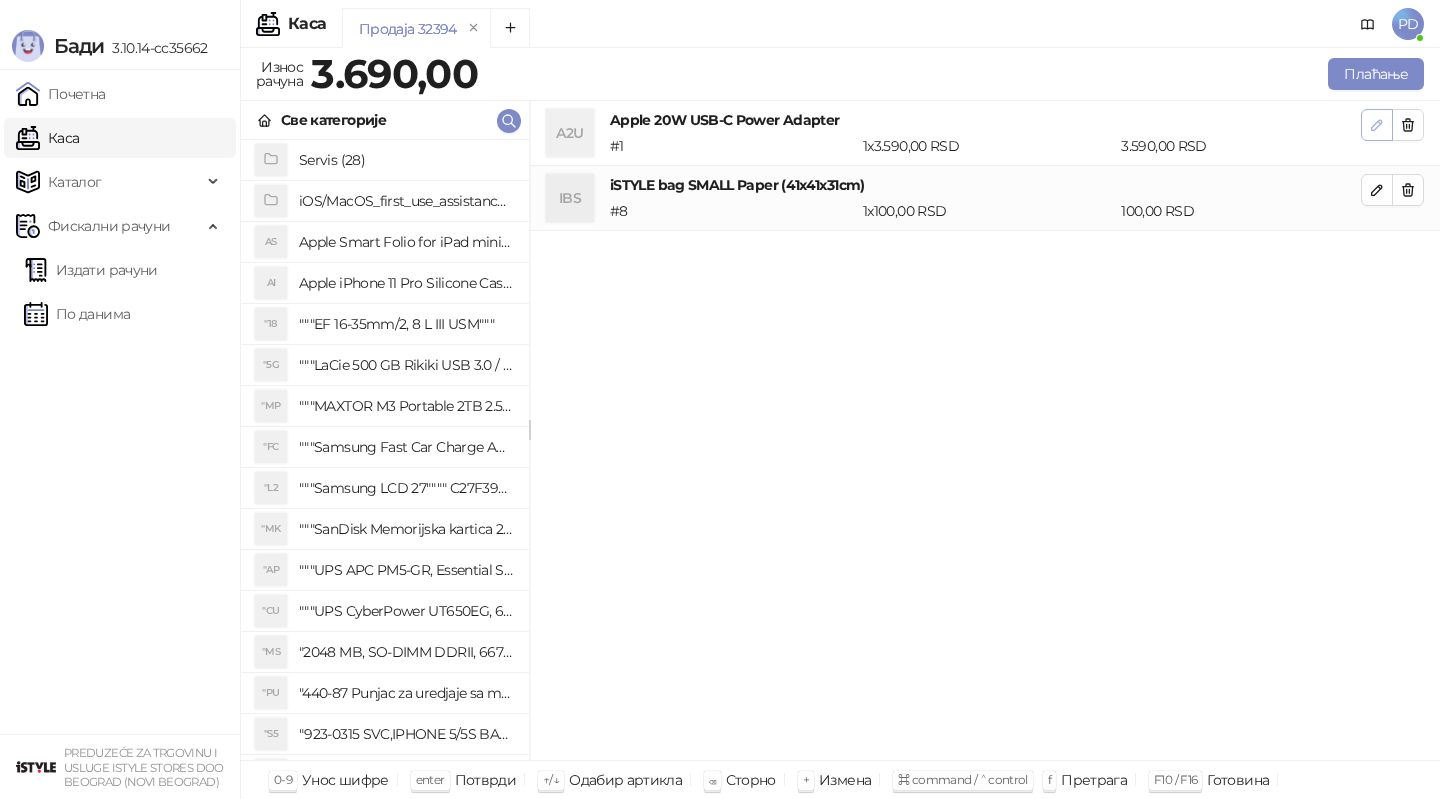 click 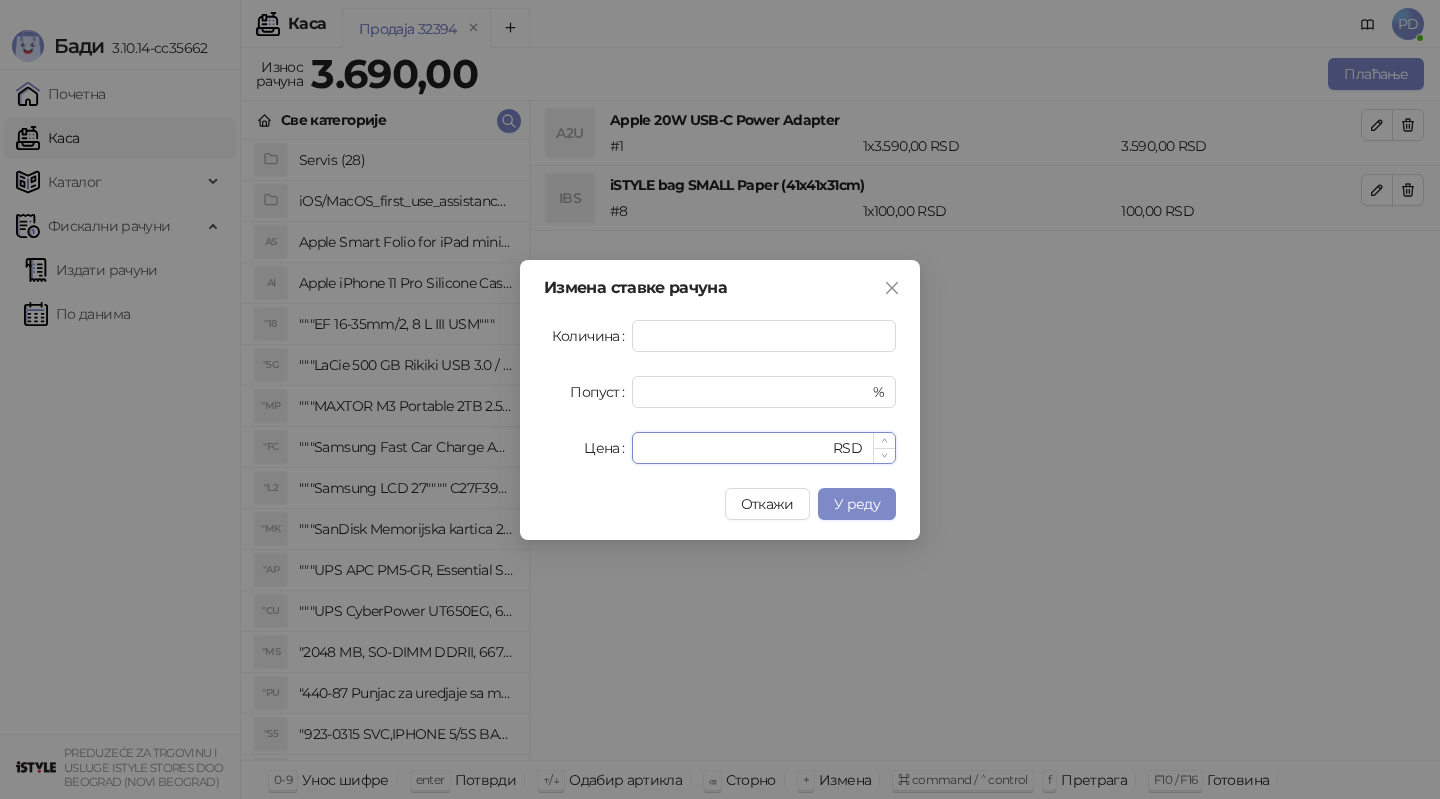 click on "****" at bounding box center (736, 448) 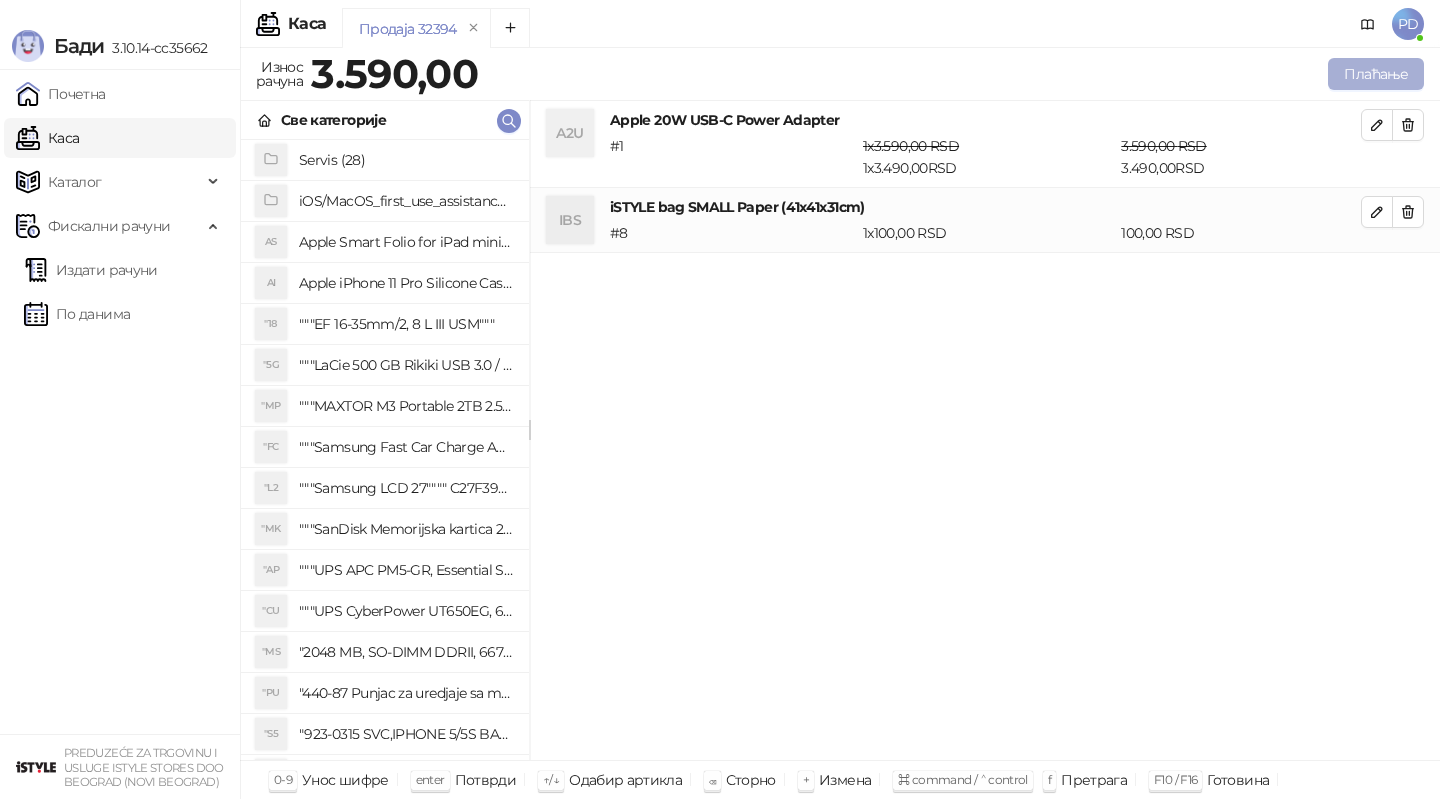 click on "Плаћање" at bounding box center [1376, 74] 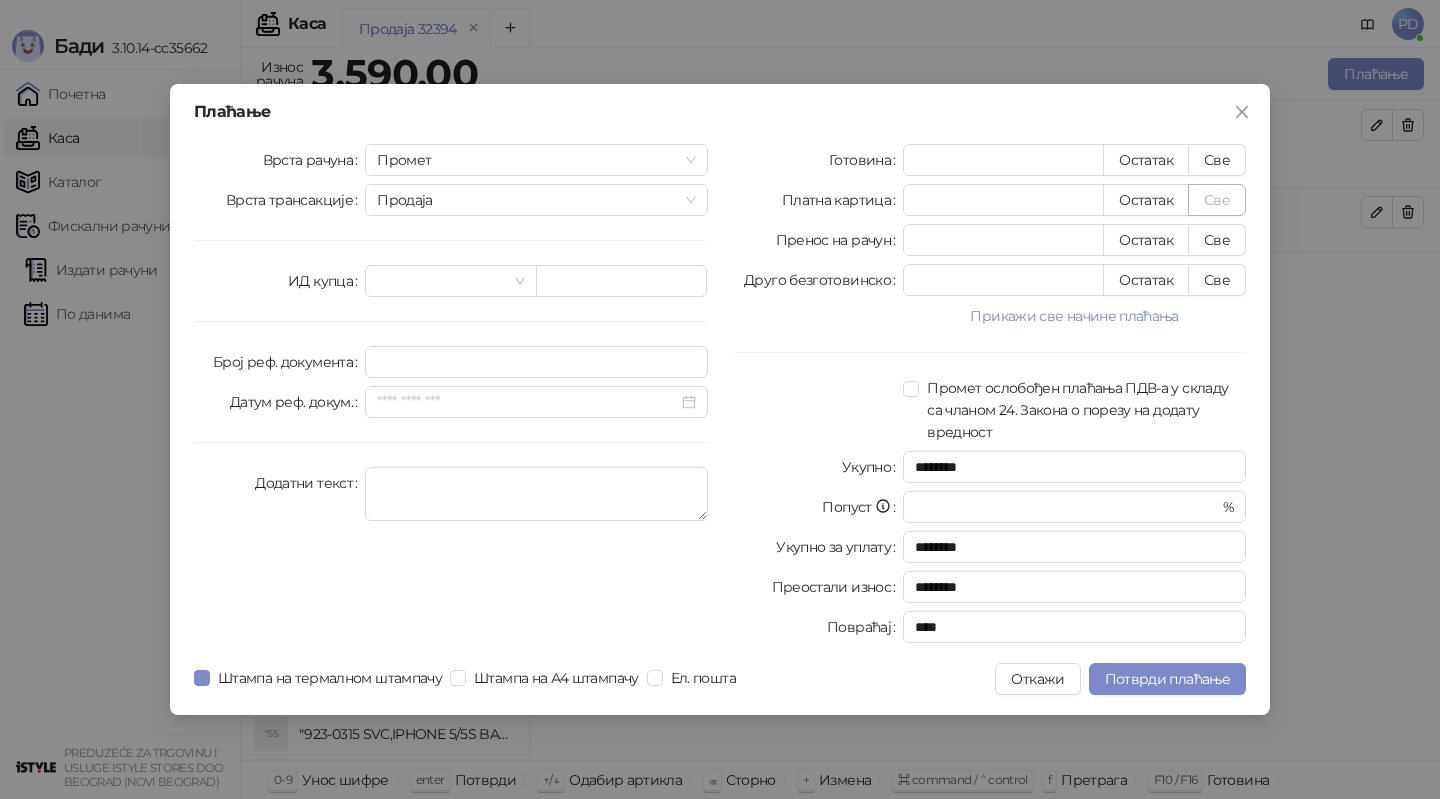 click on "Све" at bounding box center [1217, 200] 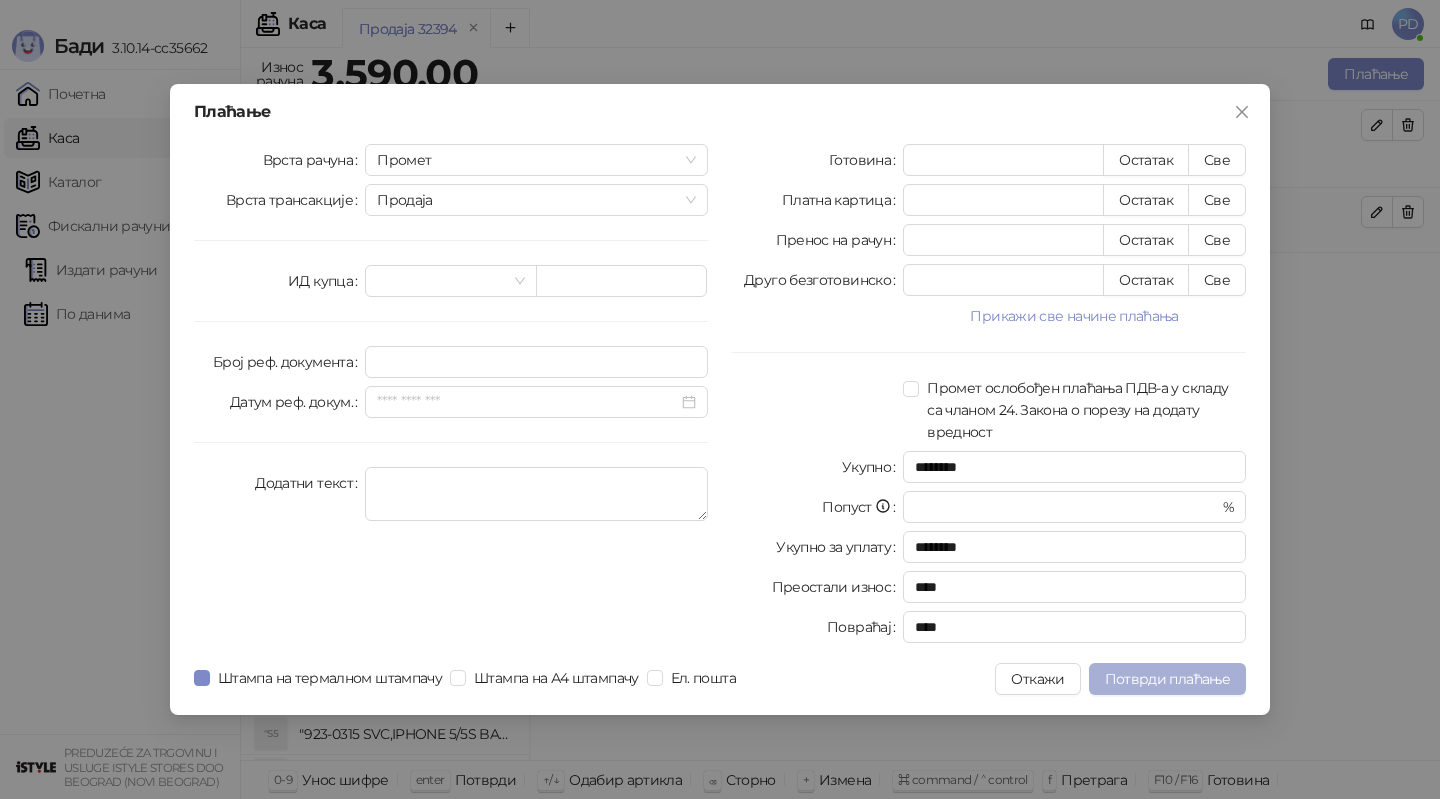click on "Потврди плаћање" at bounding box center (1167, 679) 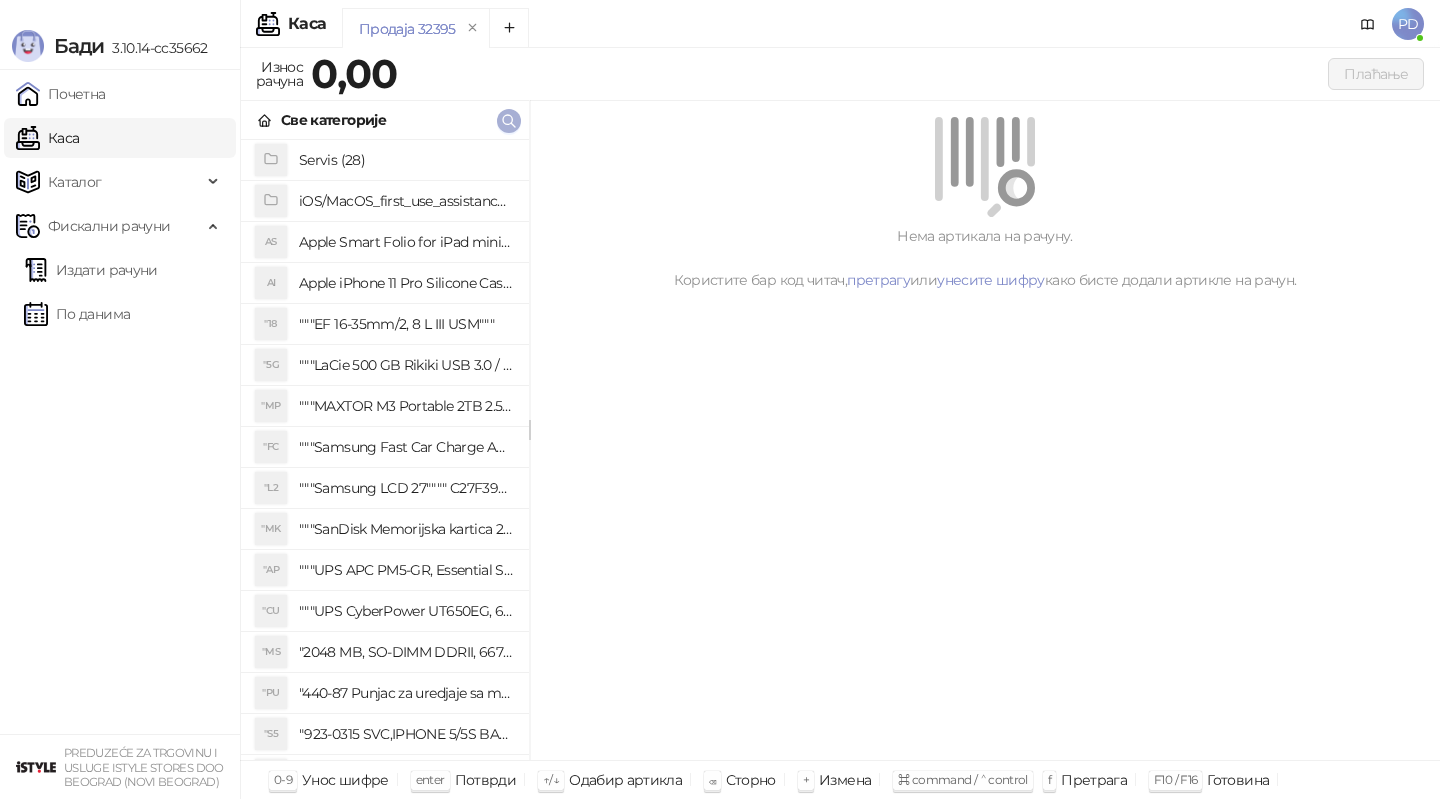 click 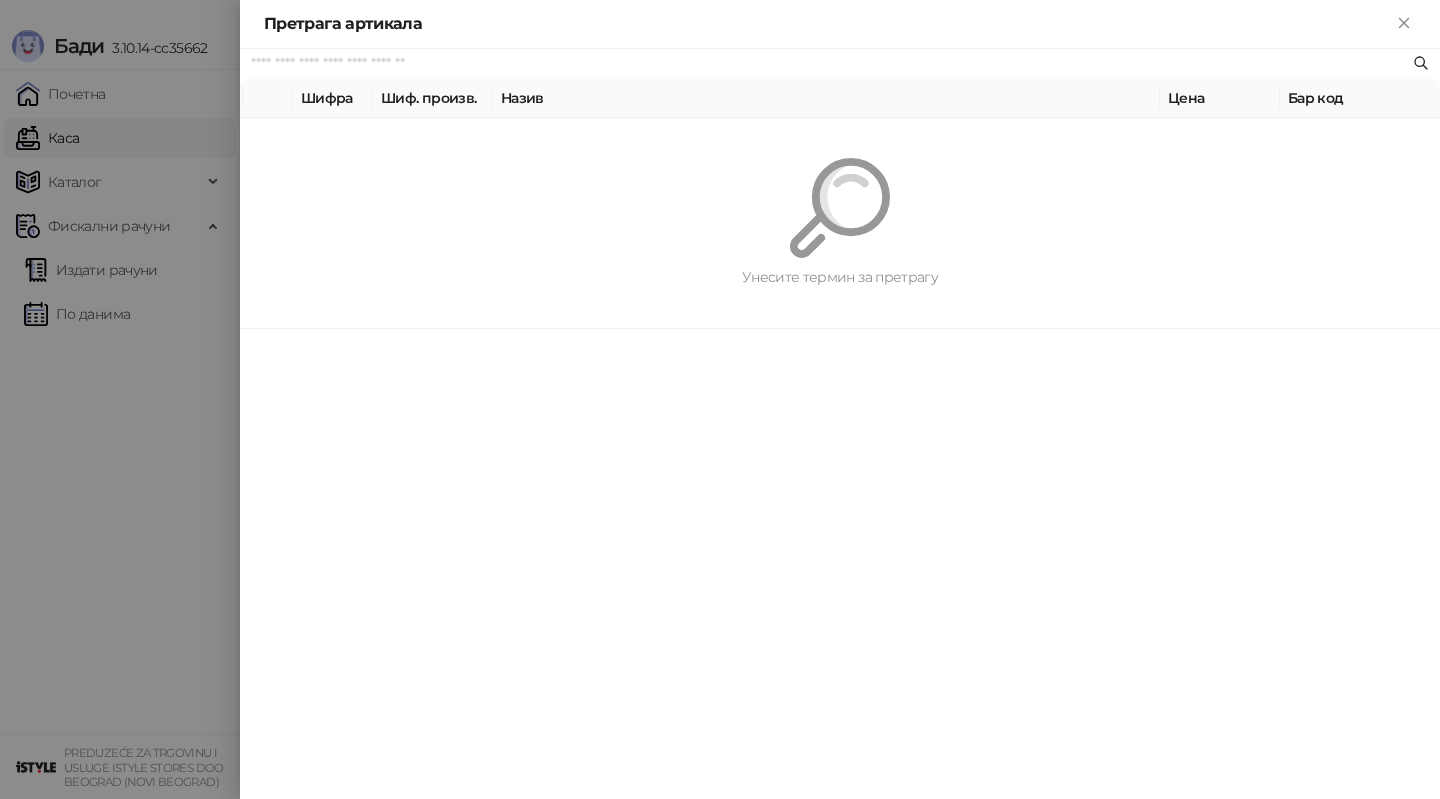 paste on "*********" 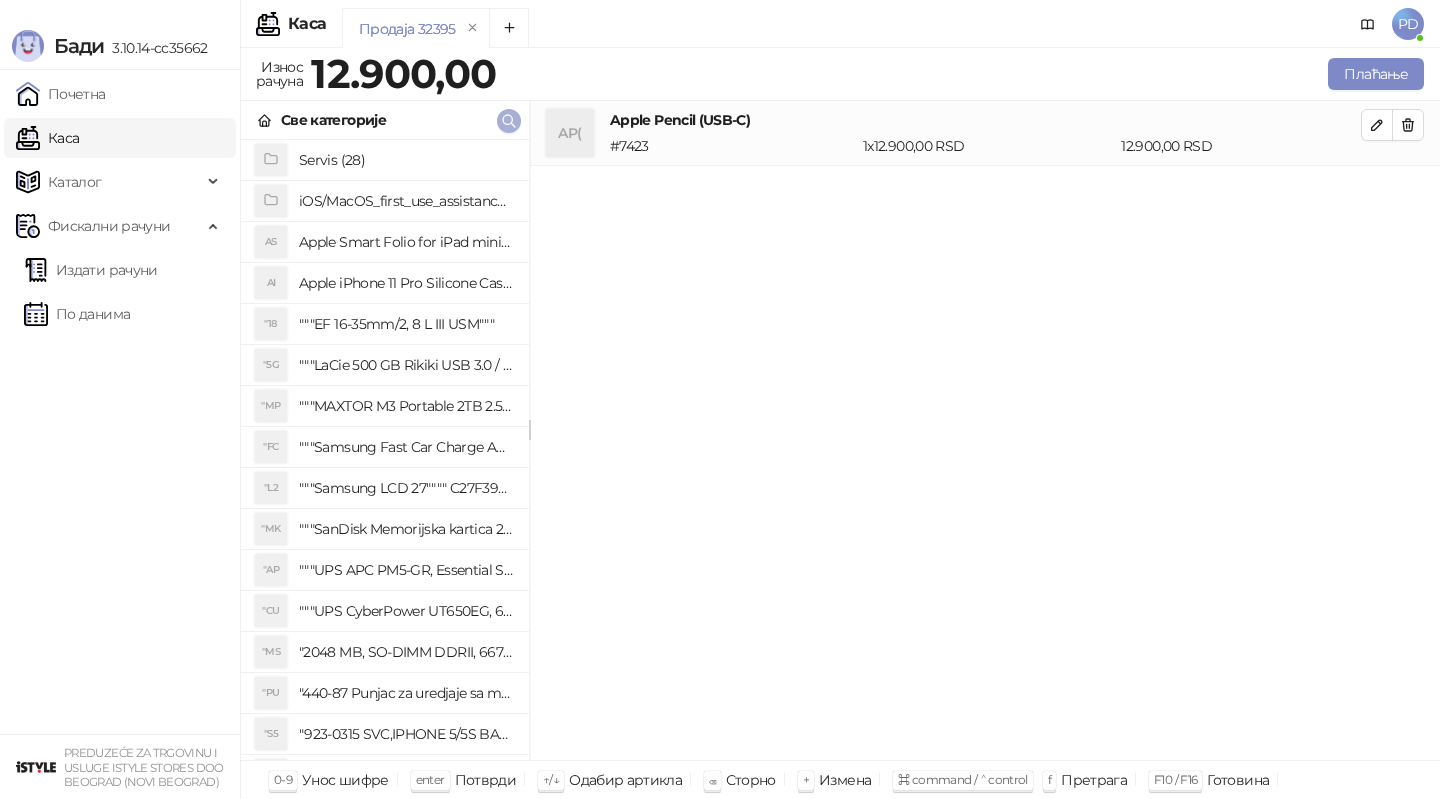 click at bounding box center [509, 120] 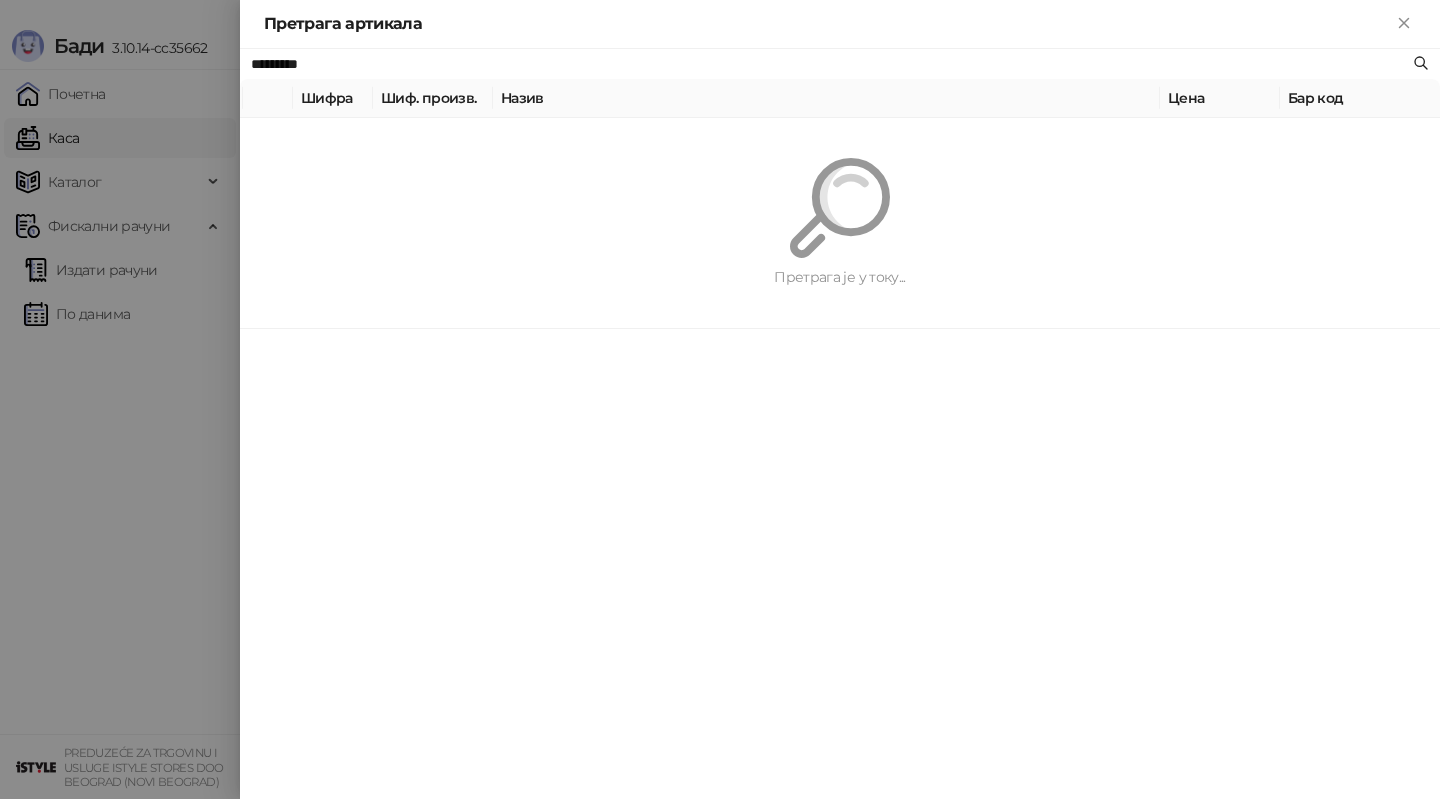 paste 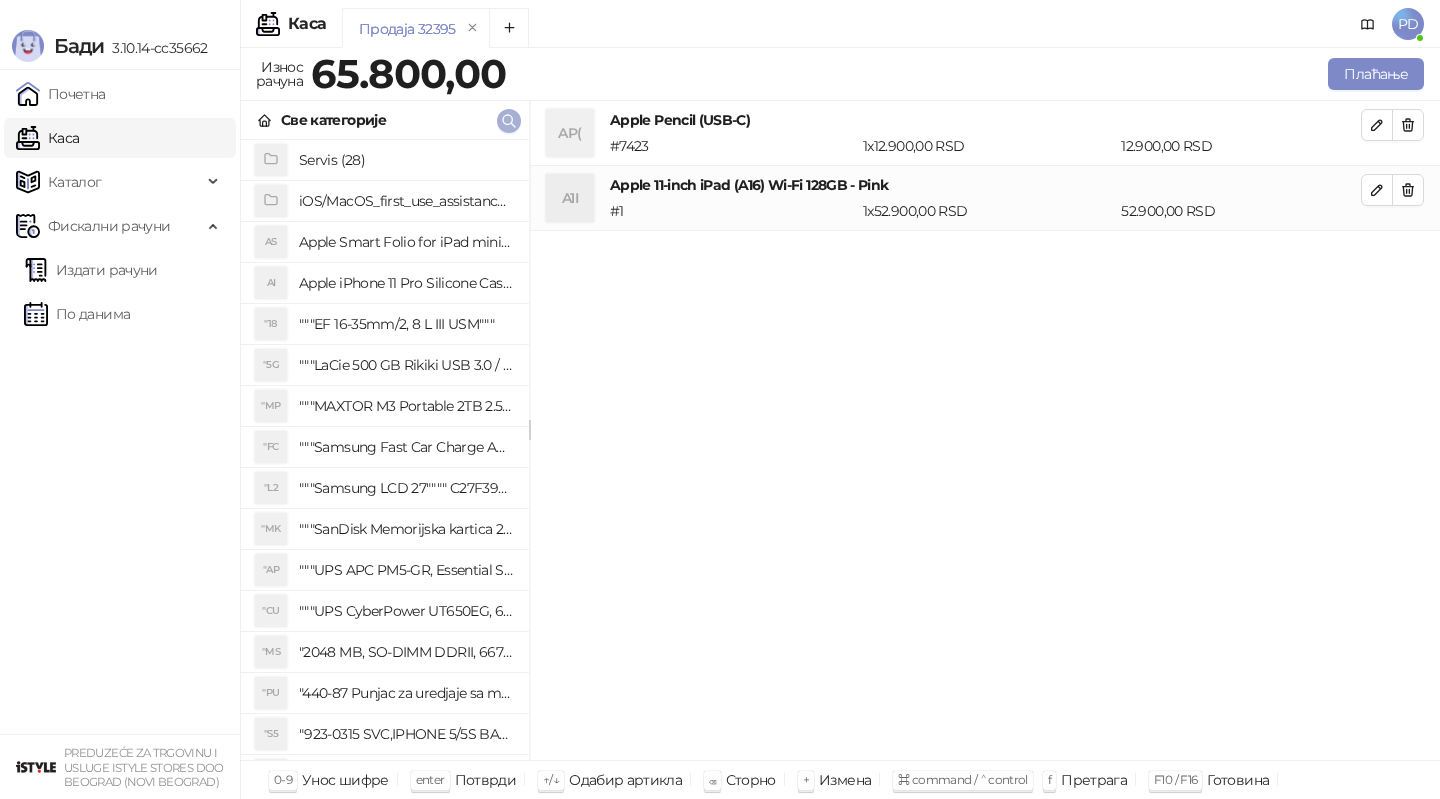click 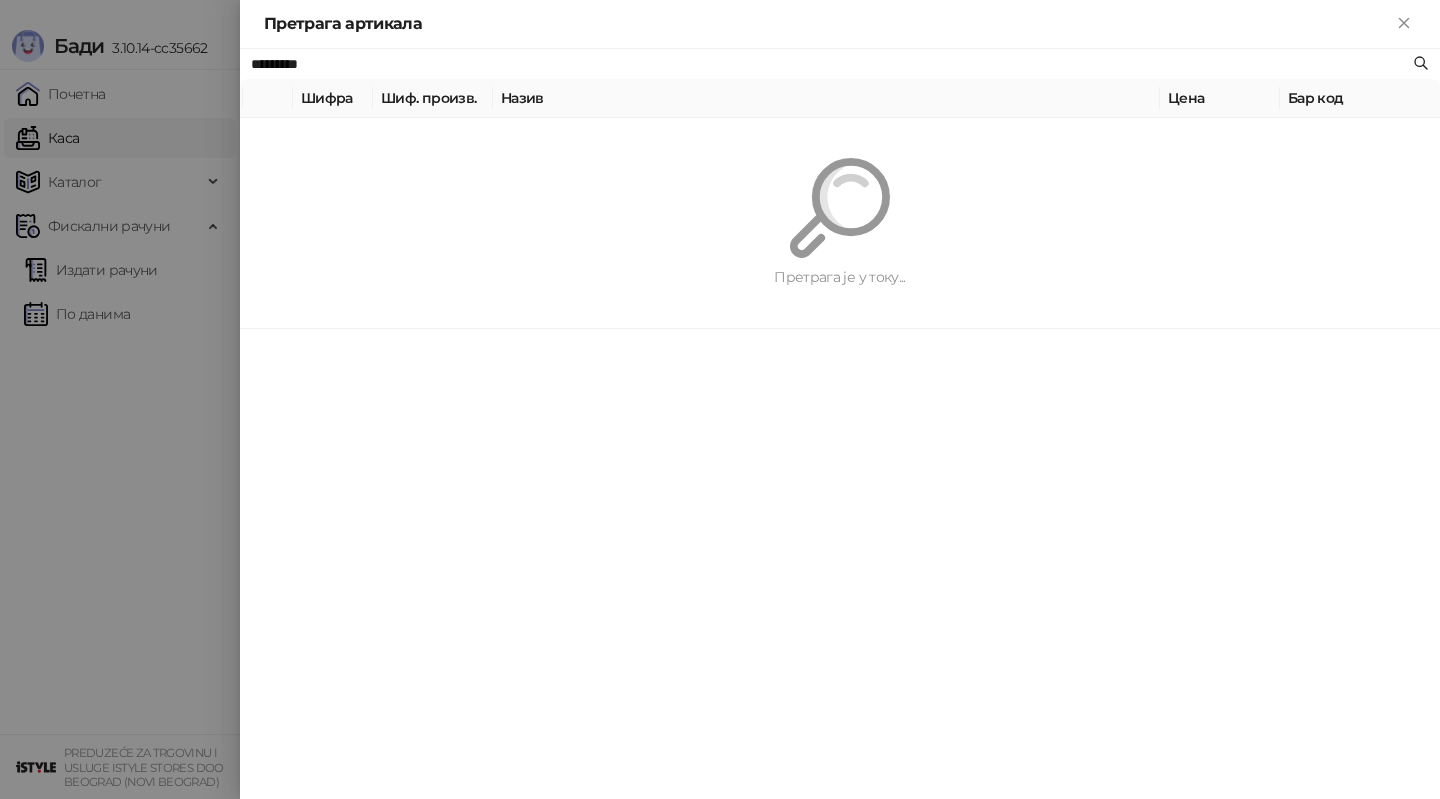 paste on "*********" 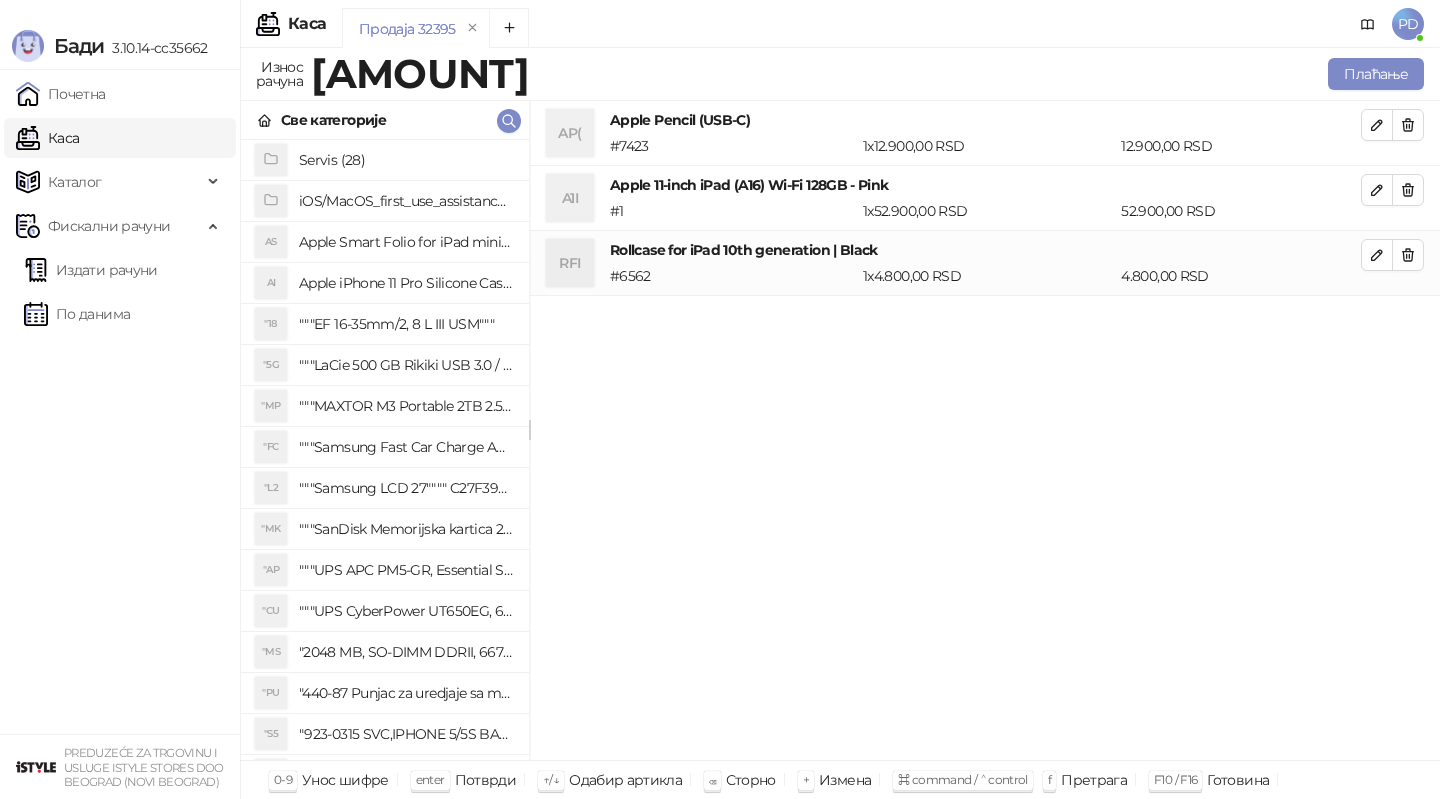 click on "Све категорије" at bounding box center (385, 120) 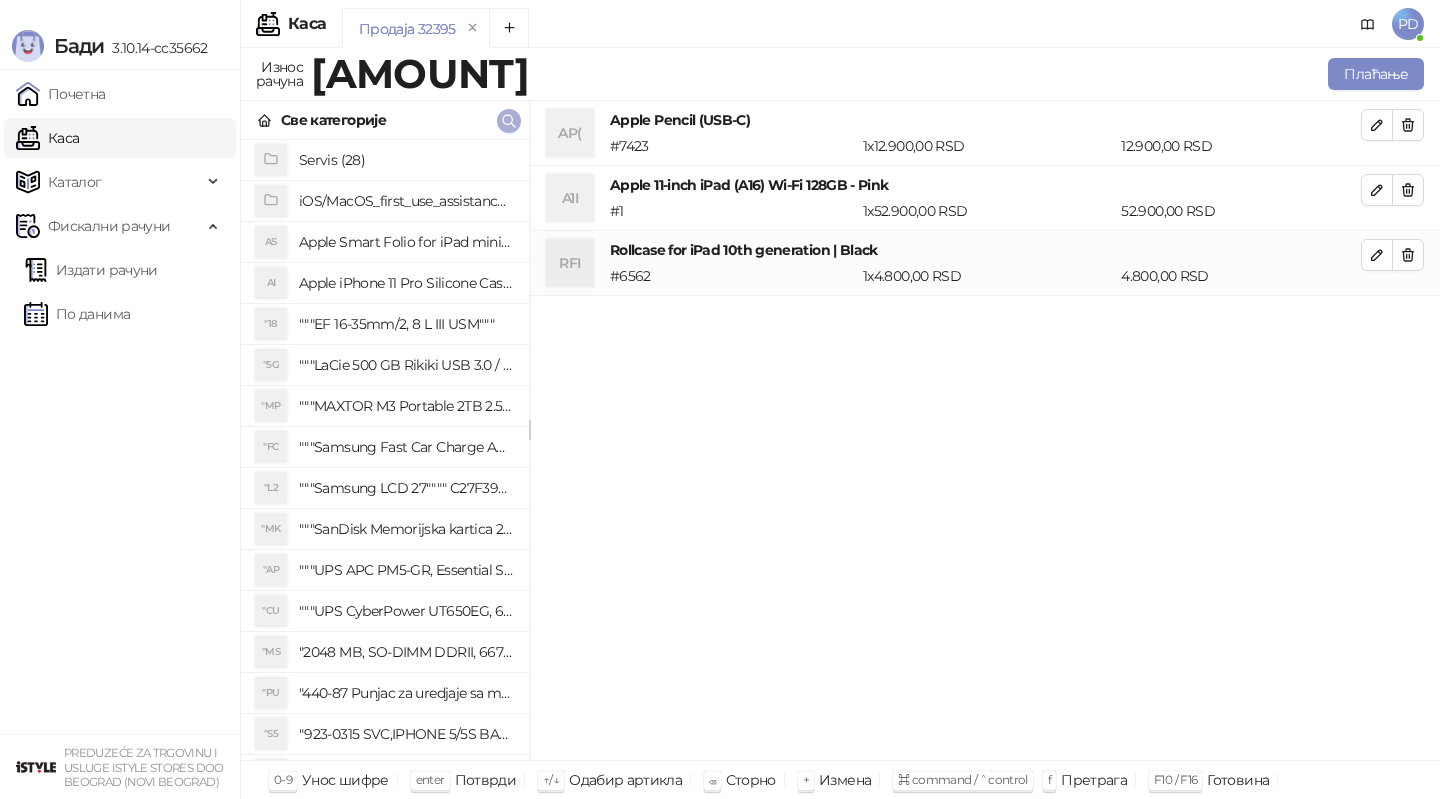 click 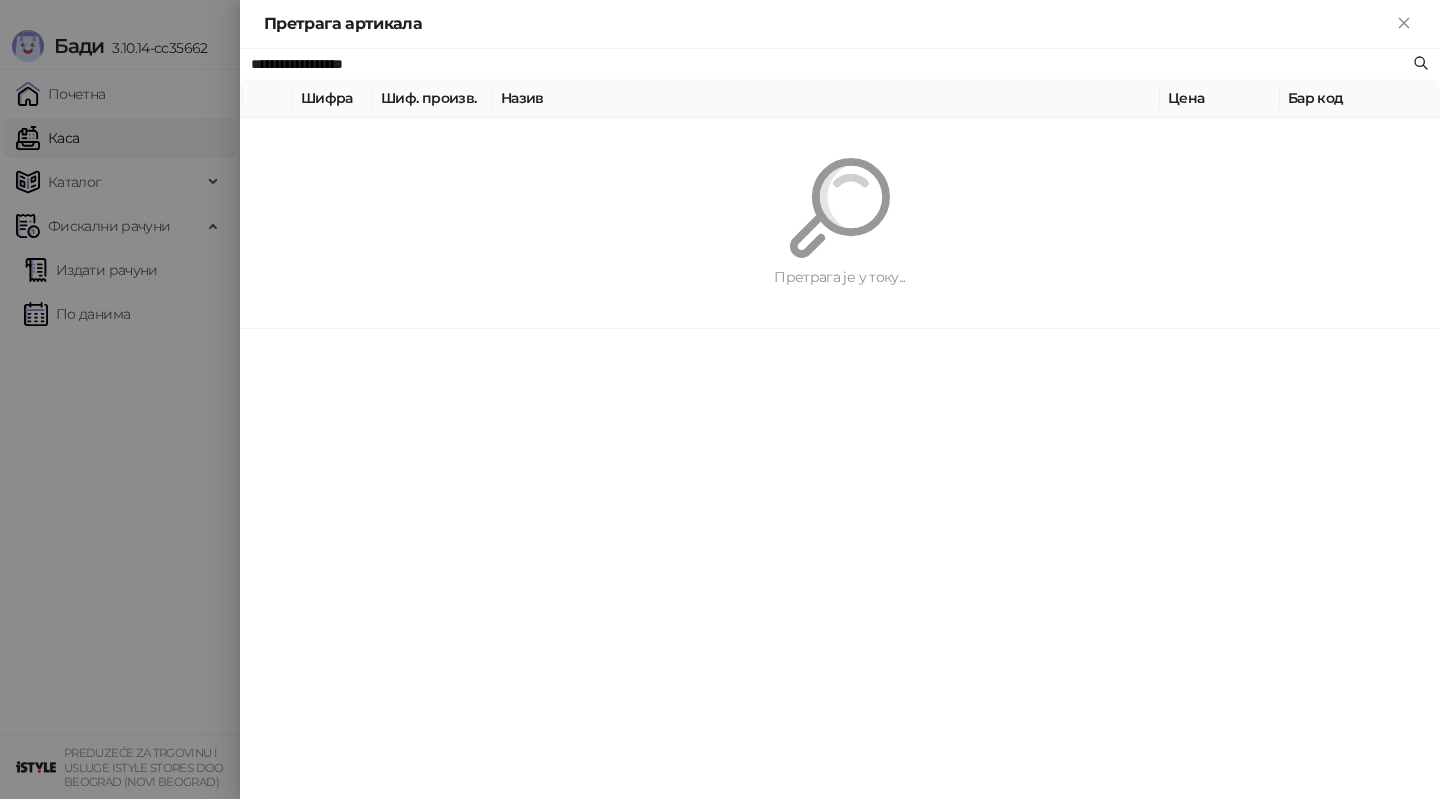 paste on "*" 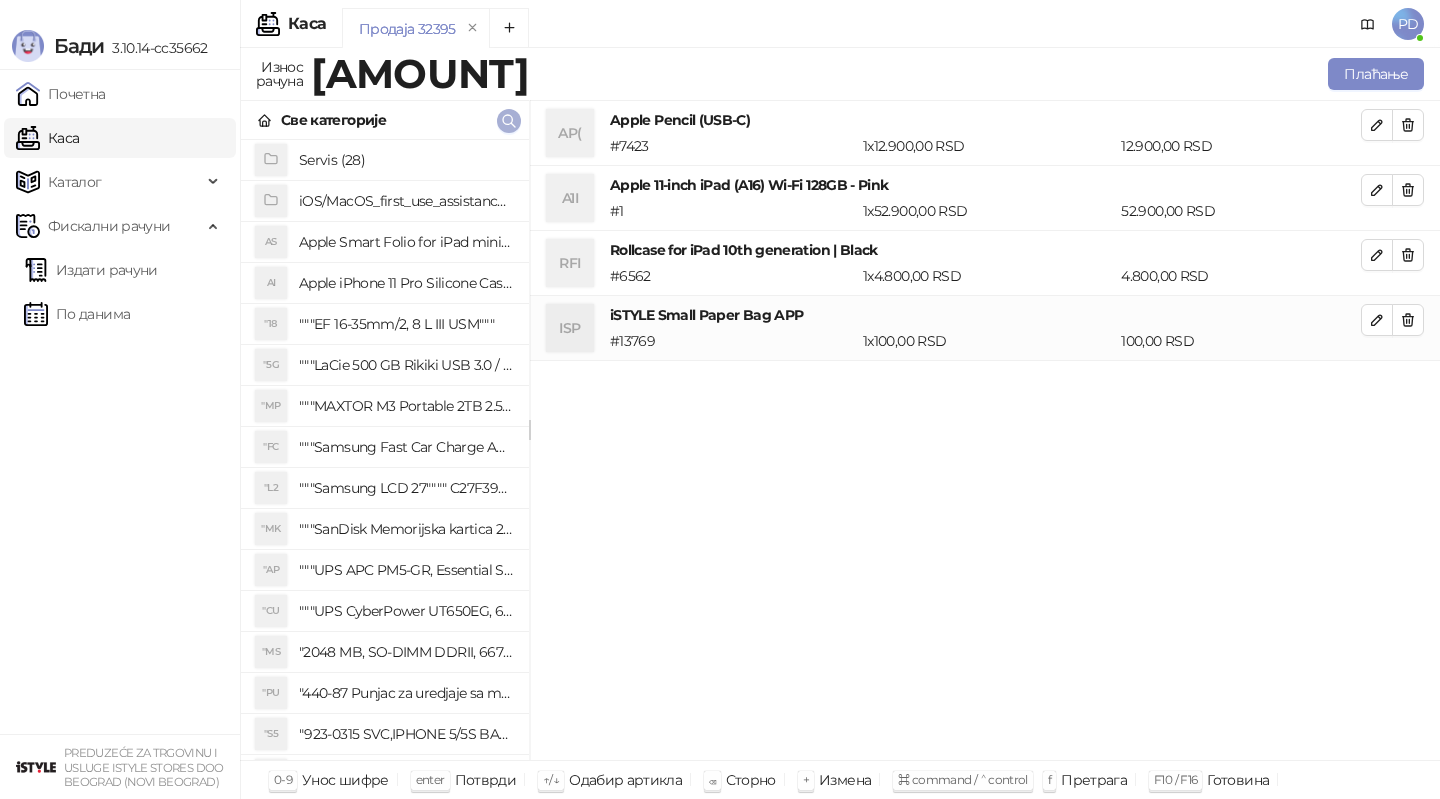click 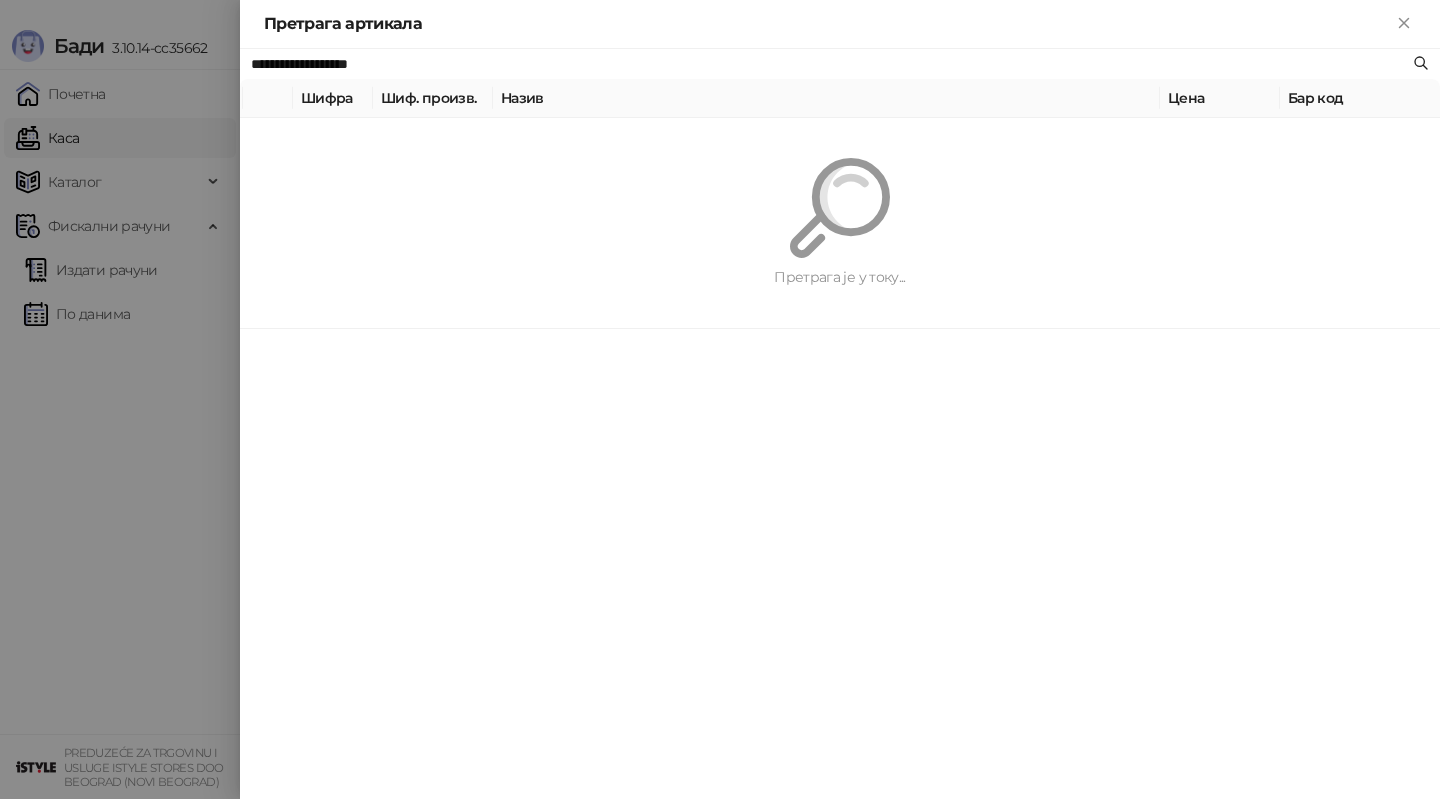 paste on "****" 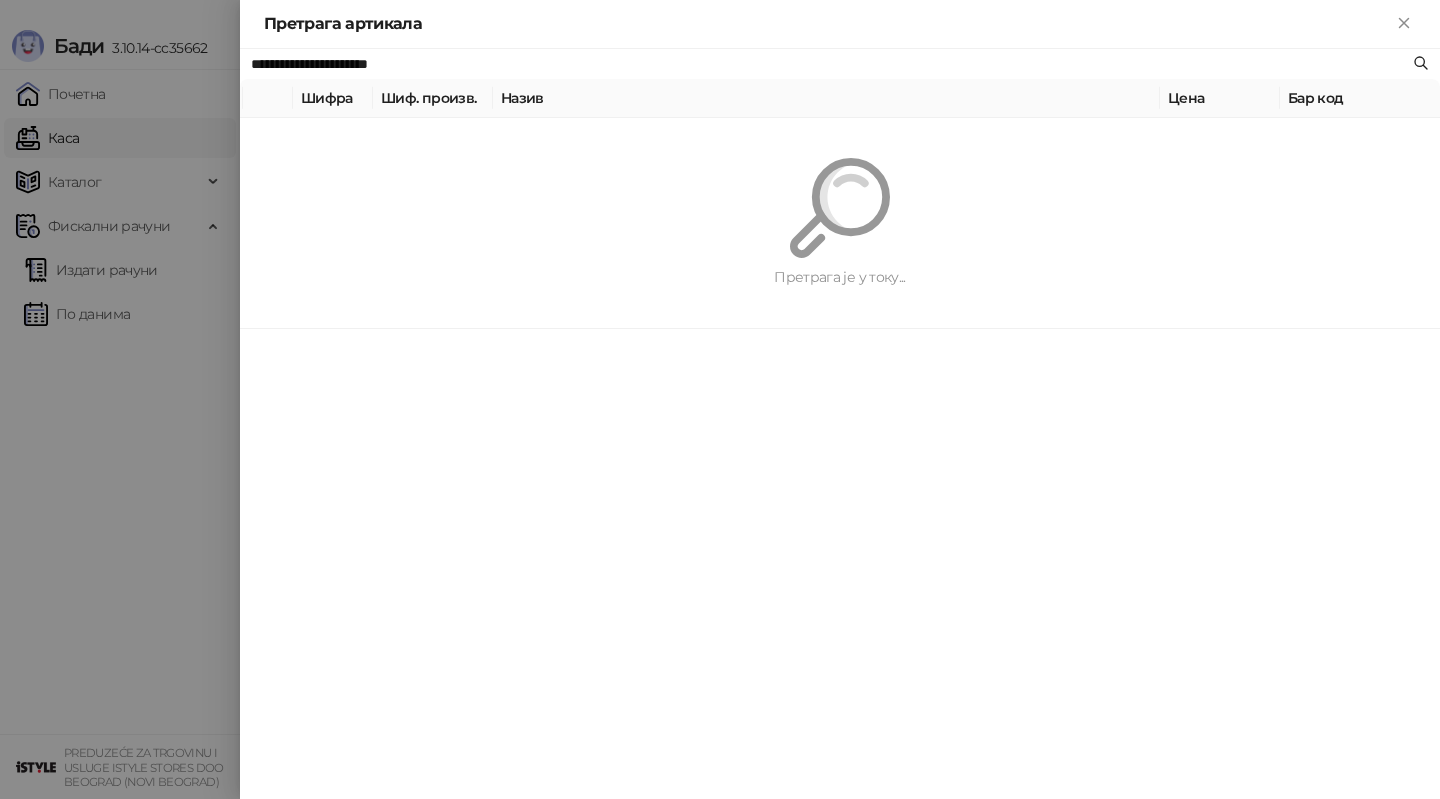 type on "**********" 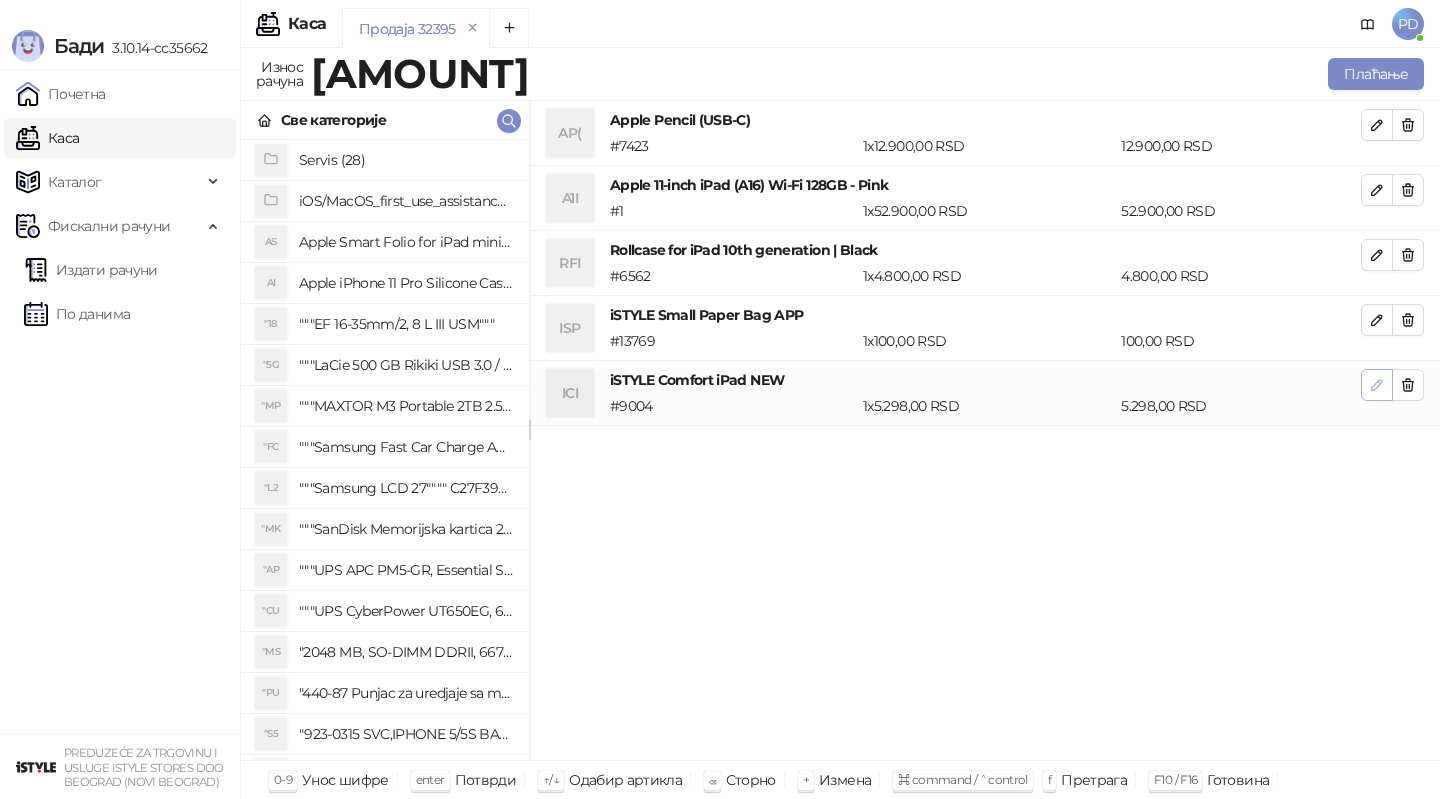 click 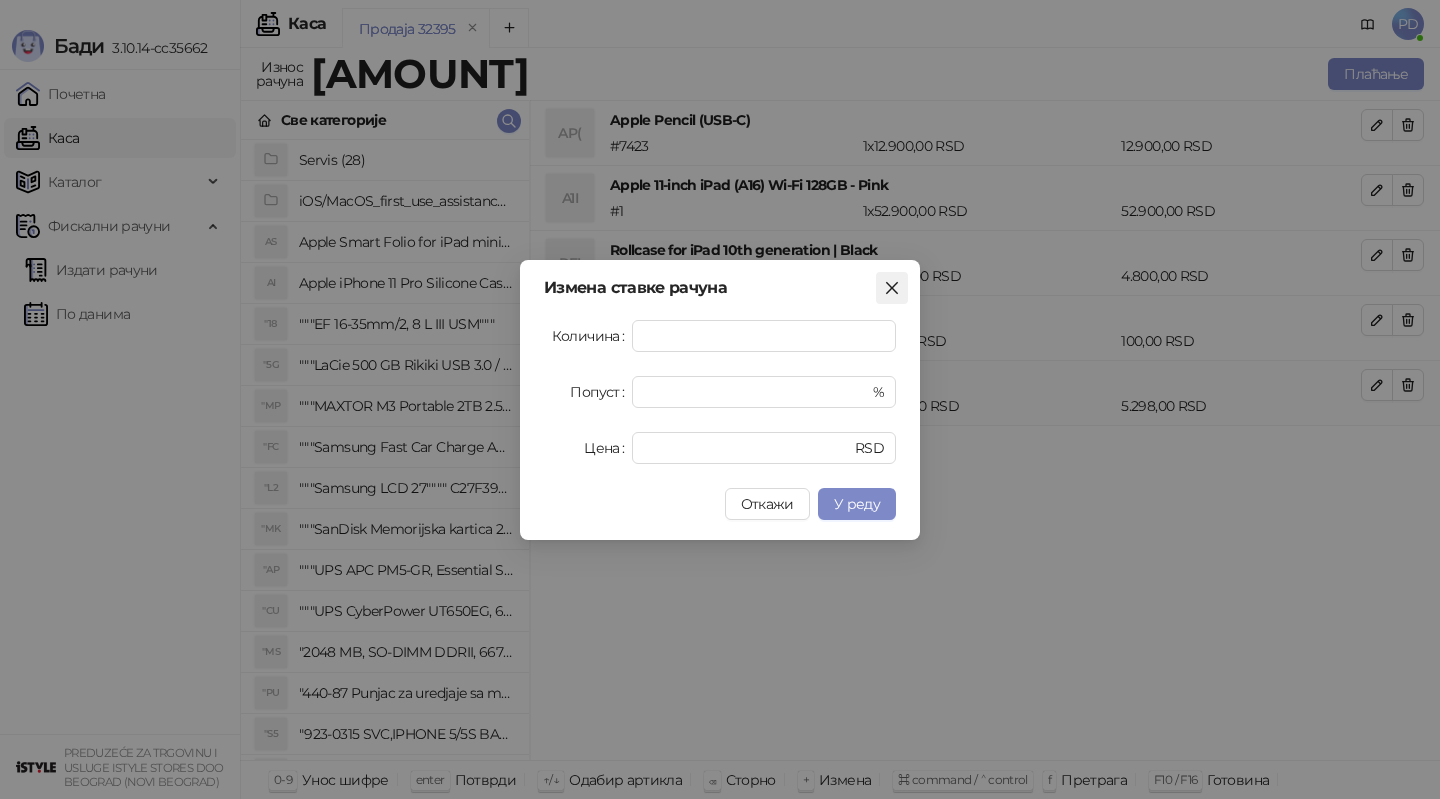 click 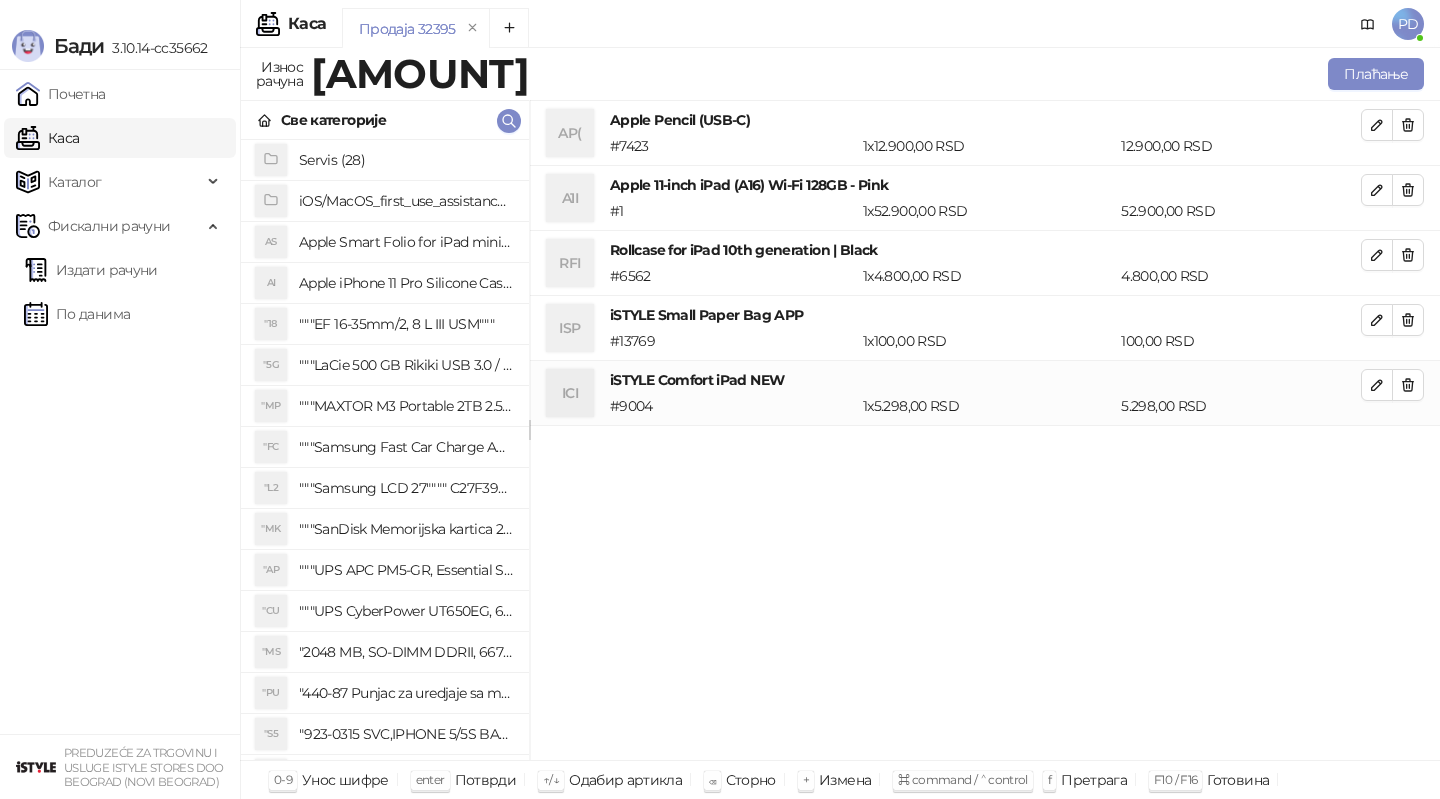 click at bounding box center (1392, 255) 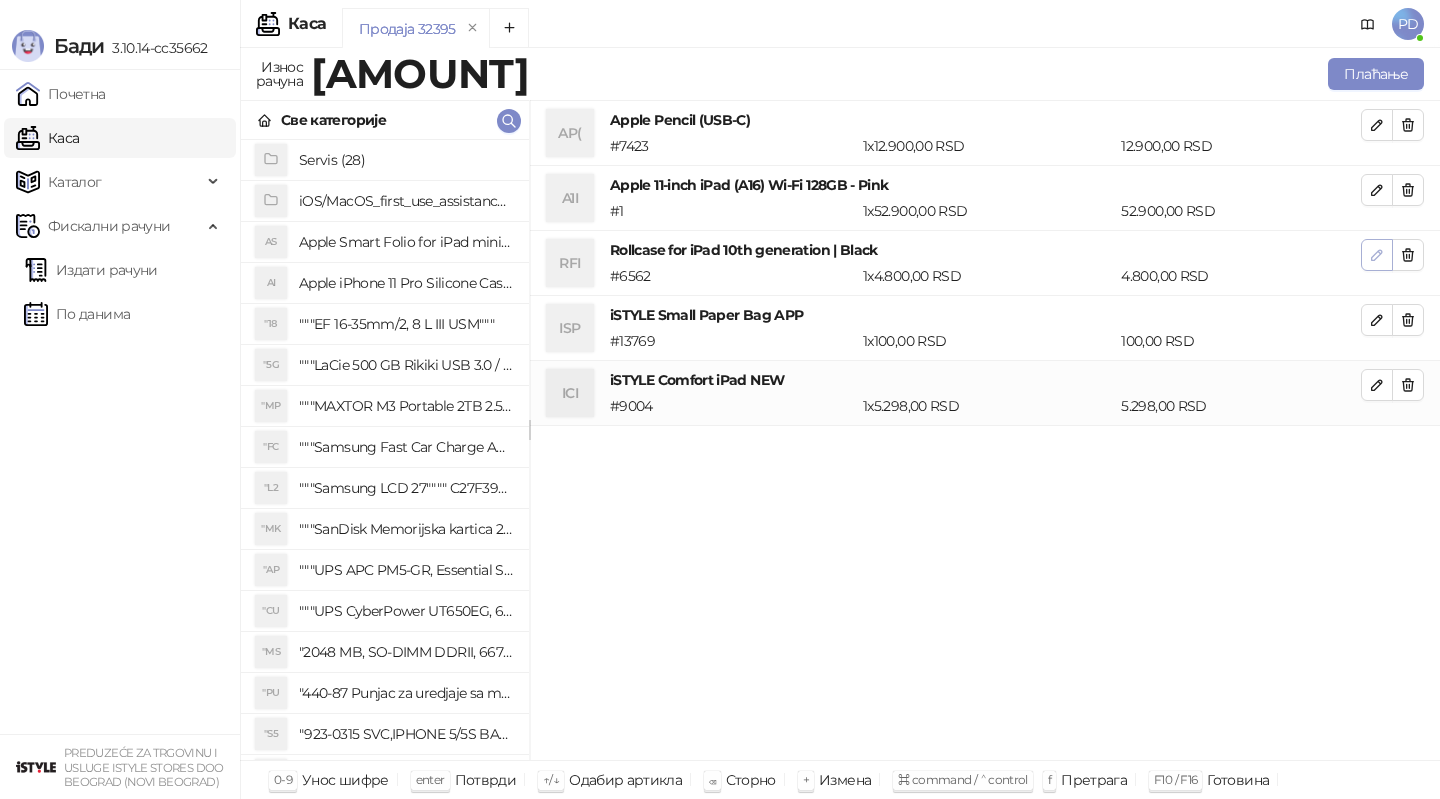 click at bounding box center (1377, 255) 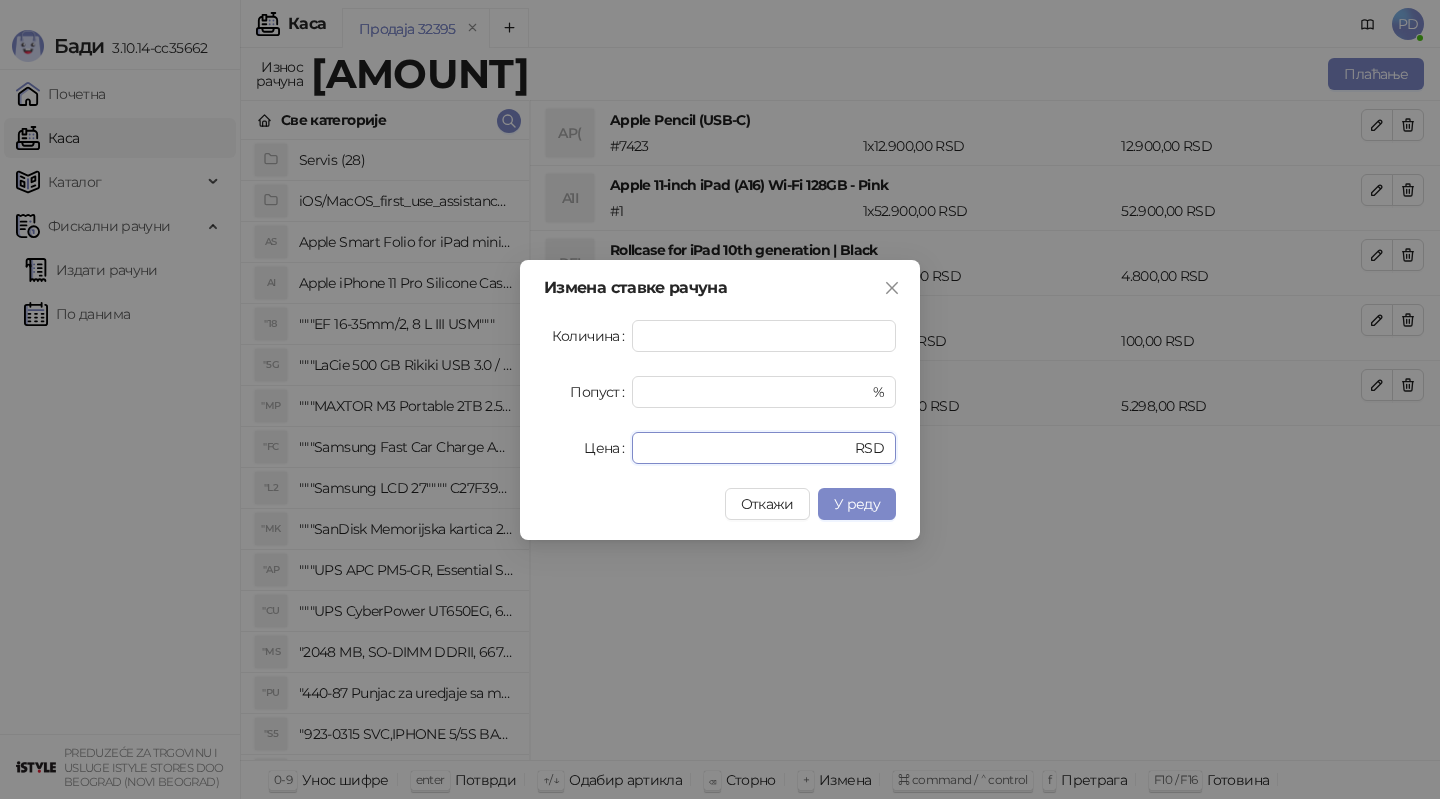 drag, startPoint x: 696, startPoint y: 452, endPoint x: 497, endPoint y: 449, distance: 199.02261 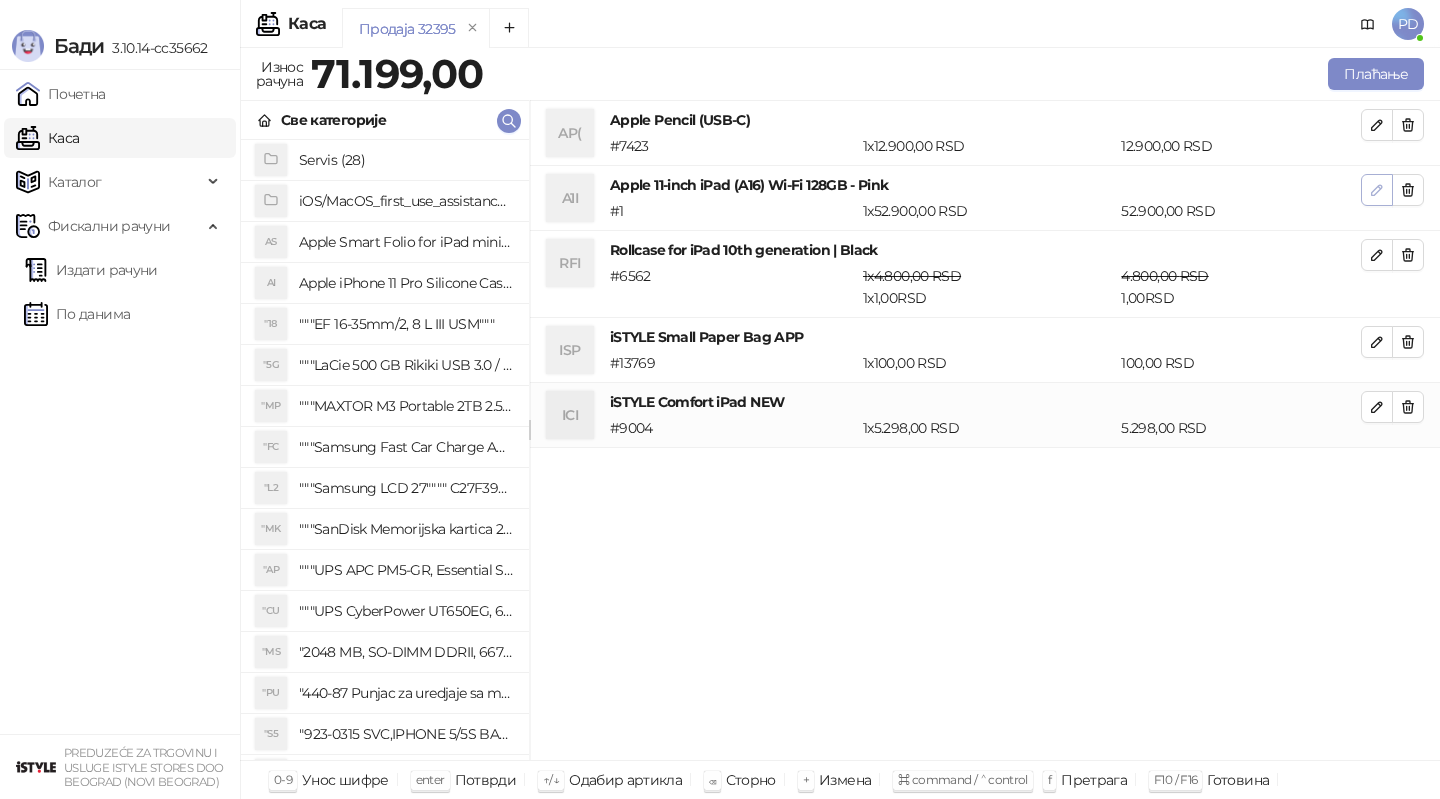 click 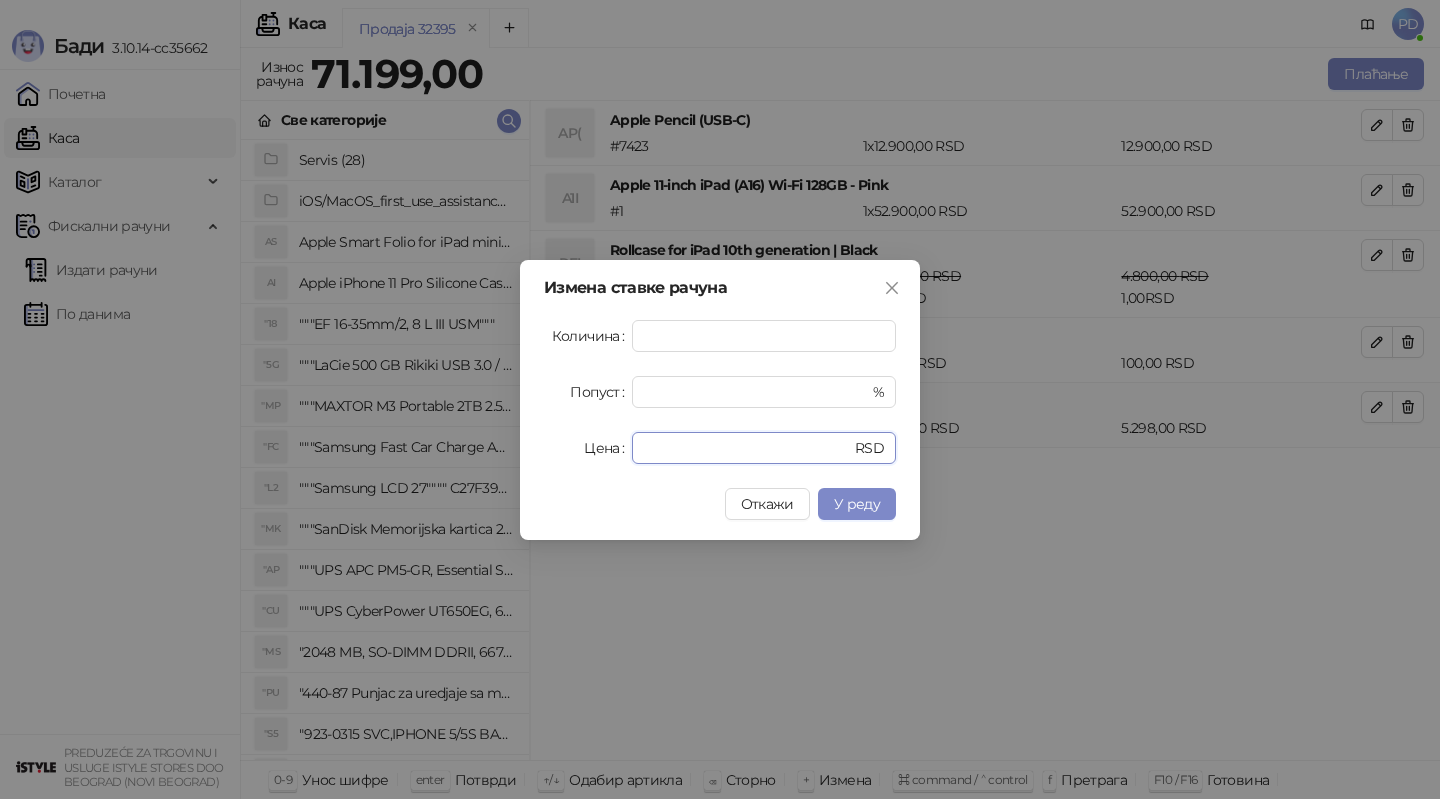 drag, startPoint x: 724, startPoint y: 457, endPoint x: 504, endPoint y: 457, distance: 220 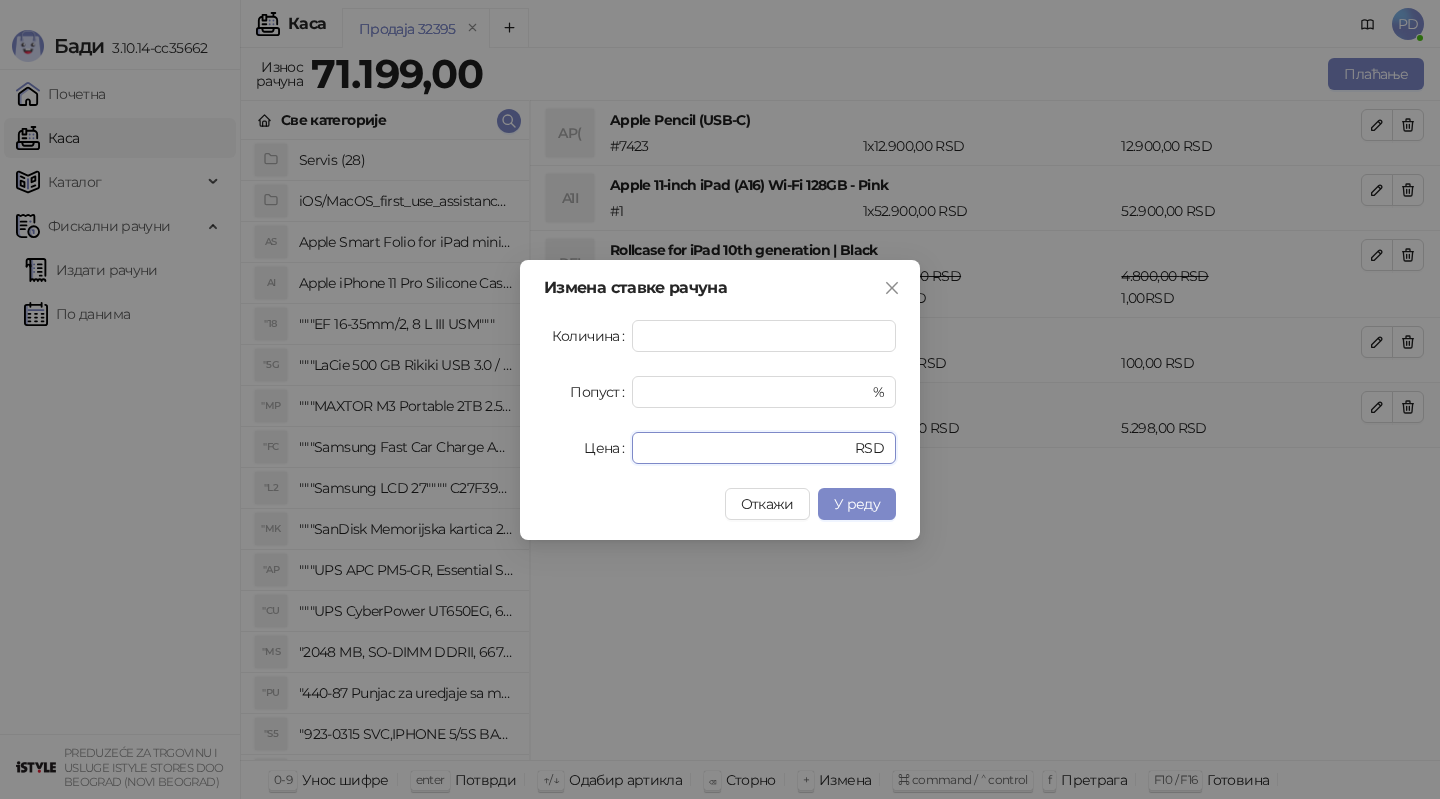 type on "*****" 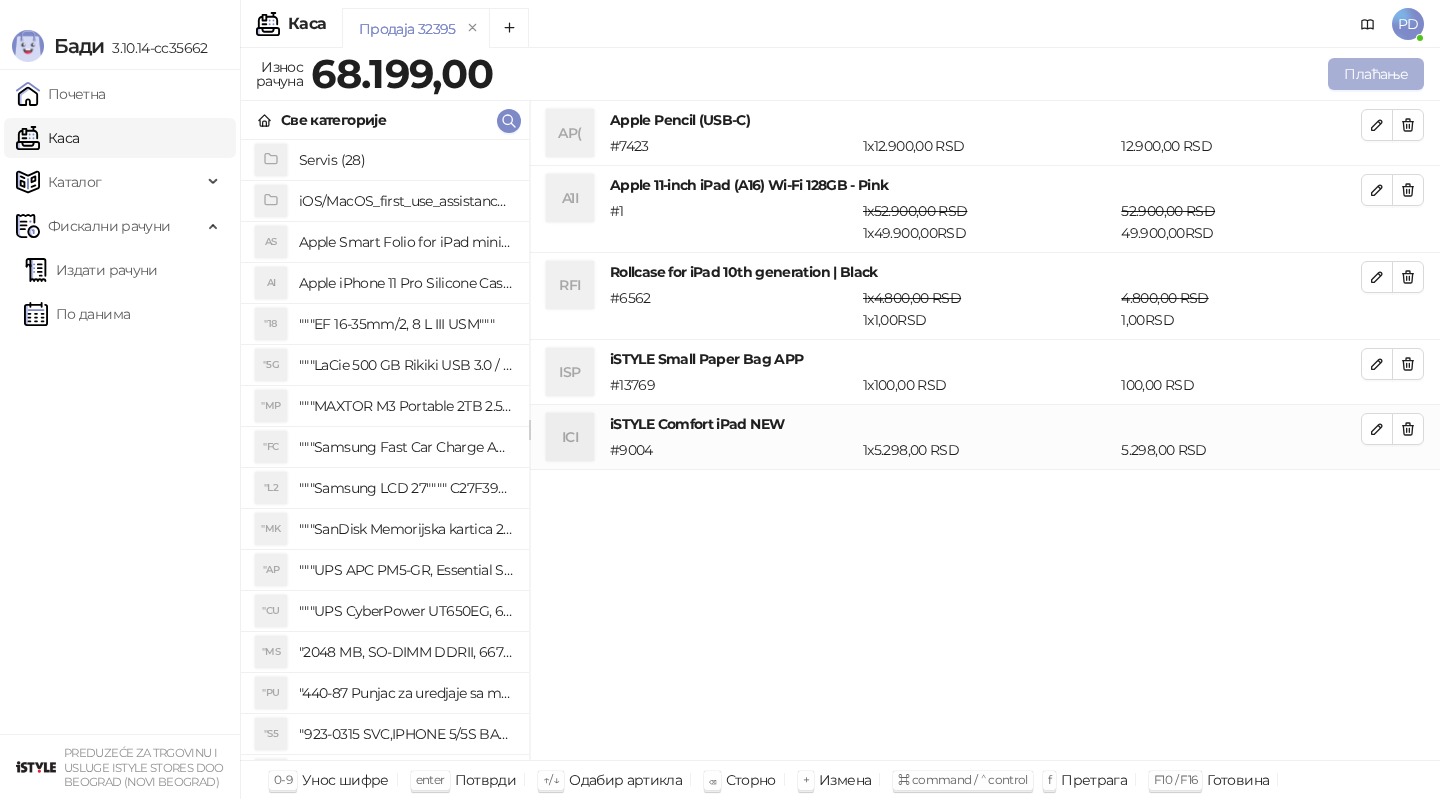click on "Плаћање" at bounding box center [1376, 74] 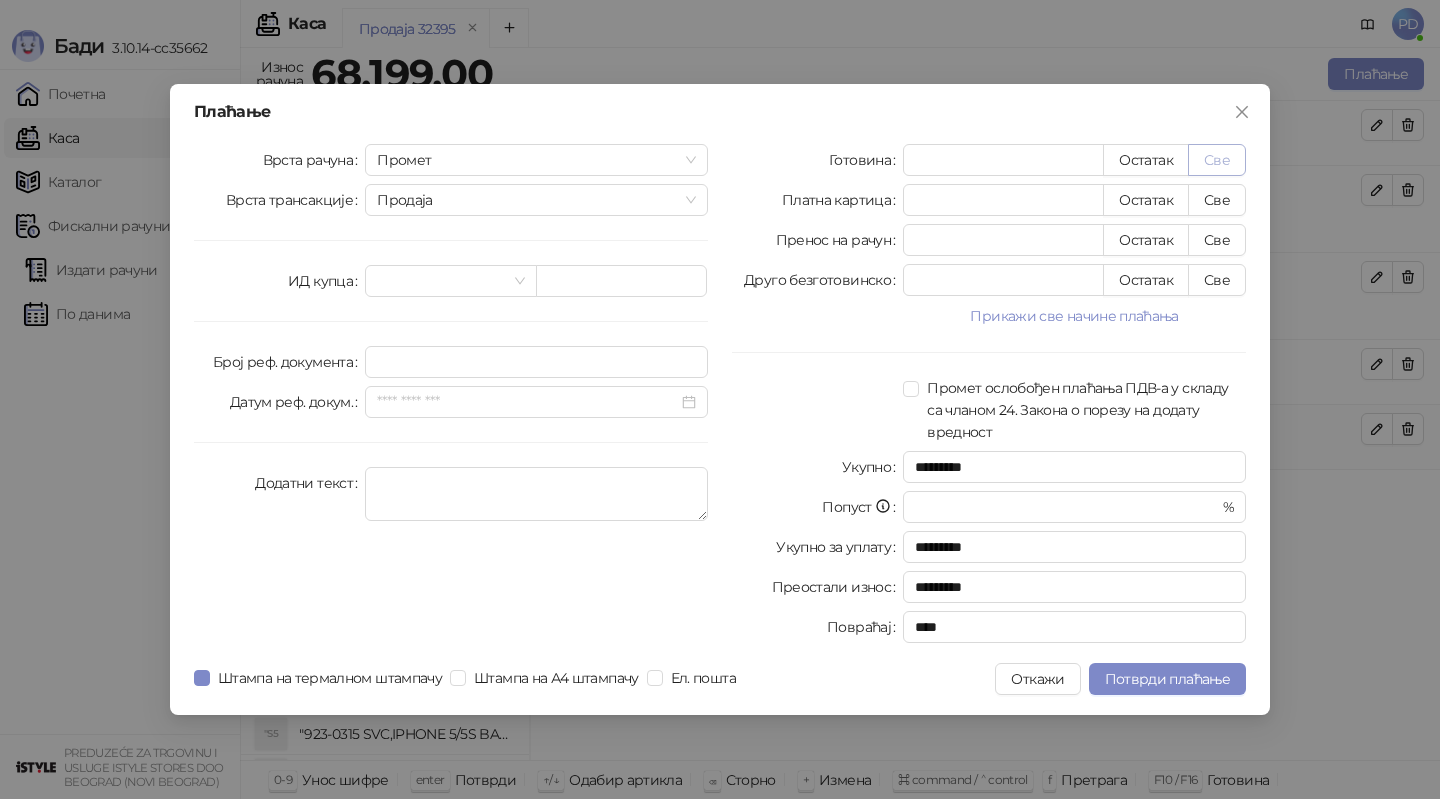 click on "Све" at bounding box center (1217, 160) 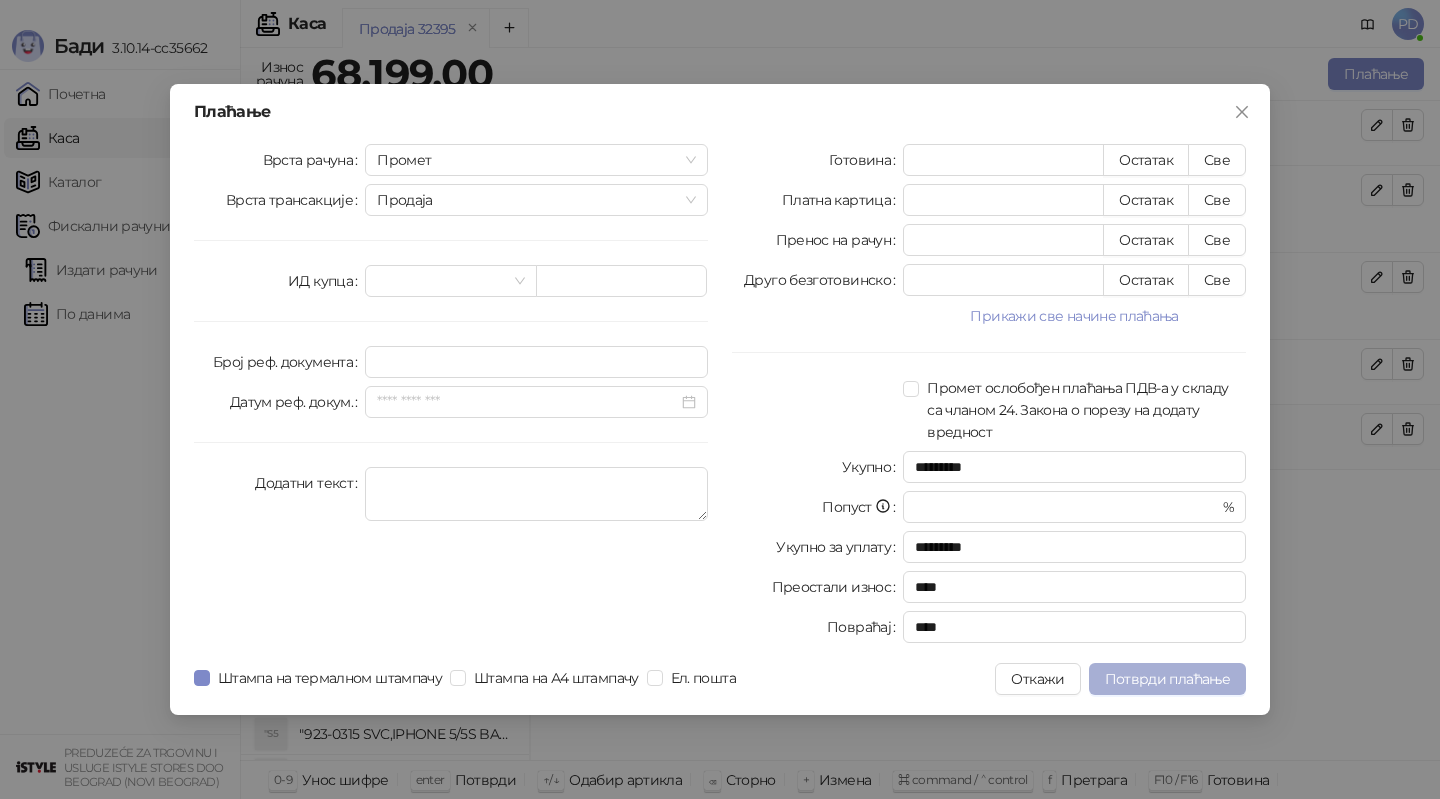 click on "Потврди плаћање" at bounding box center (1167, 679) 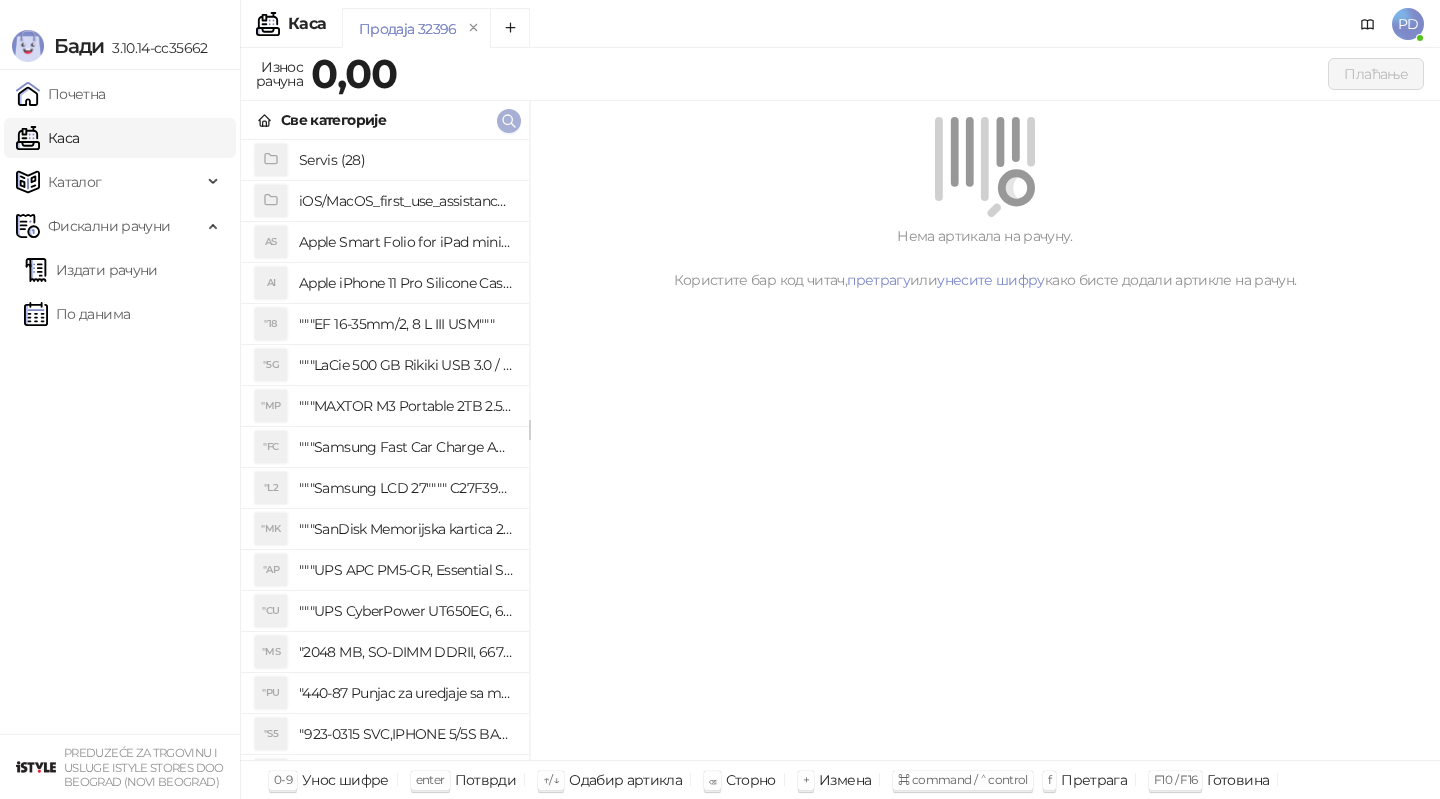 click 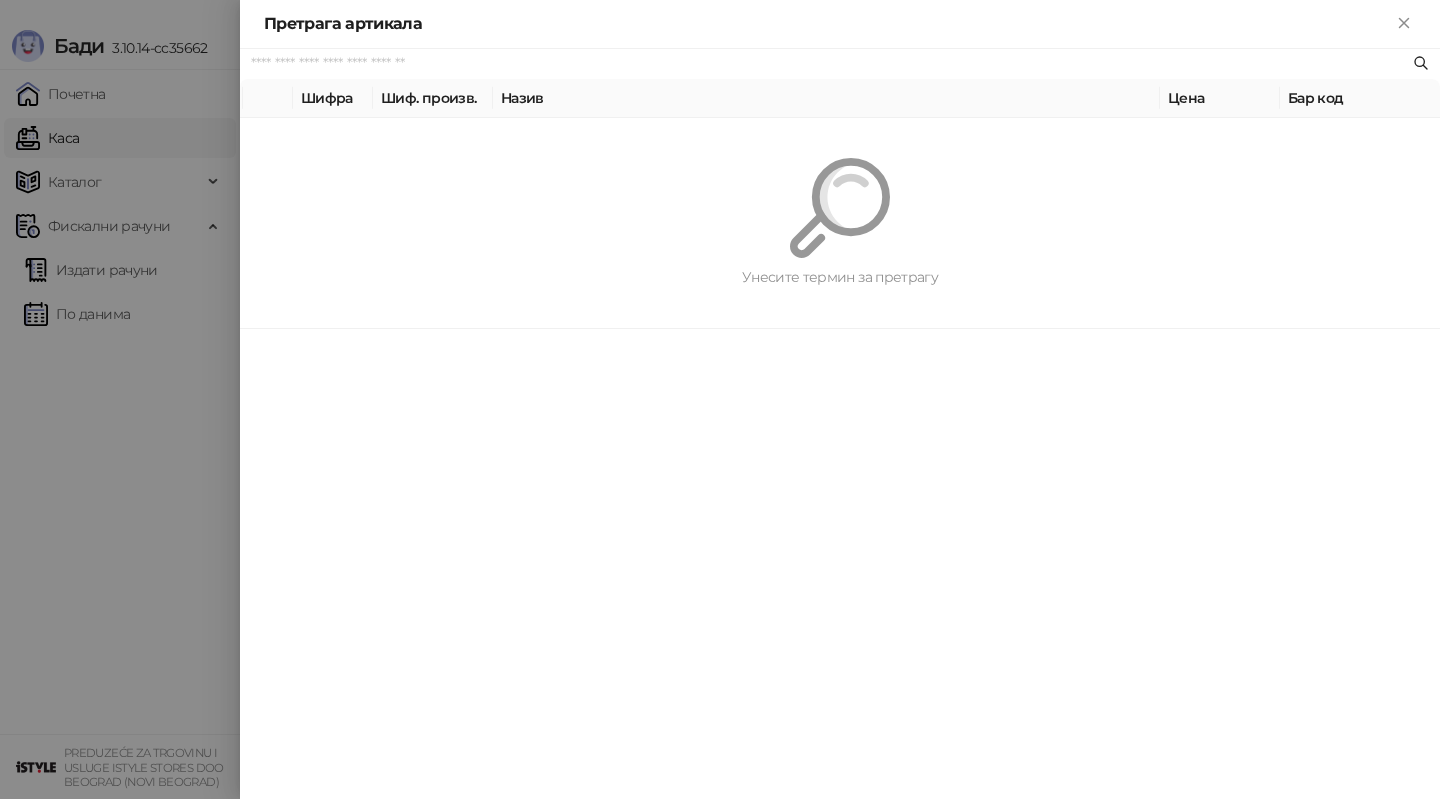 paste on "*********" 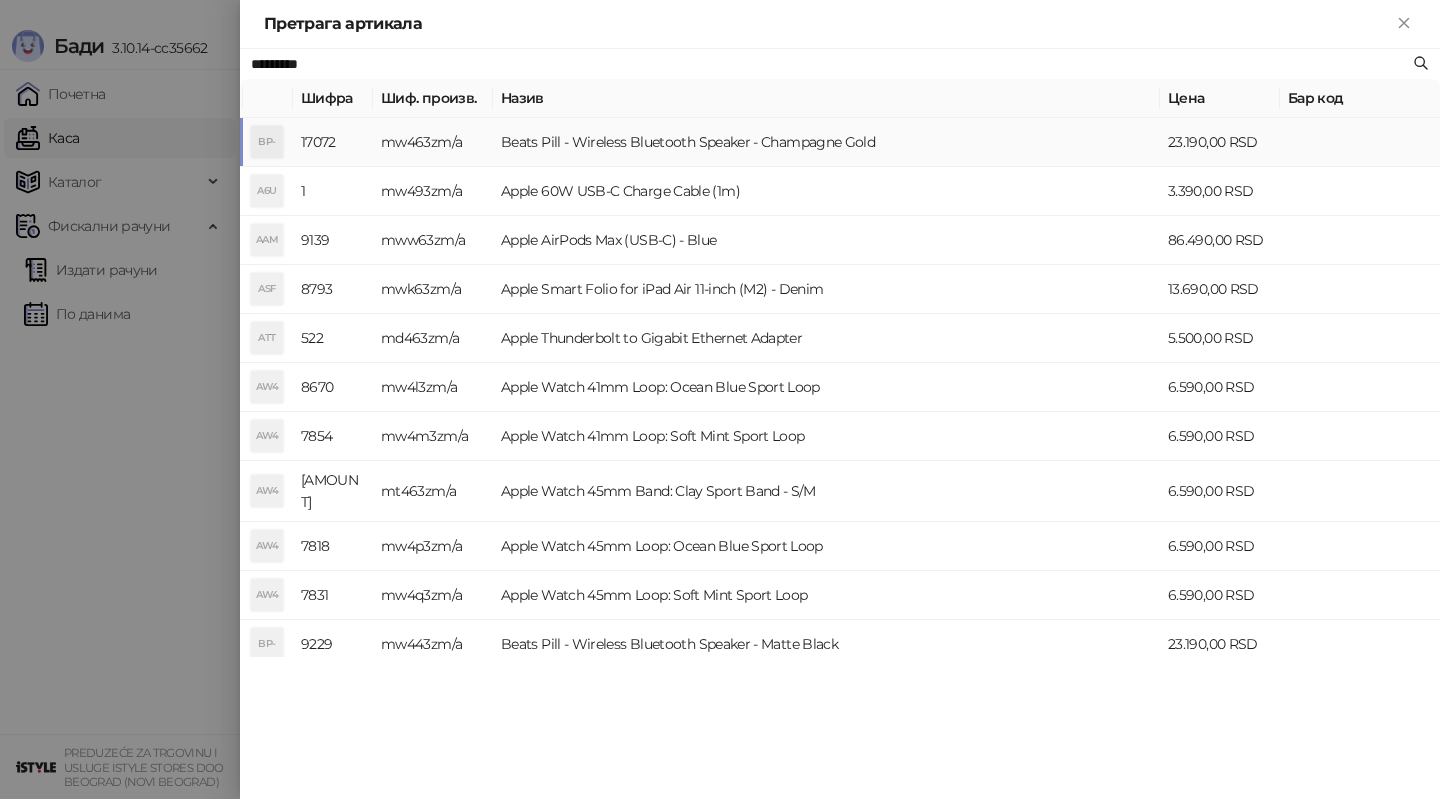 type on "*********" 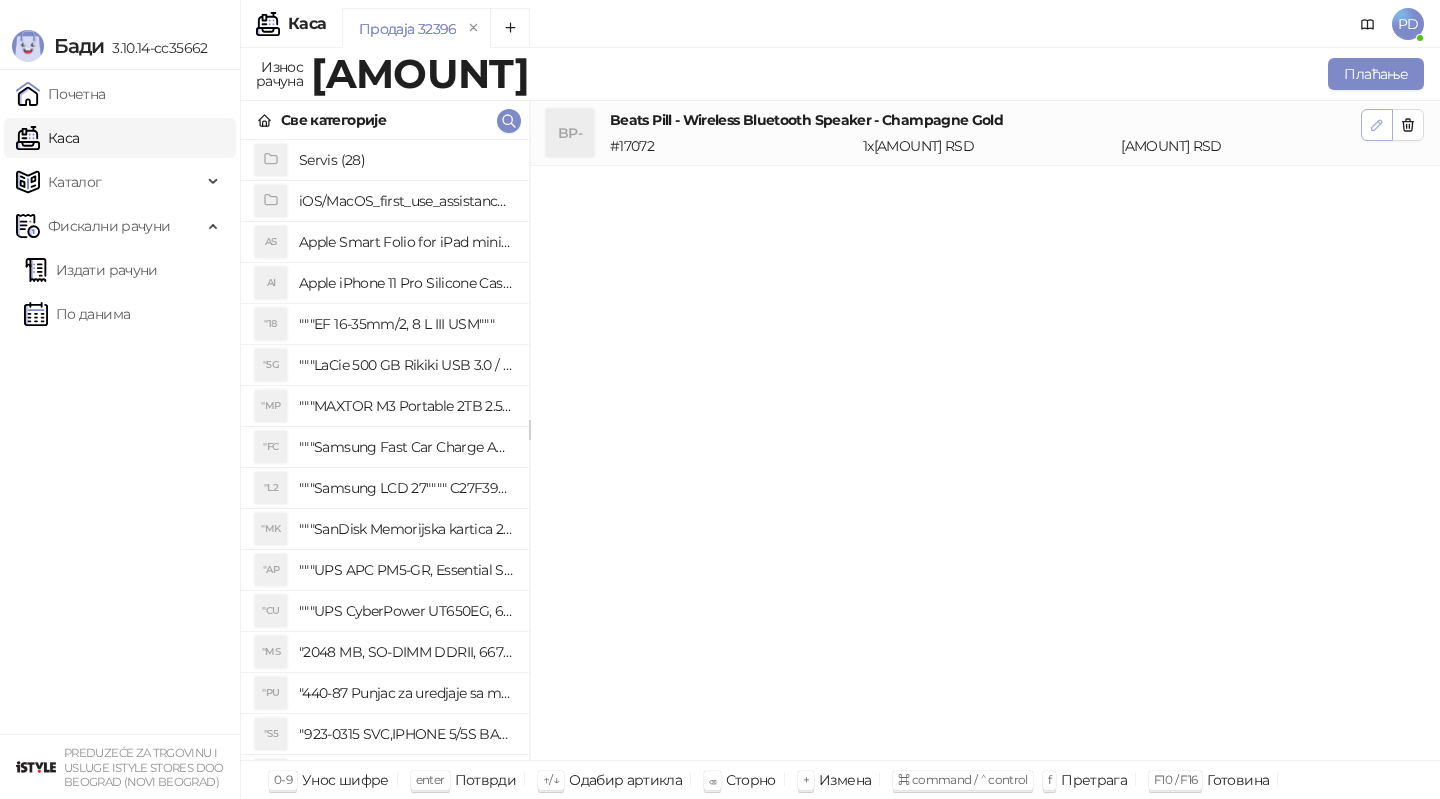 click at bounding box center [1377, 125] 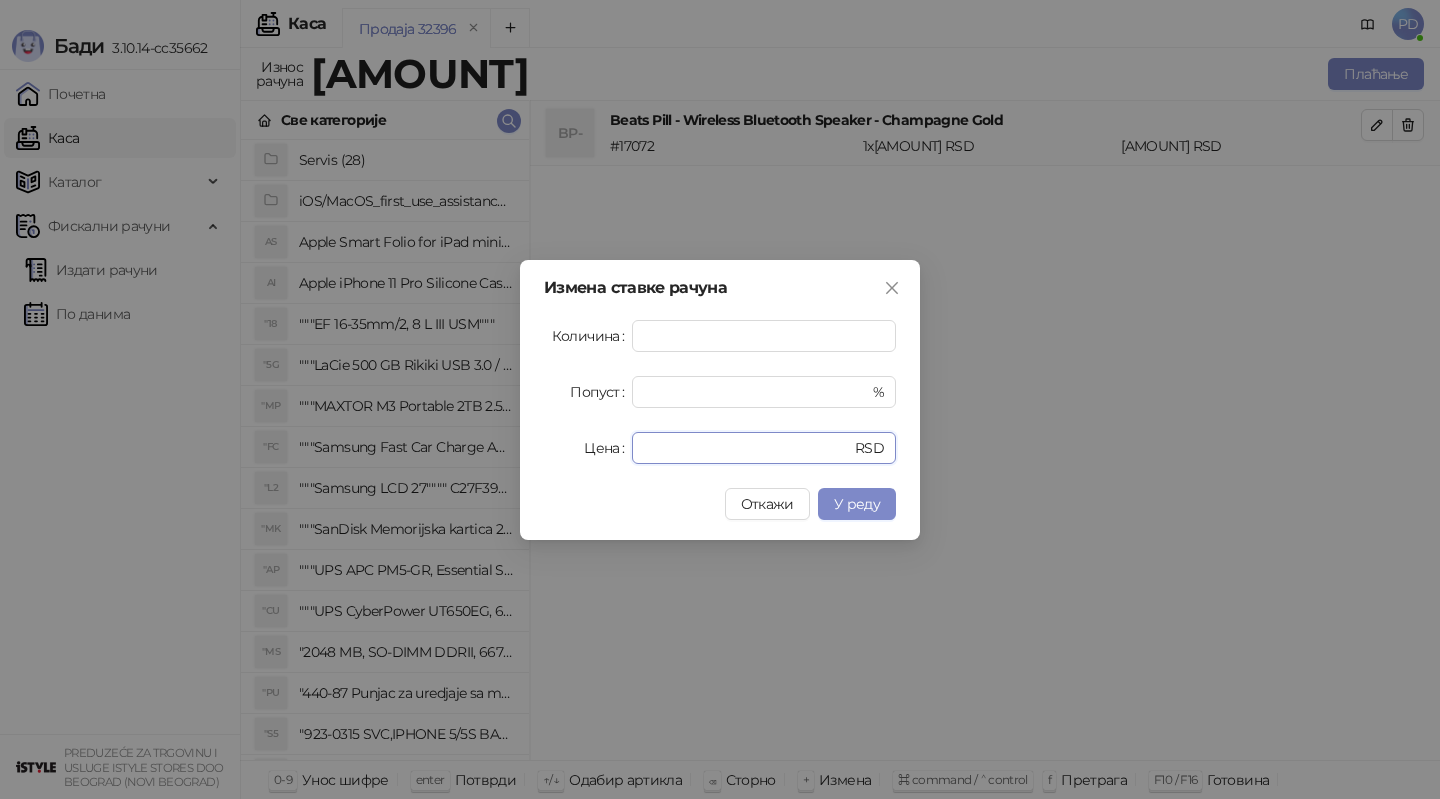 drag, startPoint x: 724, startPoint y: 456, endPoint x: 544, endPoint y: 456, distance: 180 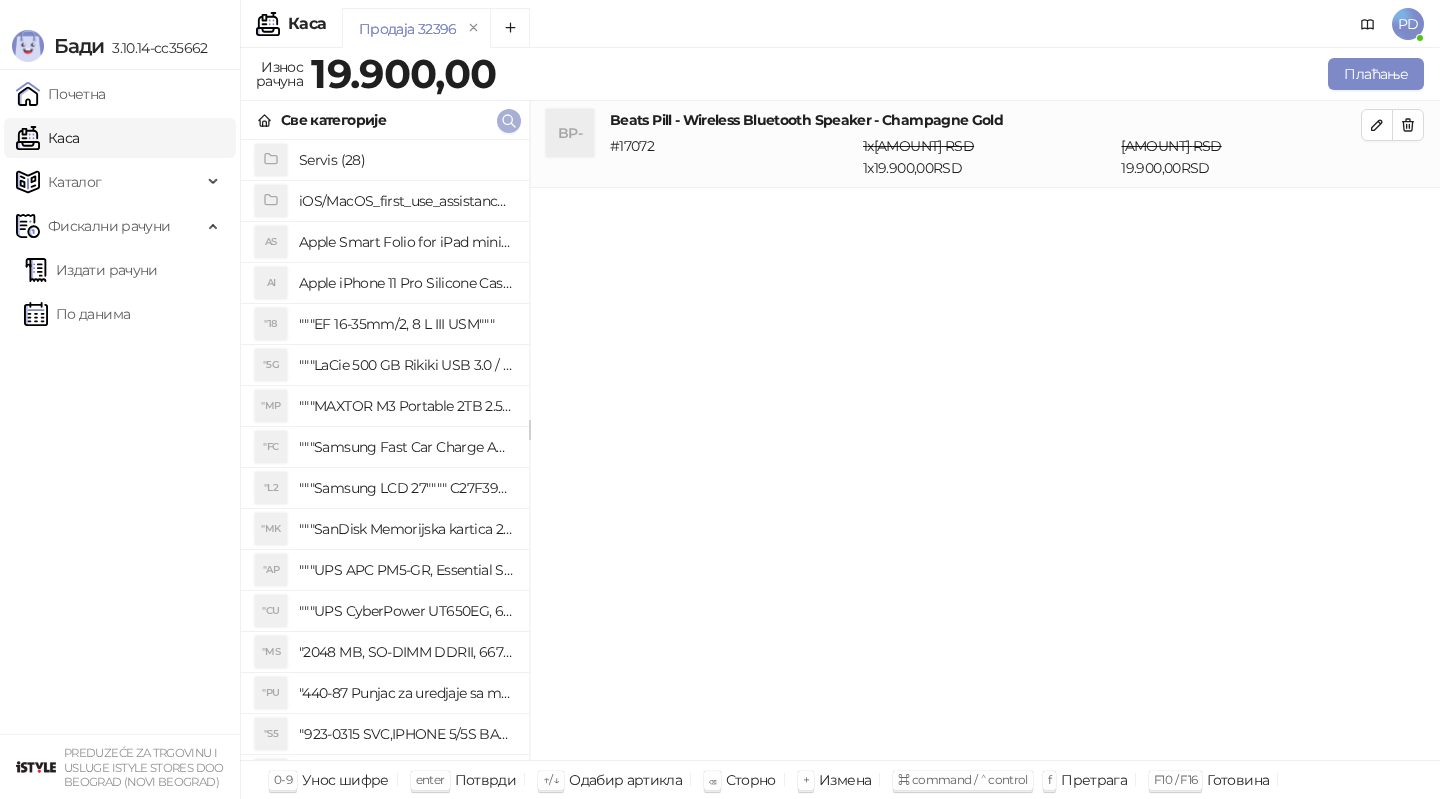 click at bounding box center [509, 121] 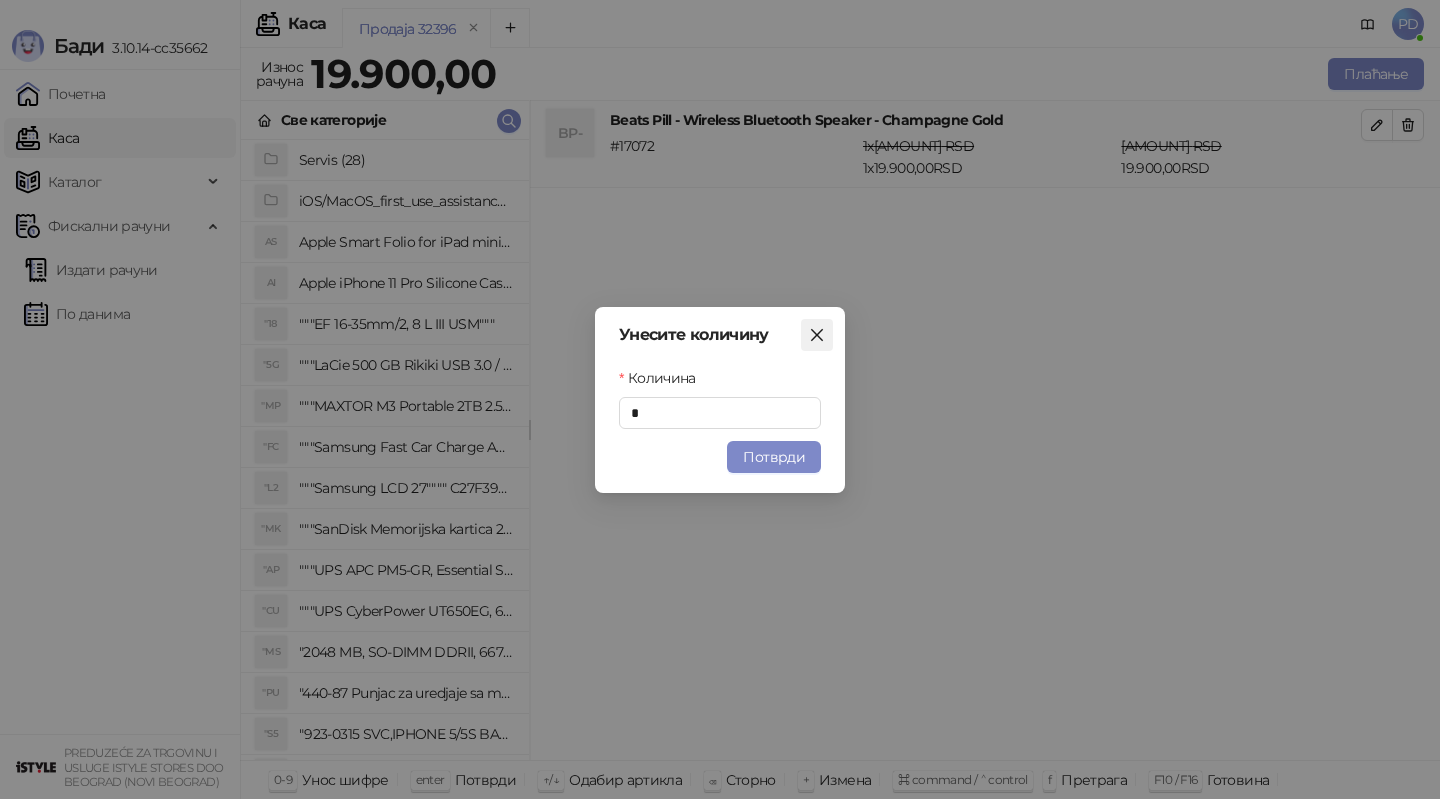 click 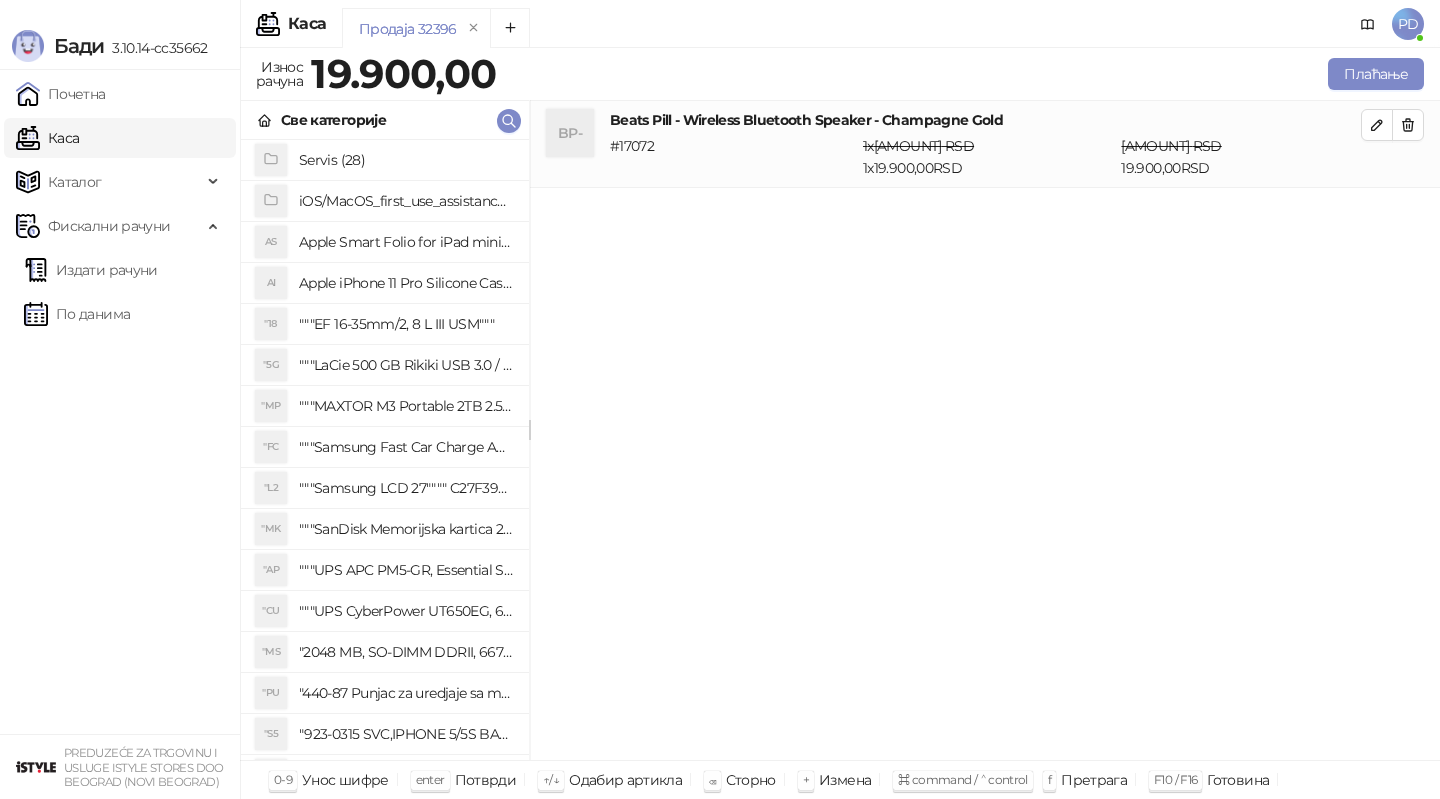 click on "Плаћање" at bounding box center (964, 74) 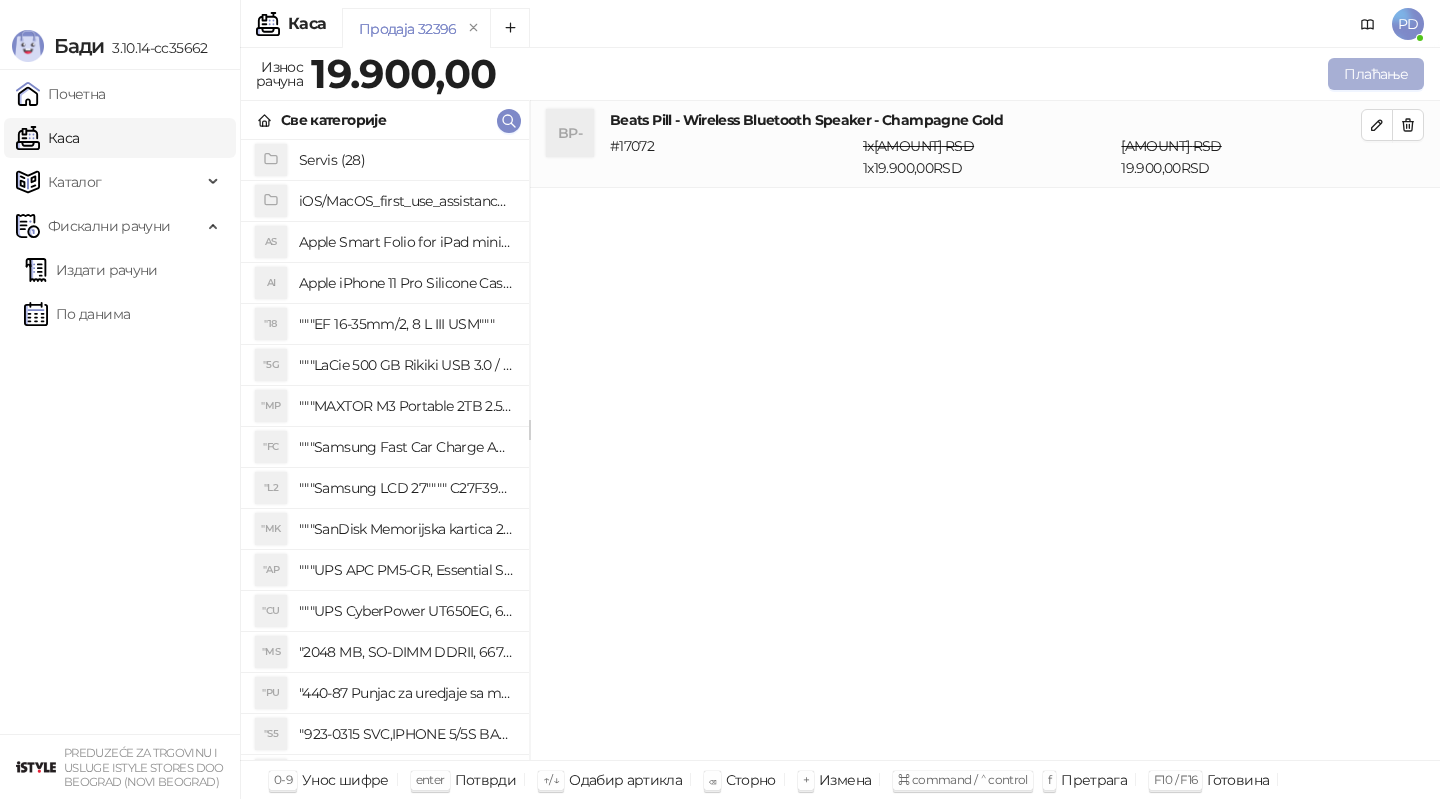 click on "Плаћање" at bounding box center [1376, 74] 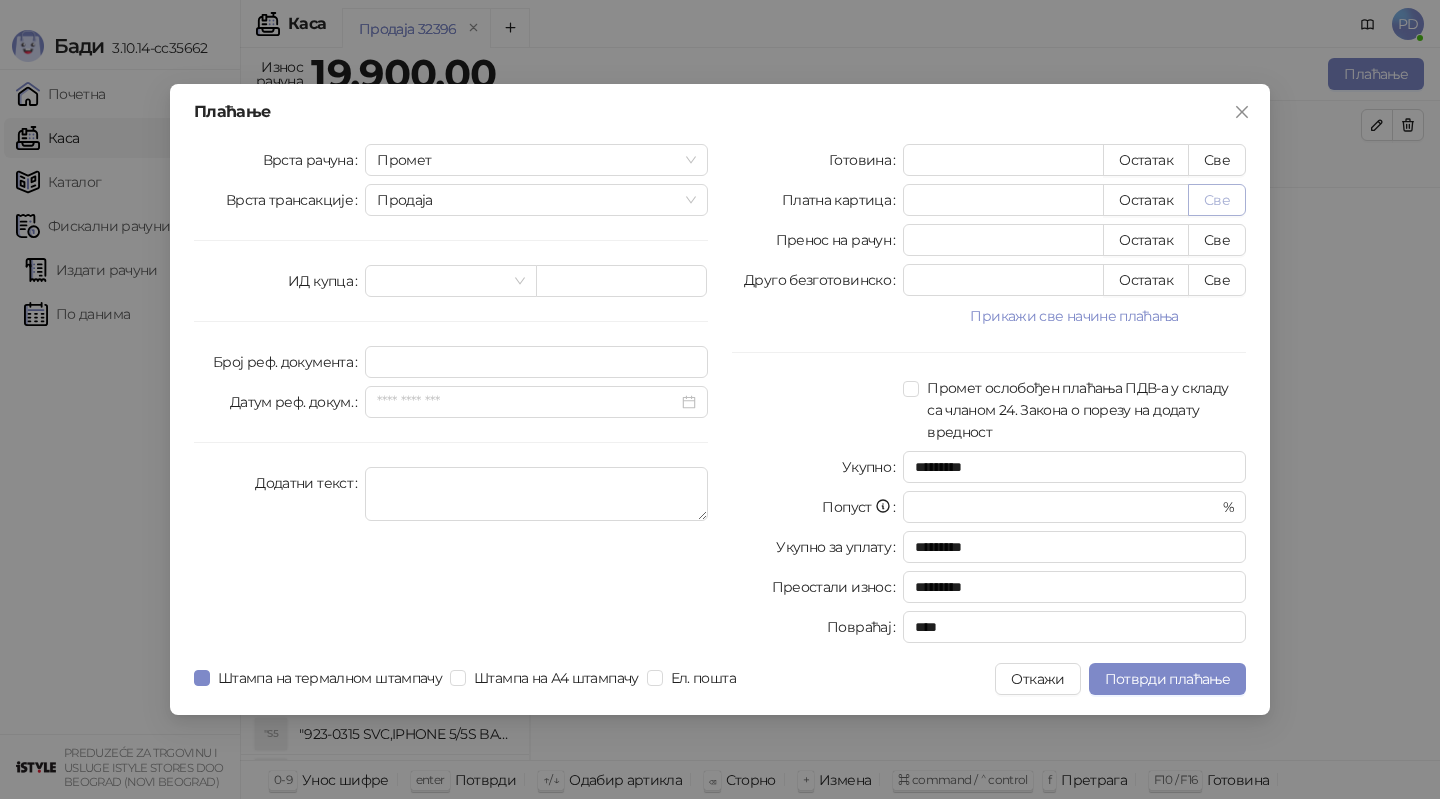 click on "Све" at bounding box center (1217, 200) 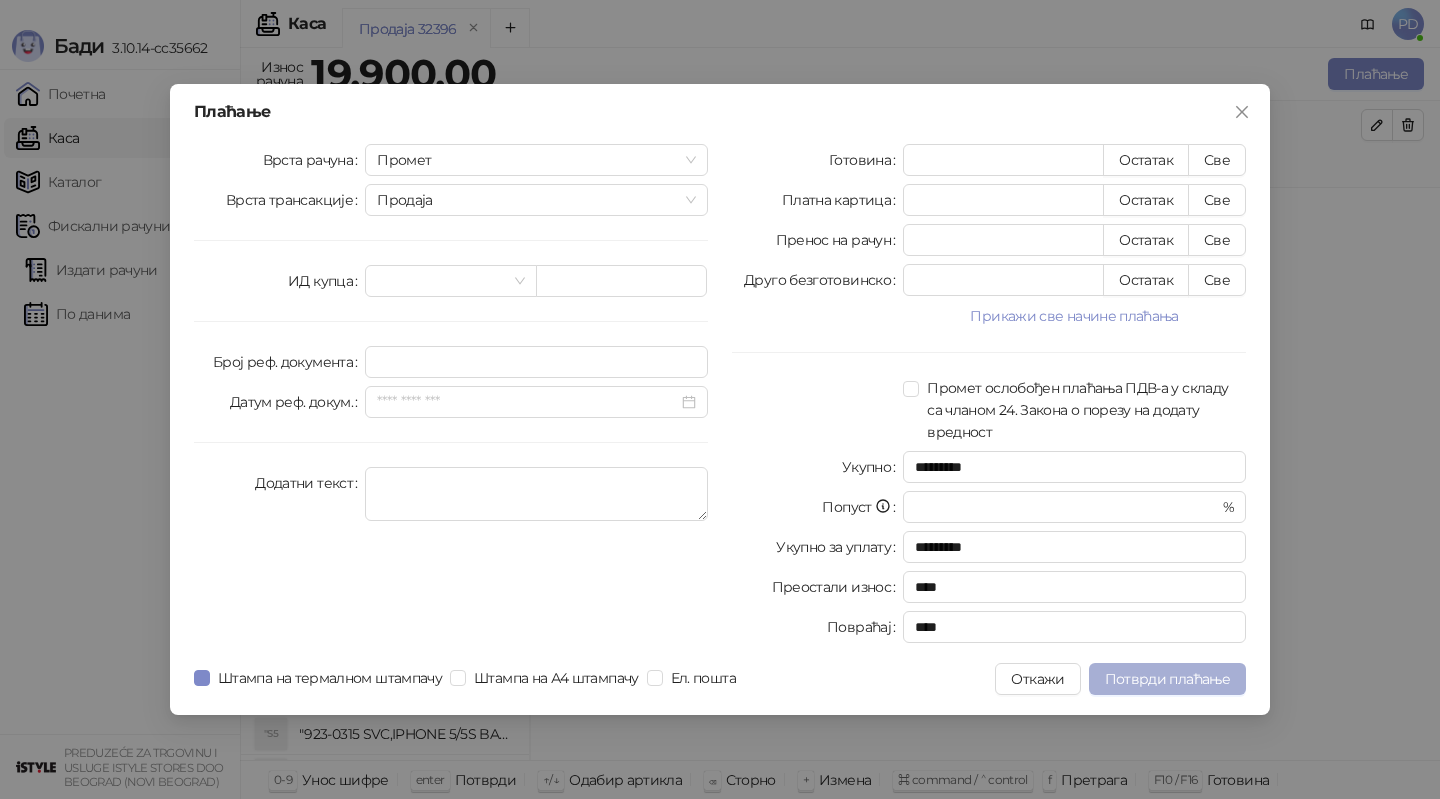 click on "Потврди плаћање" at bounding box center [1167, 679] 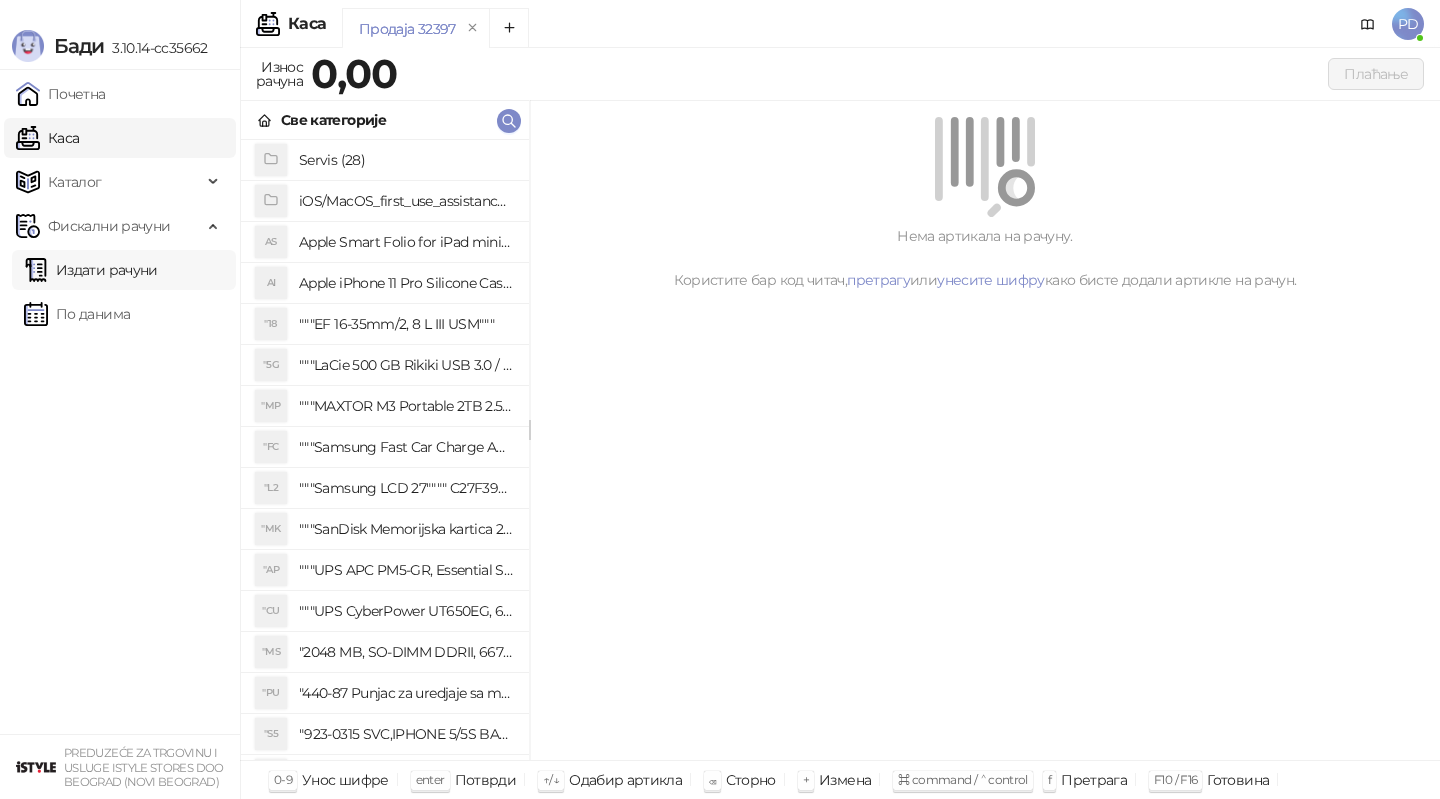 click on "Издати рачуни" at bounding box center (91, 270) 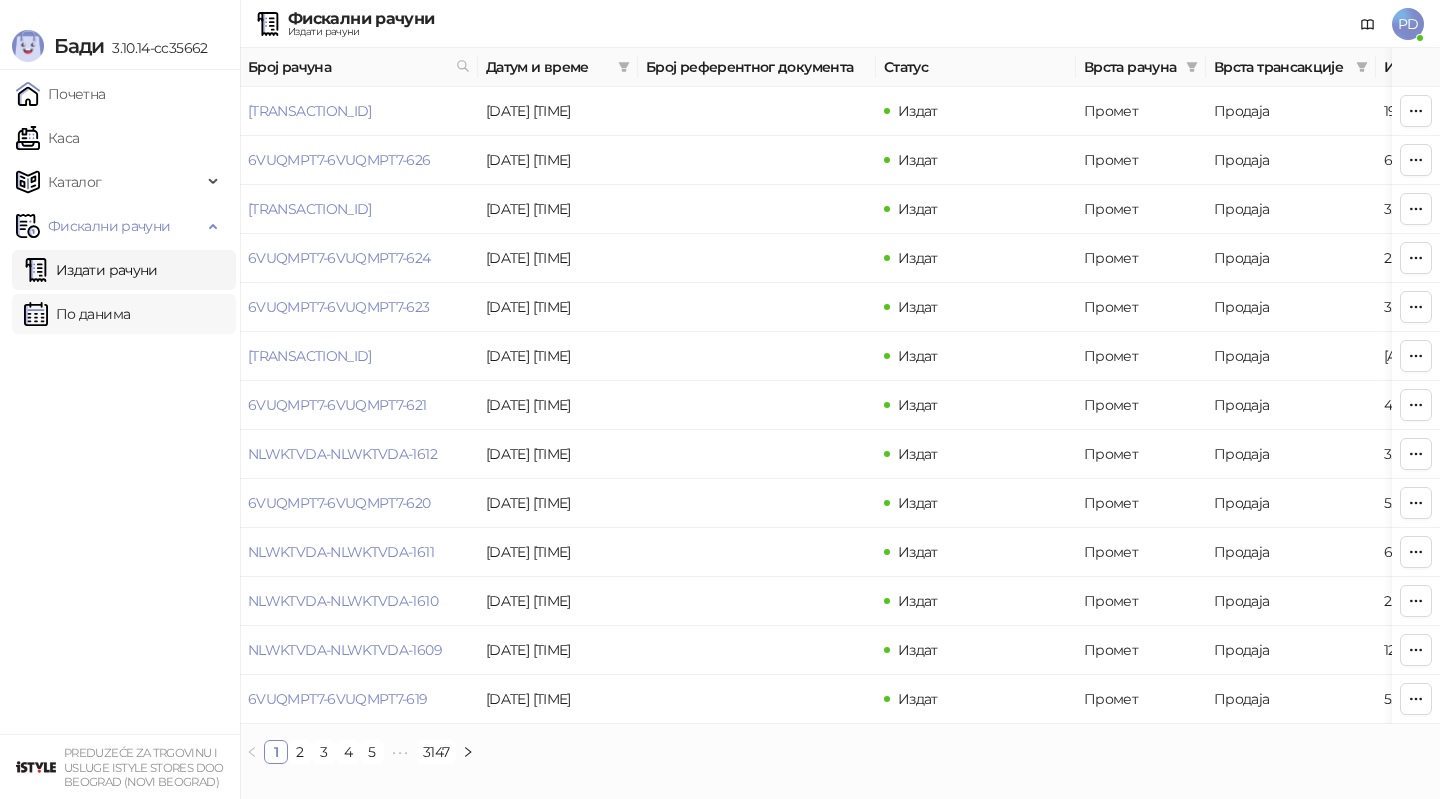 click on "По данима" at bounding box center (77, 314) 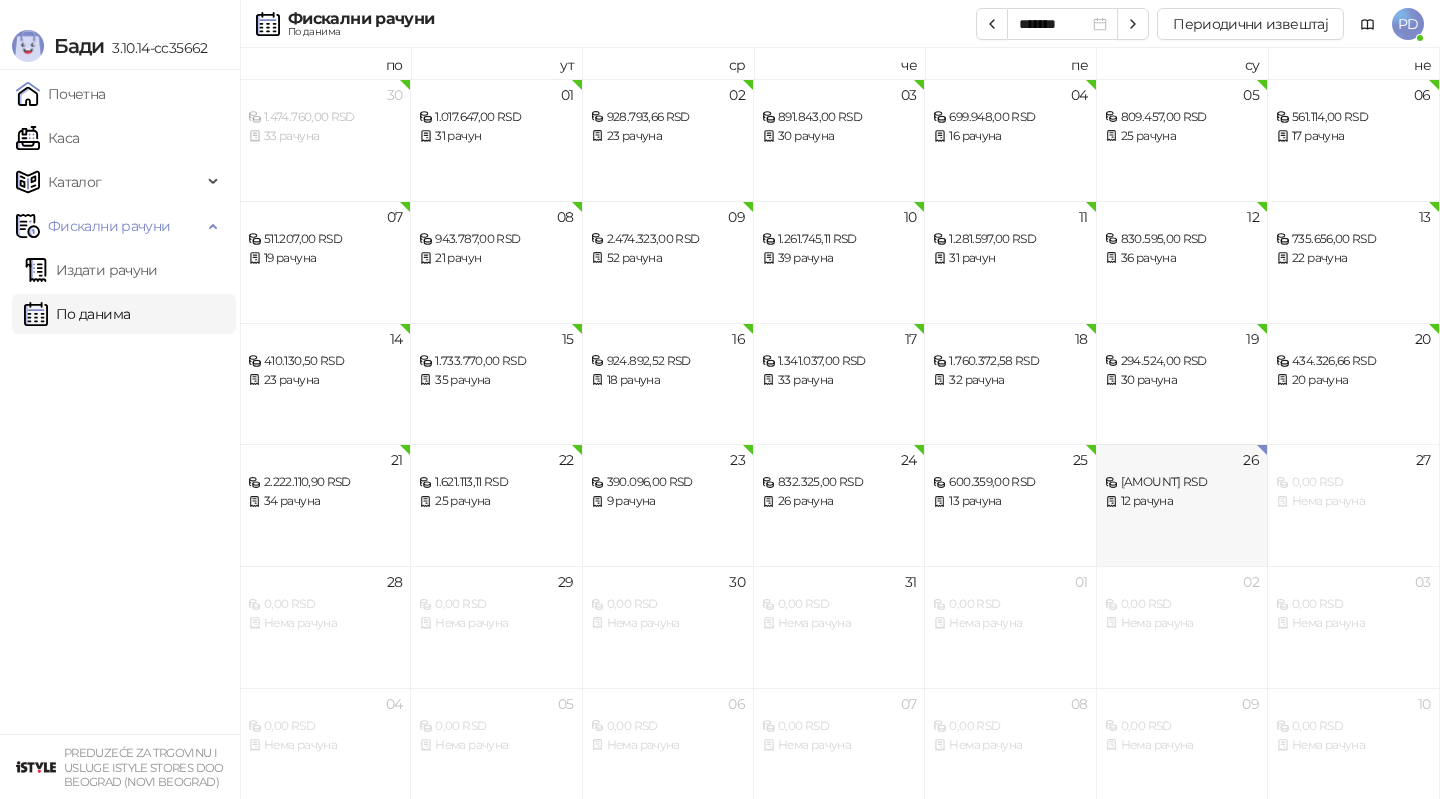 click on "26 [AMOUNT] RSD 12 рачуна" at bounding box center (1182, 505) 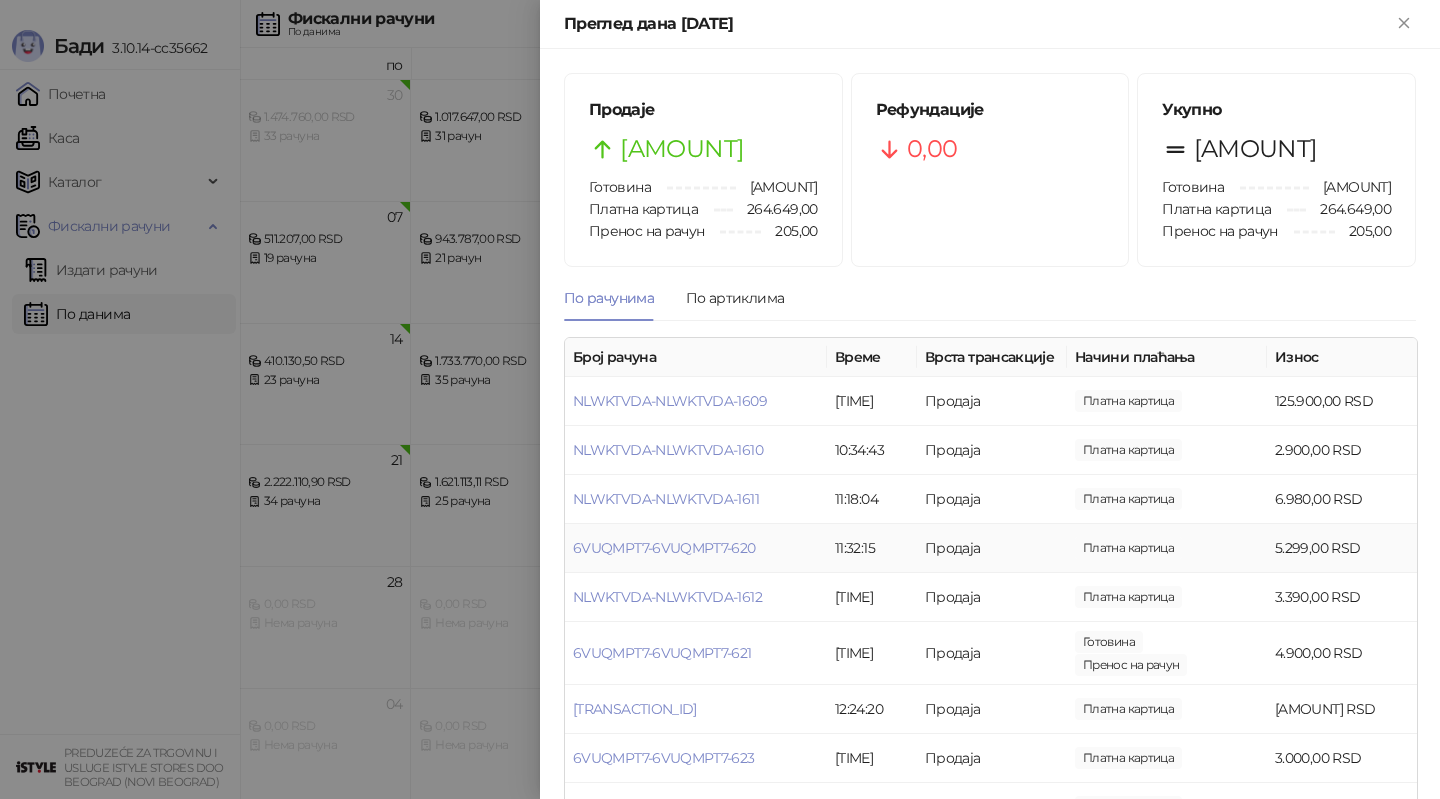 scroll, scrollTop: 204, scrollLeft: 0, axis: vertical 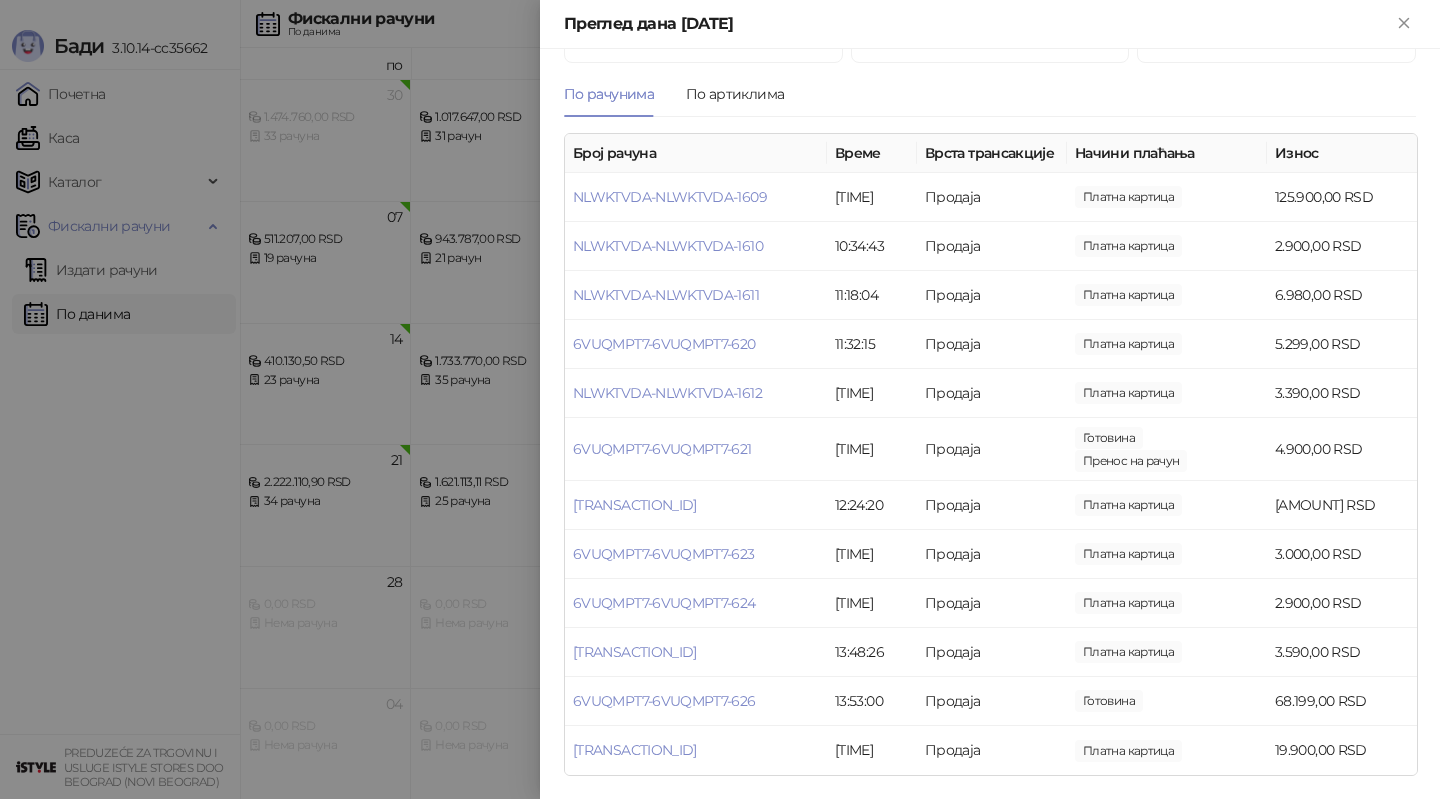 click at bounding box center [720, 399] 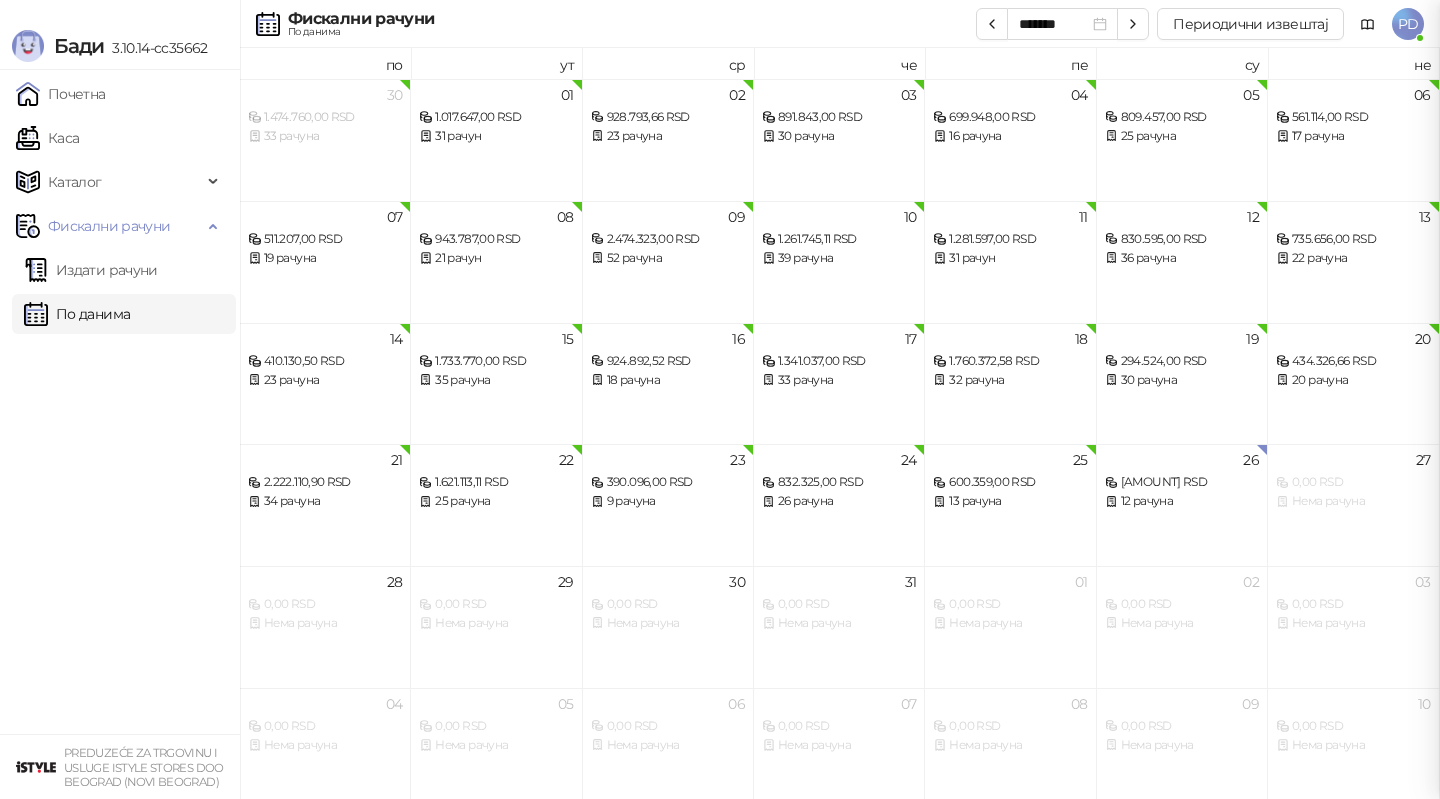 scroll, scrollTop: 0, scrollLeft: 0, axis: both 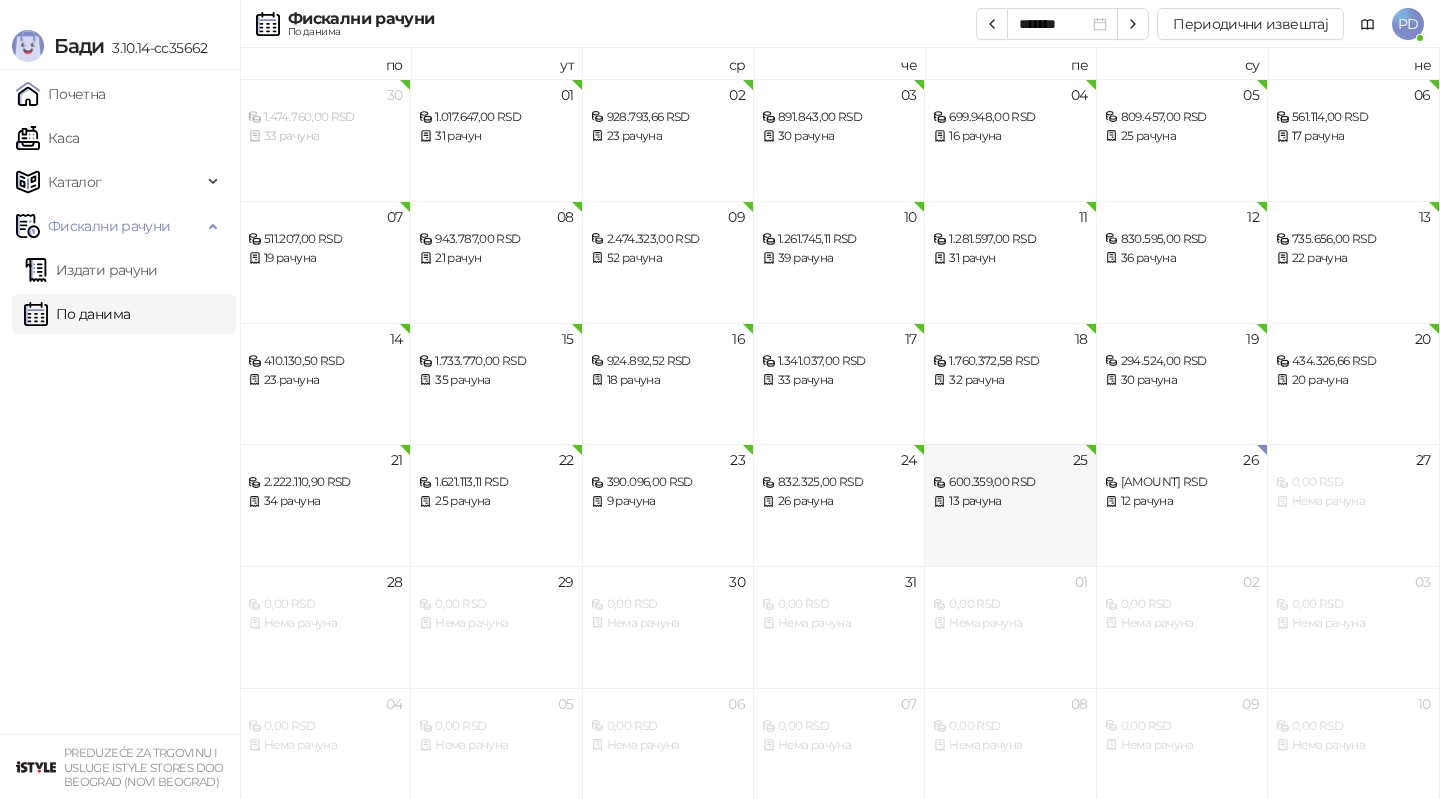 click on "25 [AMOUNT] RSD 13 рачуна" at bounding box center (1010, 505) 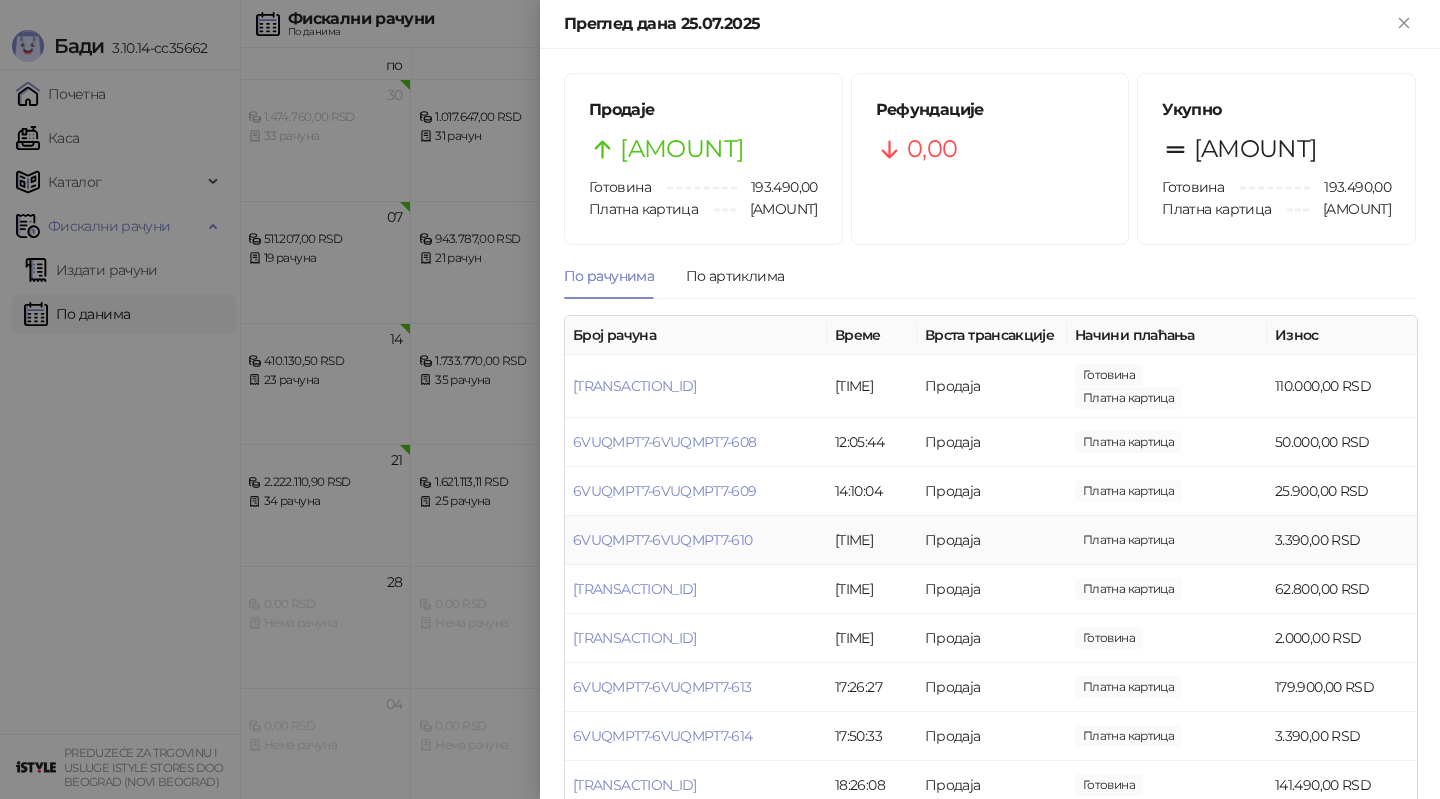 scroll, scrollTop: 231, scrollLeft: 0, axis: vertical 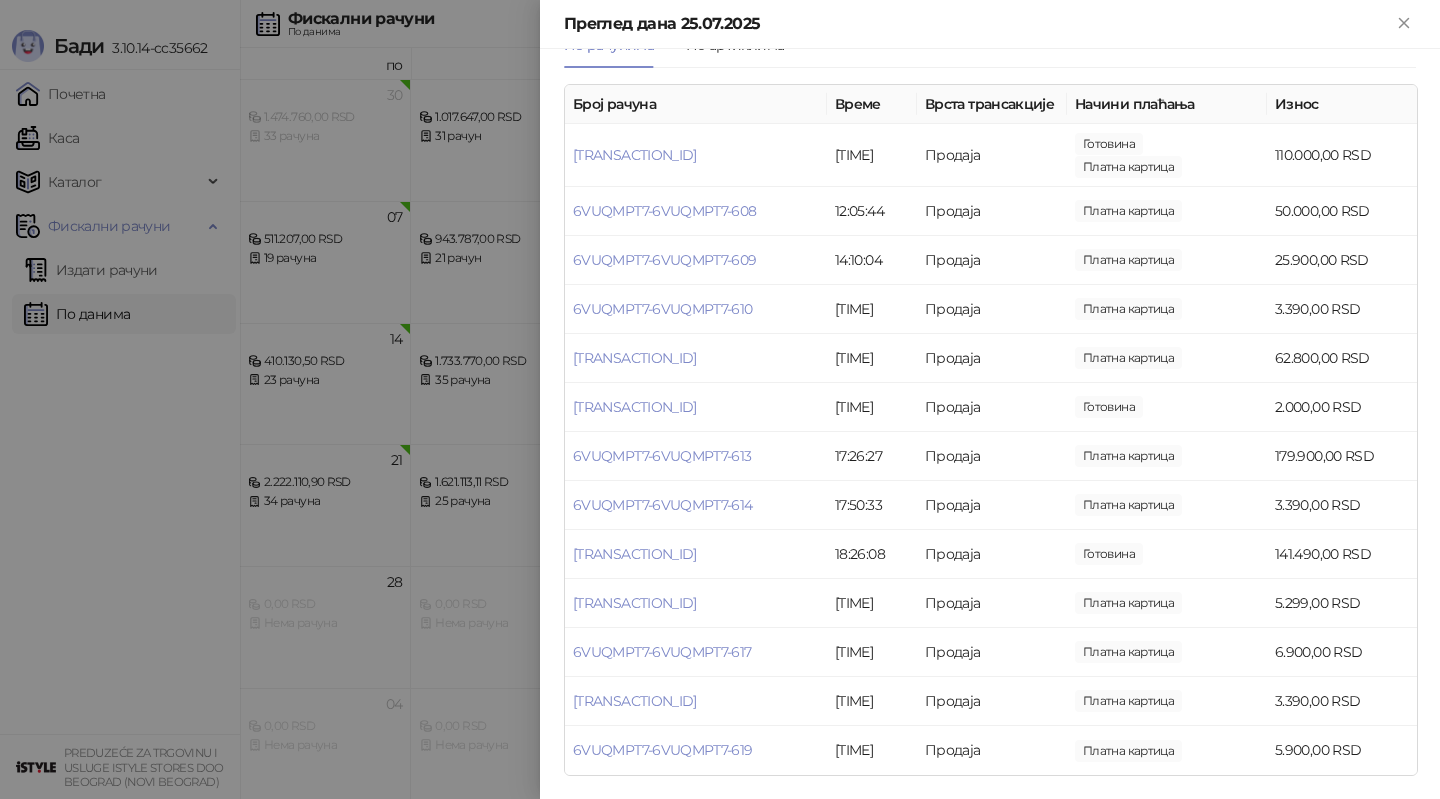 click at bounding box center [720, 399] 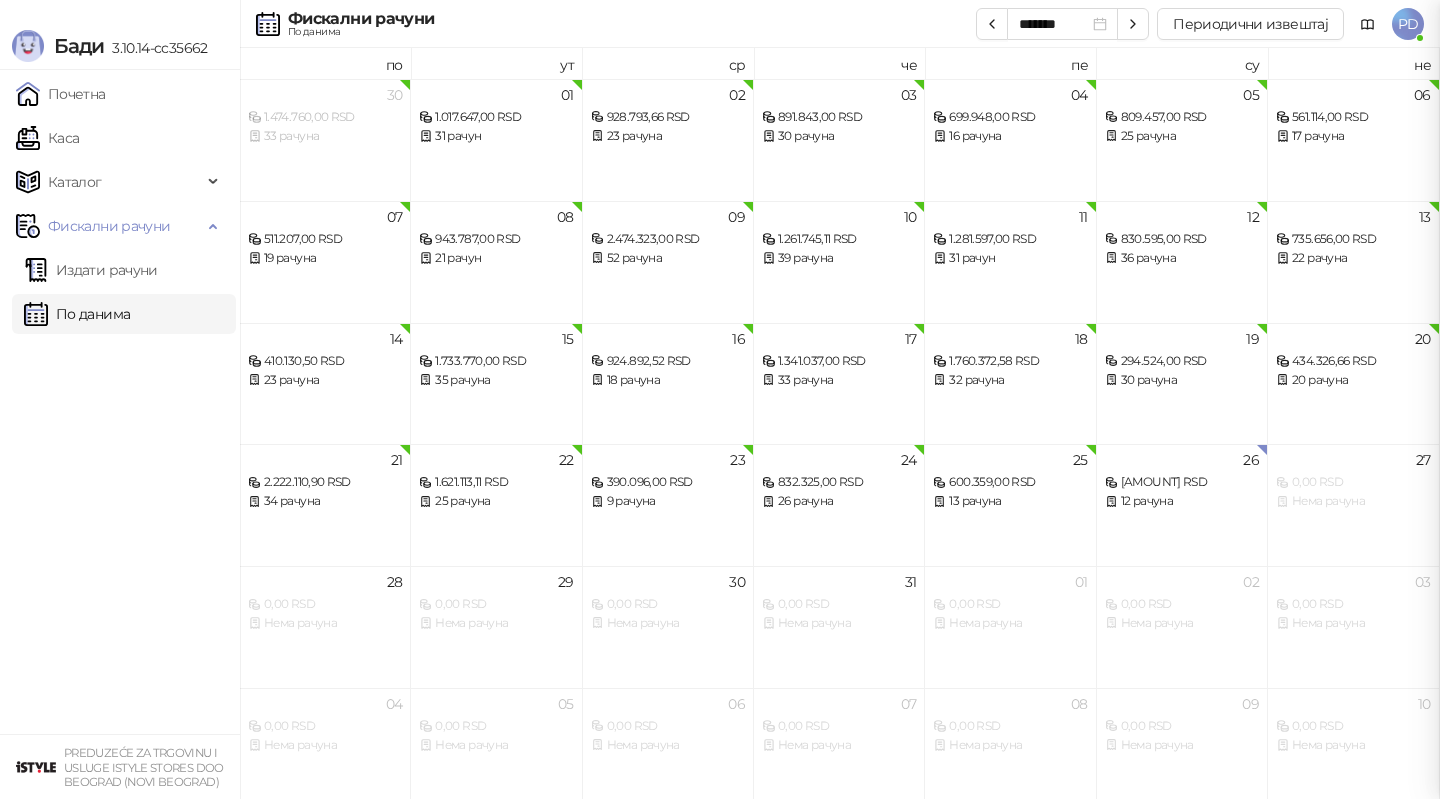 scroll, scrollTop: 0, scrollLeft: 0, axis: both 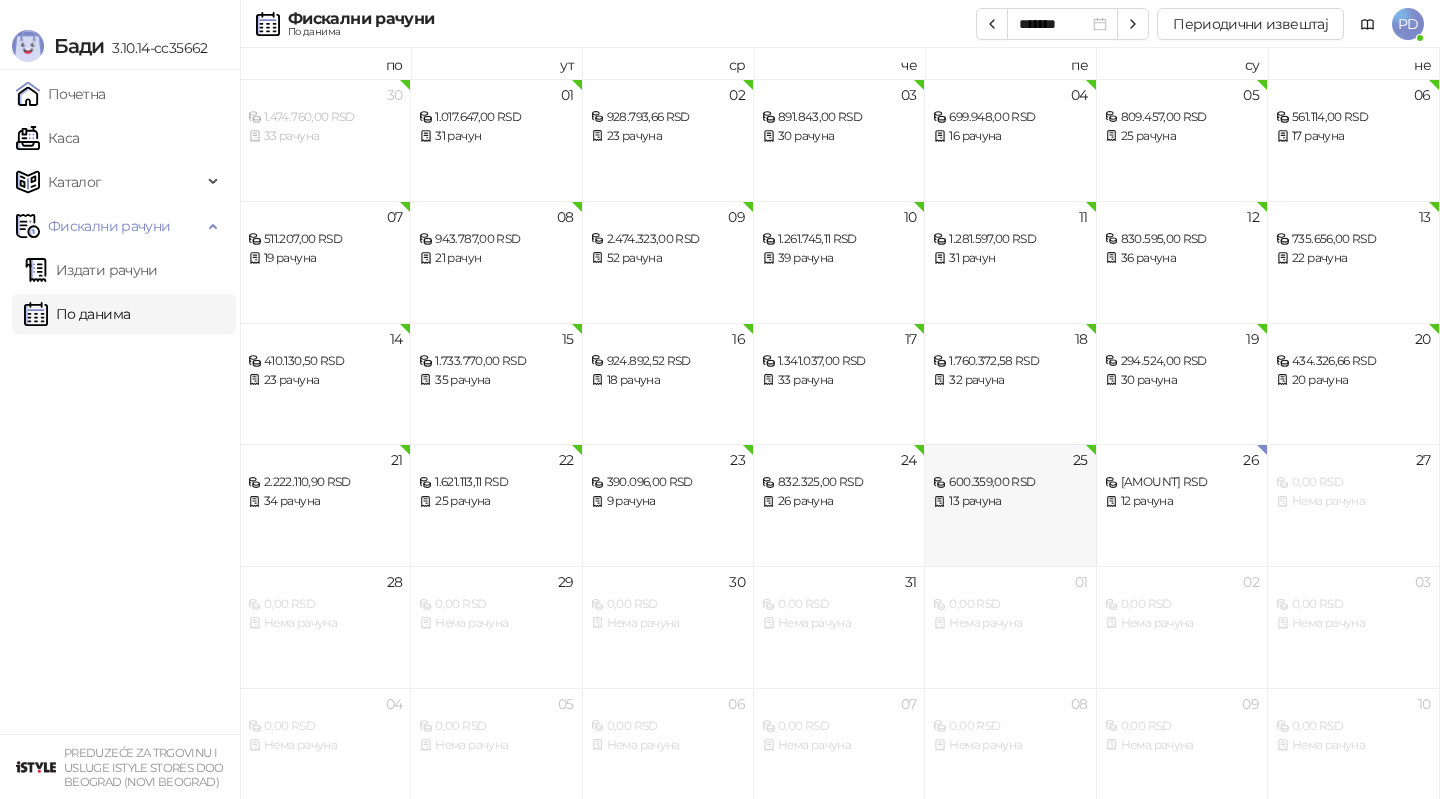 click on "25 [AMOUNT] RSD 13 рачуна" at bounding box center [1010, 505] 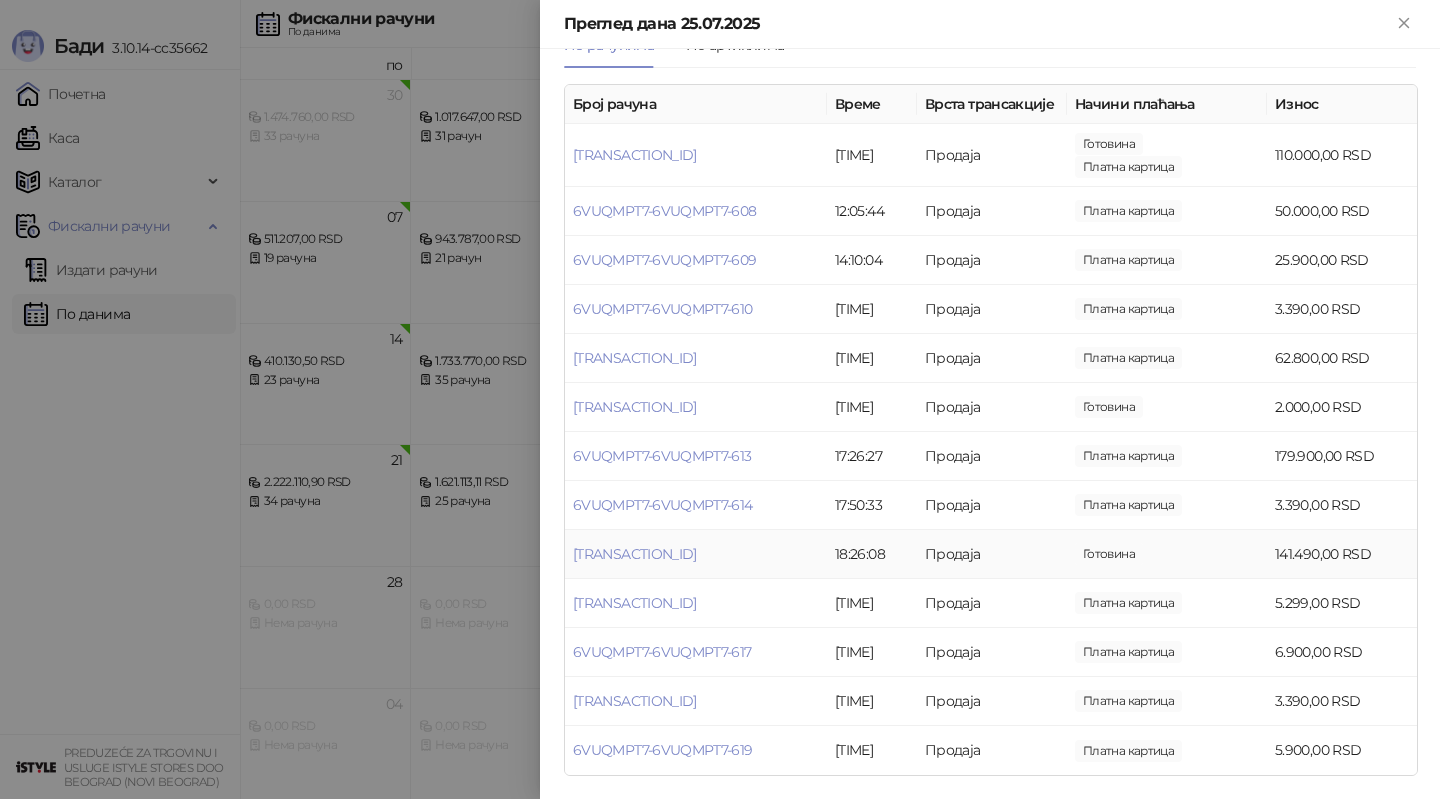scroll, scrollTop: 0, scrollLeft: 0, axis: both 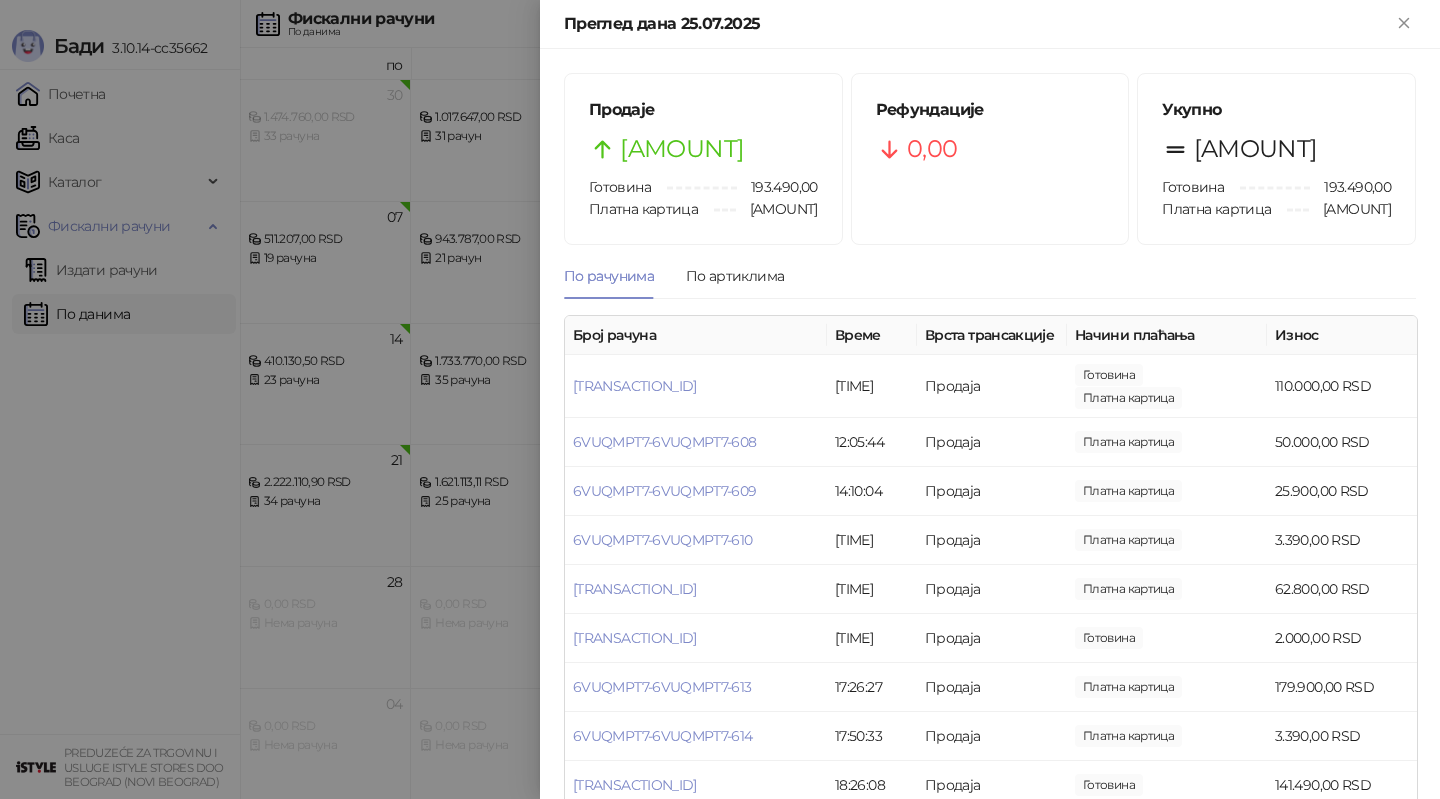 click at bounding box center (720, 399) 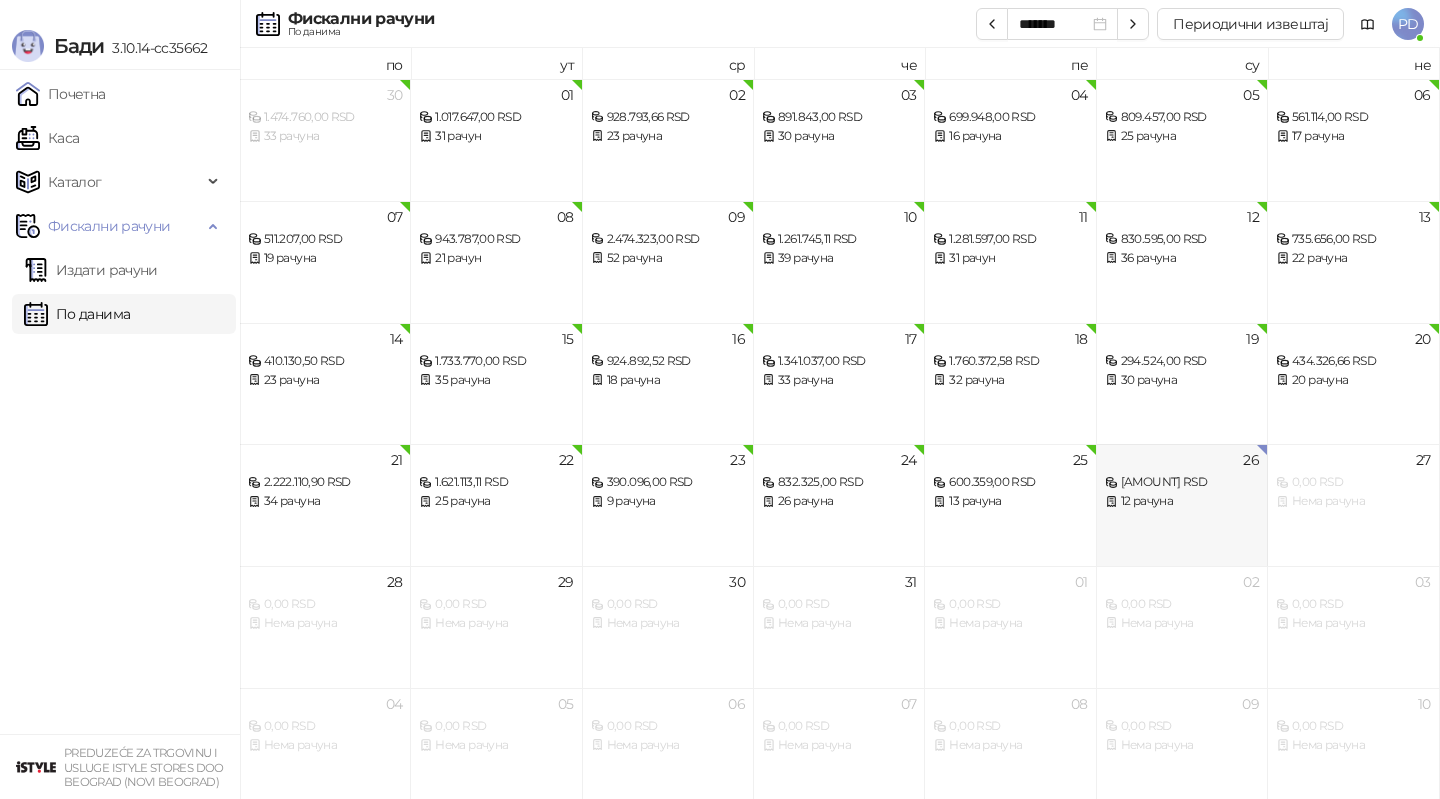 click 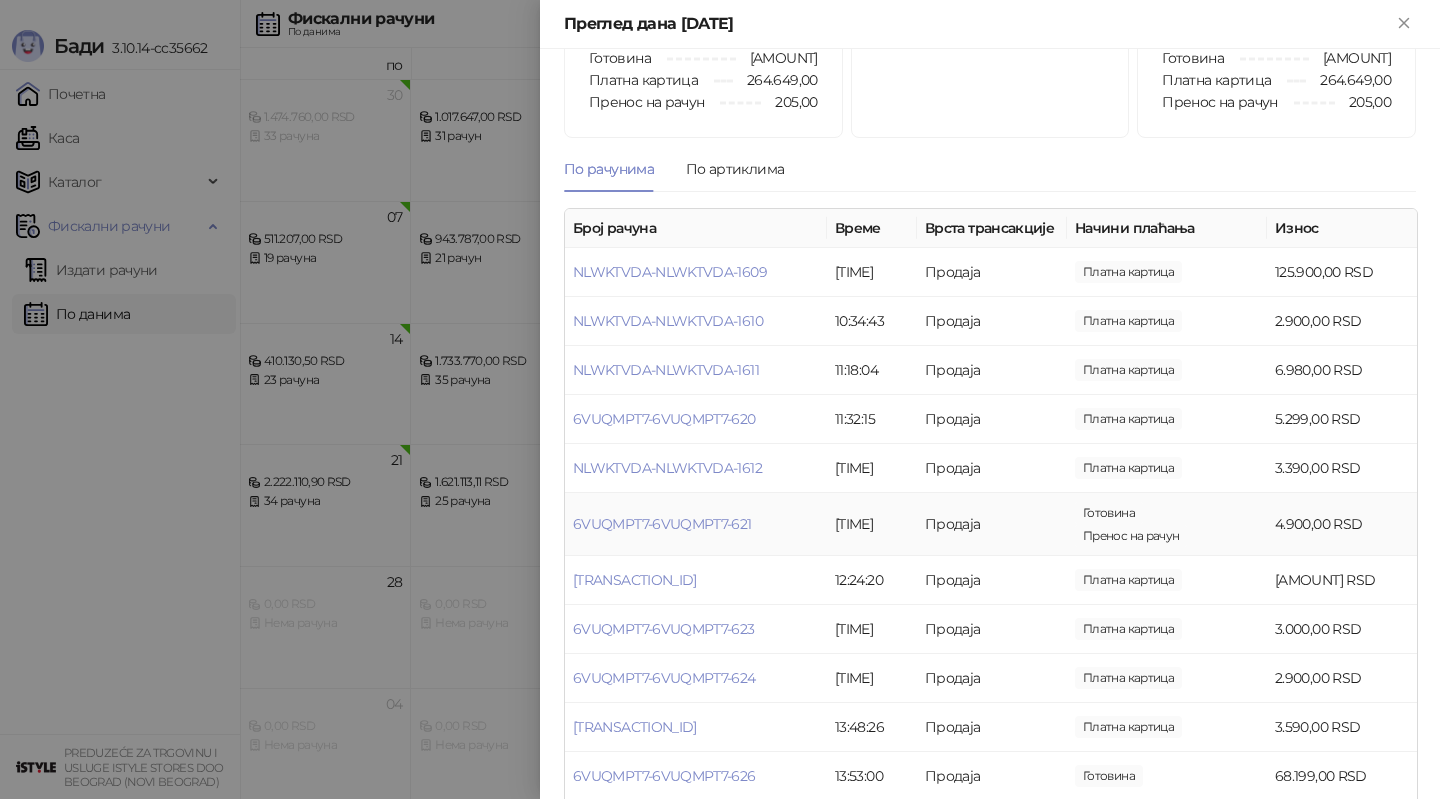 scroll, scrollTop: 204, scrollLeft: 0, axis: vertical 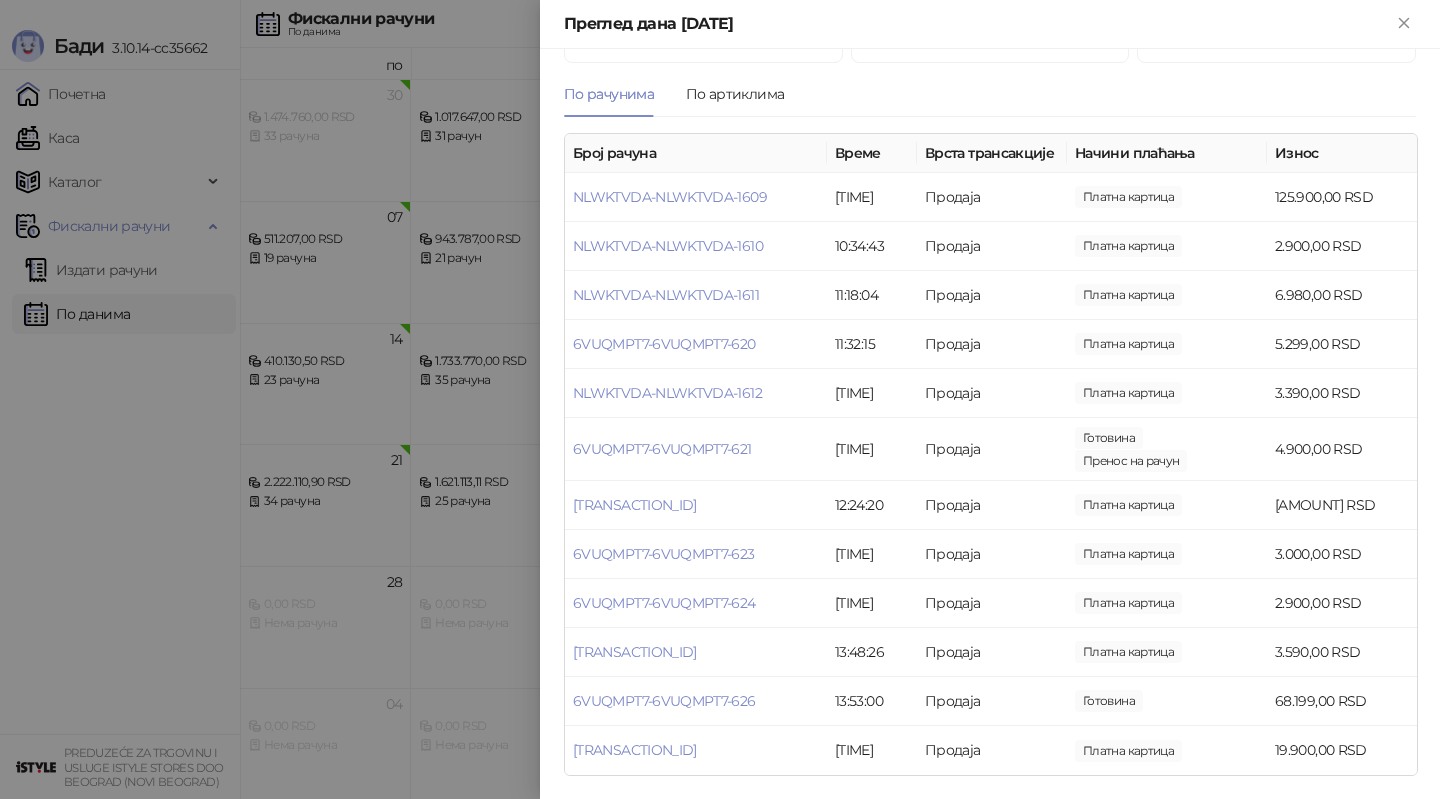 click at bounding box center (720, 399) 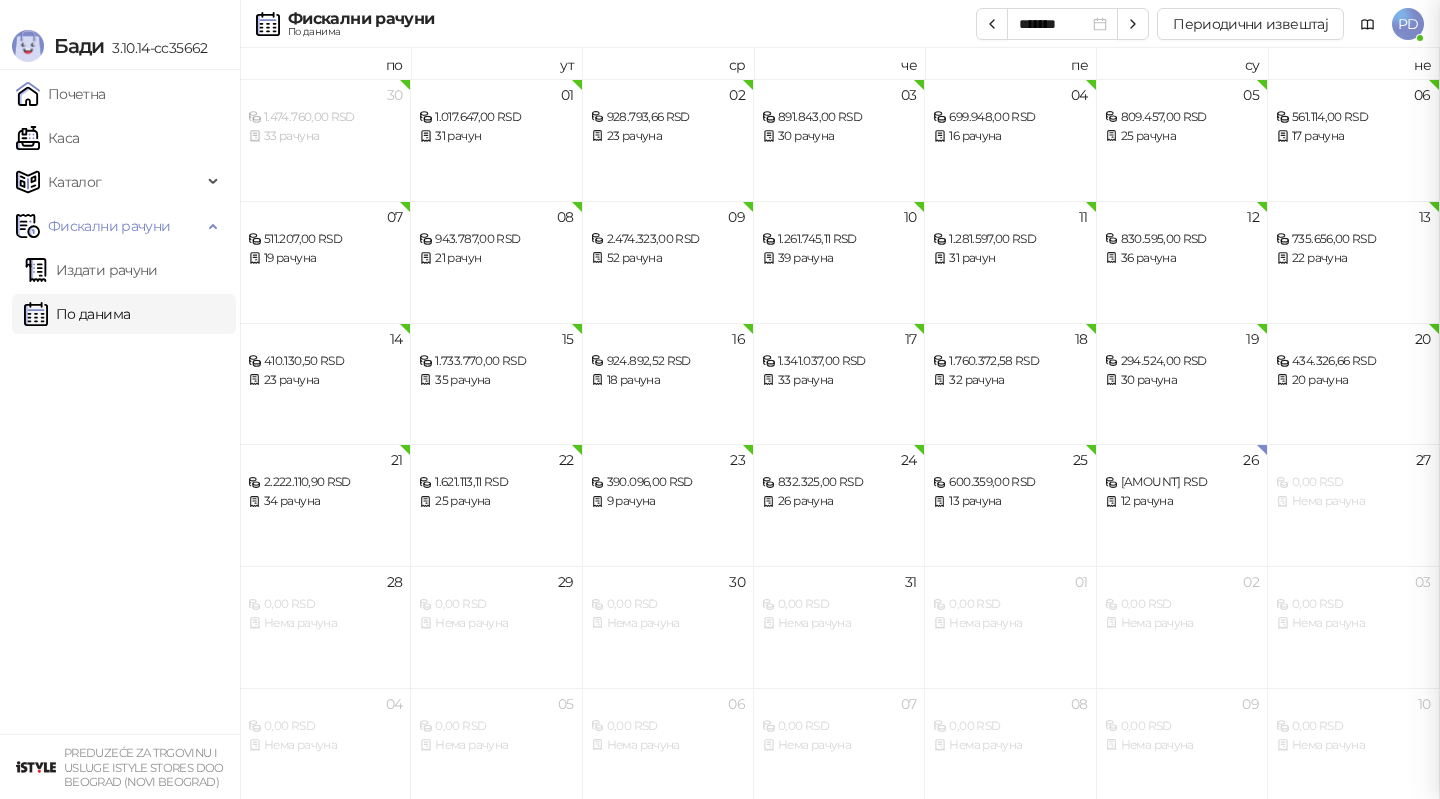 scroll, scrollTop: 0, scrollLeft: 0, axis: both 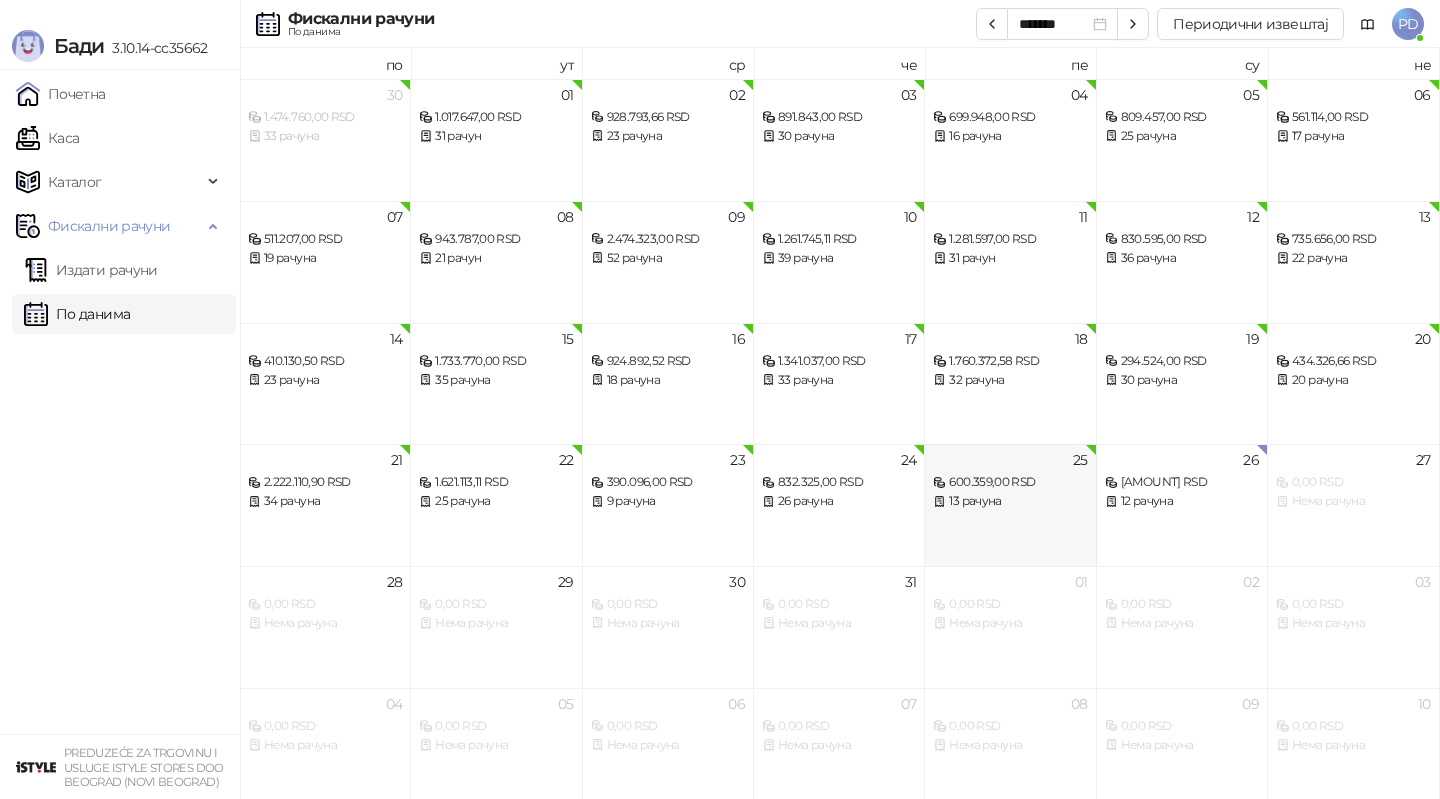 click on "13 рачуна" at bounding box center [1010, 501] 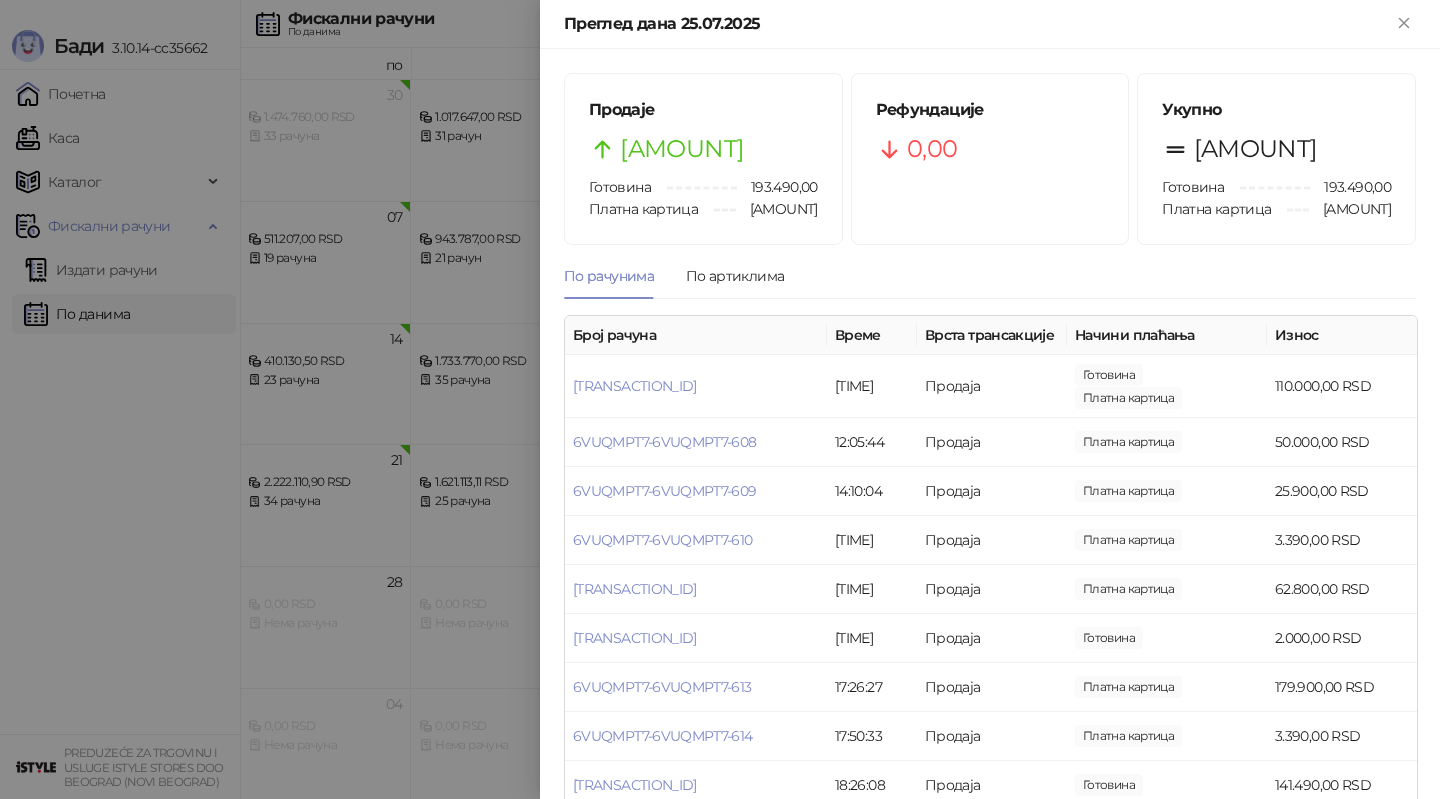 click at bounding box center [720, 399] 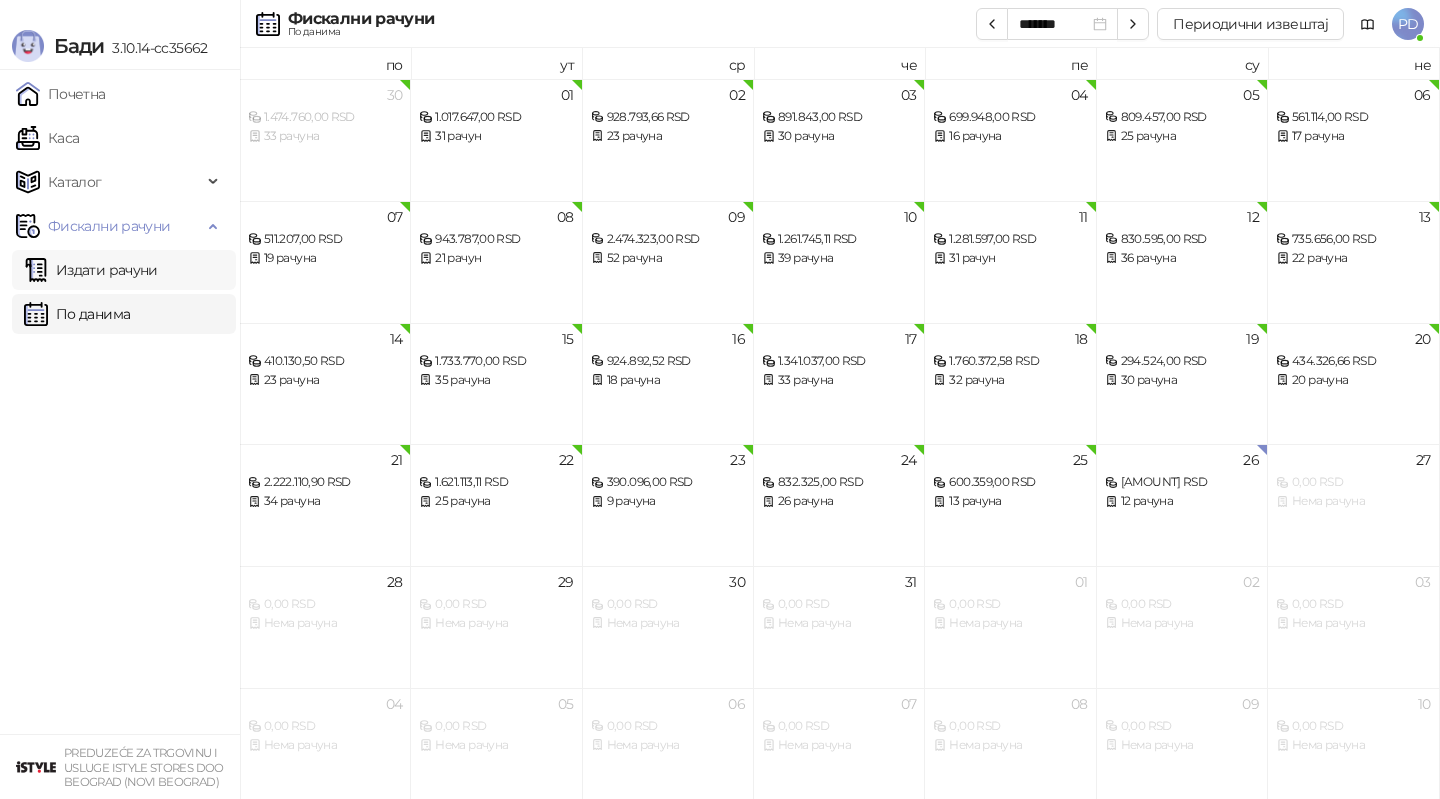 click on "Издати рачуни" at bounding box center (91, 270) 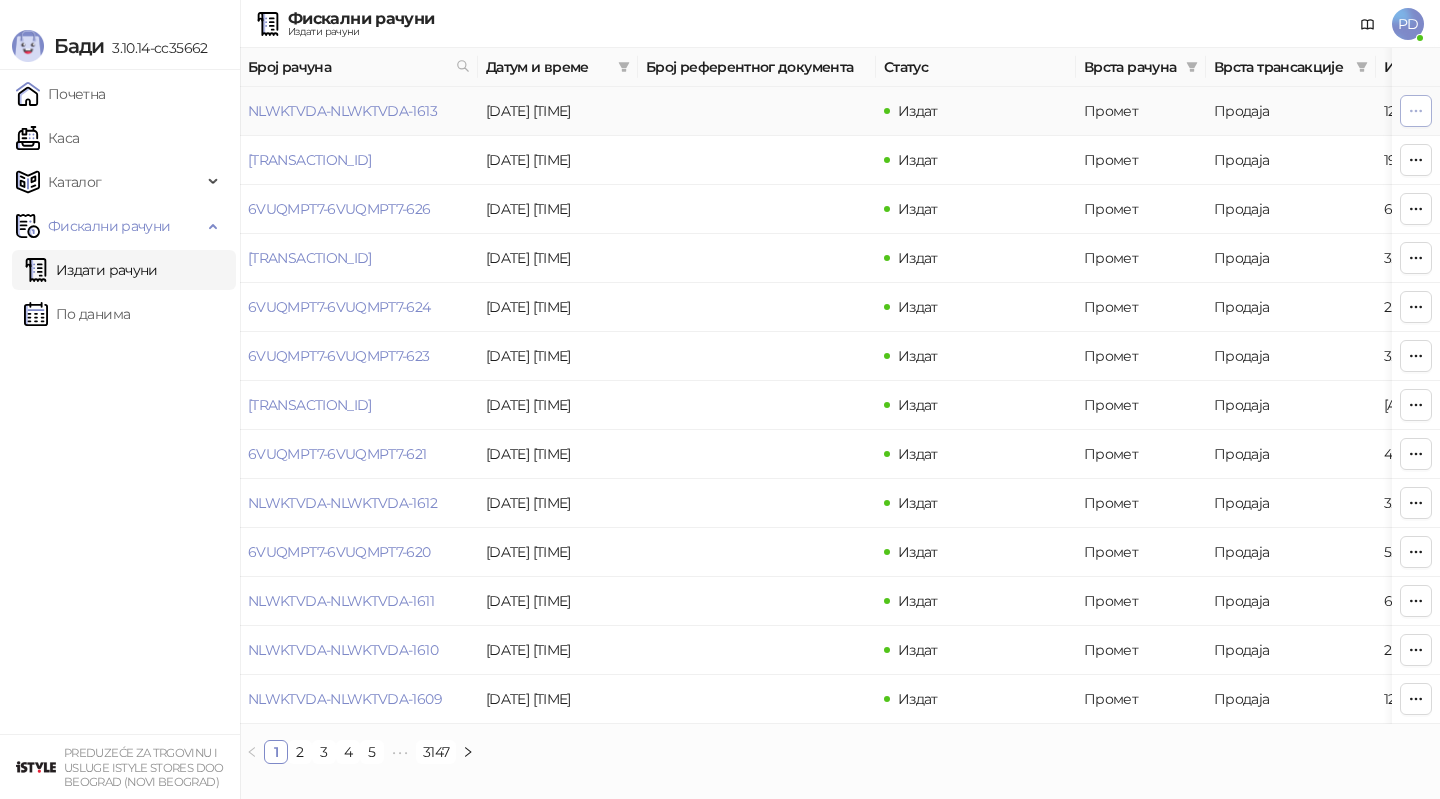 click 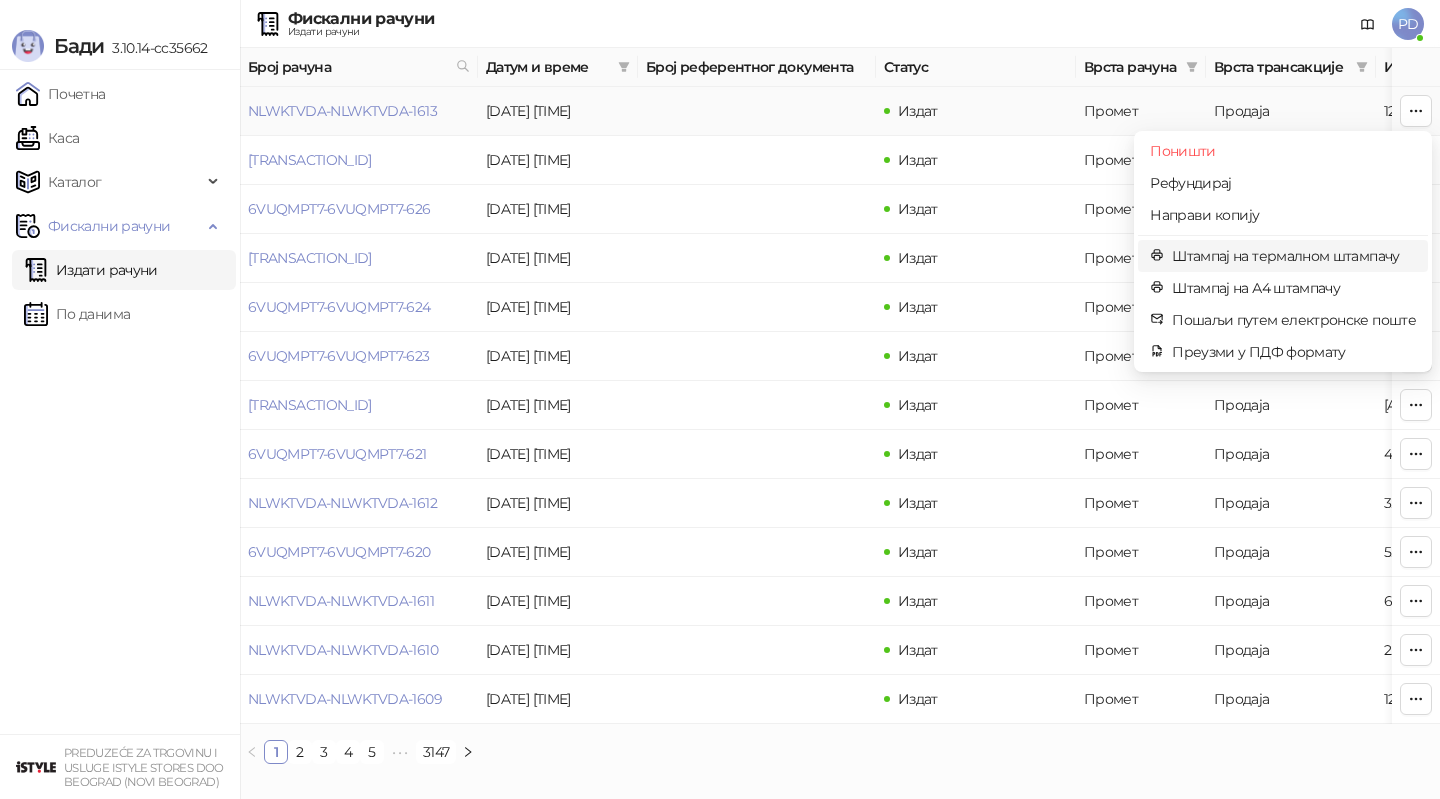 click on "Штампај на термалном штампачу" at bounding box center (1294, 256) 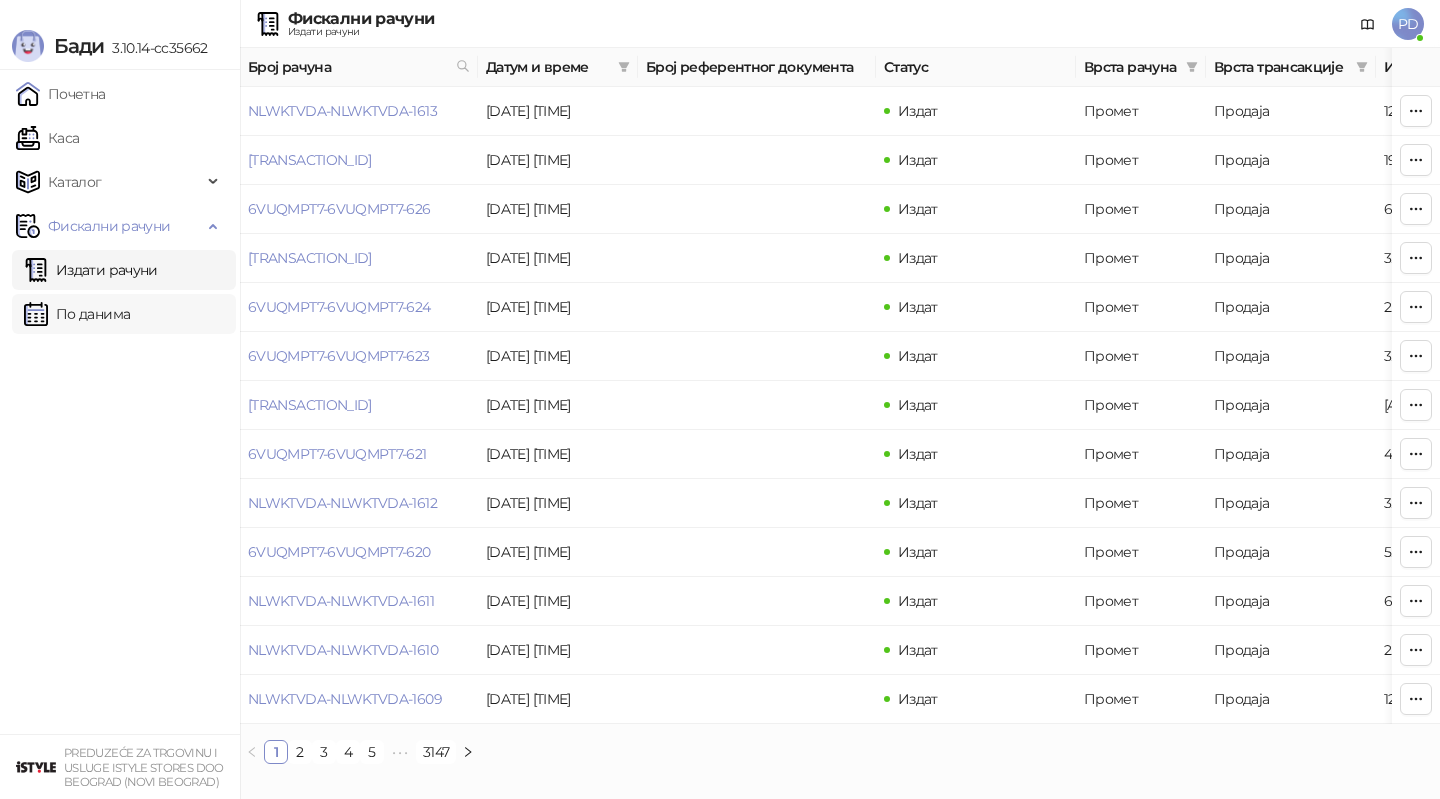 click on "По данима" at bounding box center (77, 314) 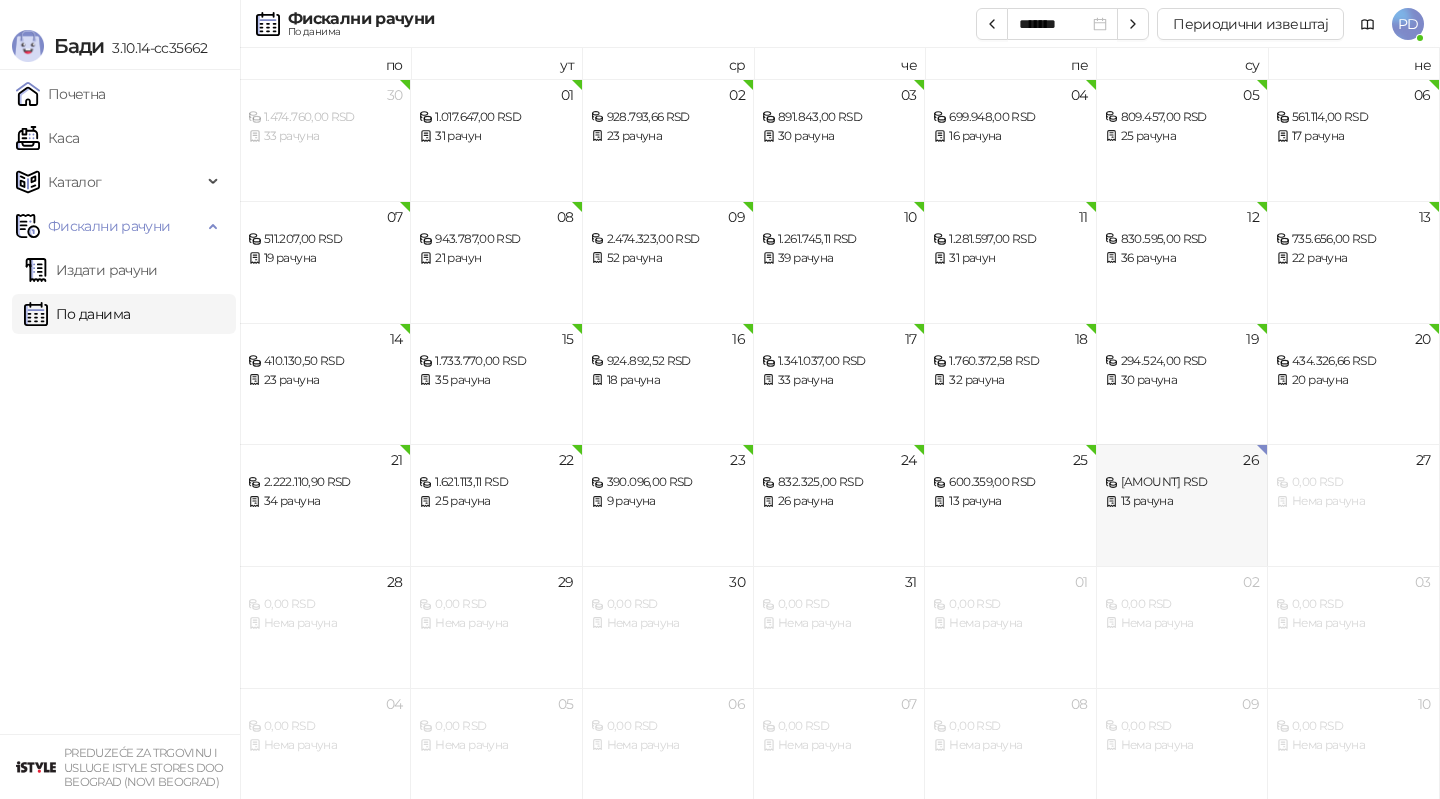 click on "26 [AMOUNT] RSD 13 рачуна" at bounding box center [1182, 505] 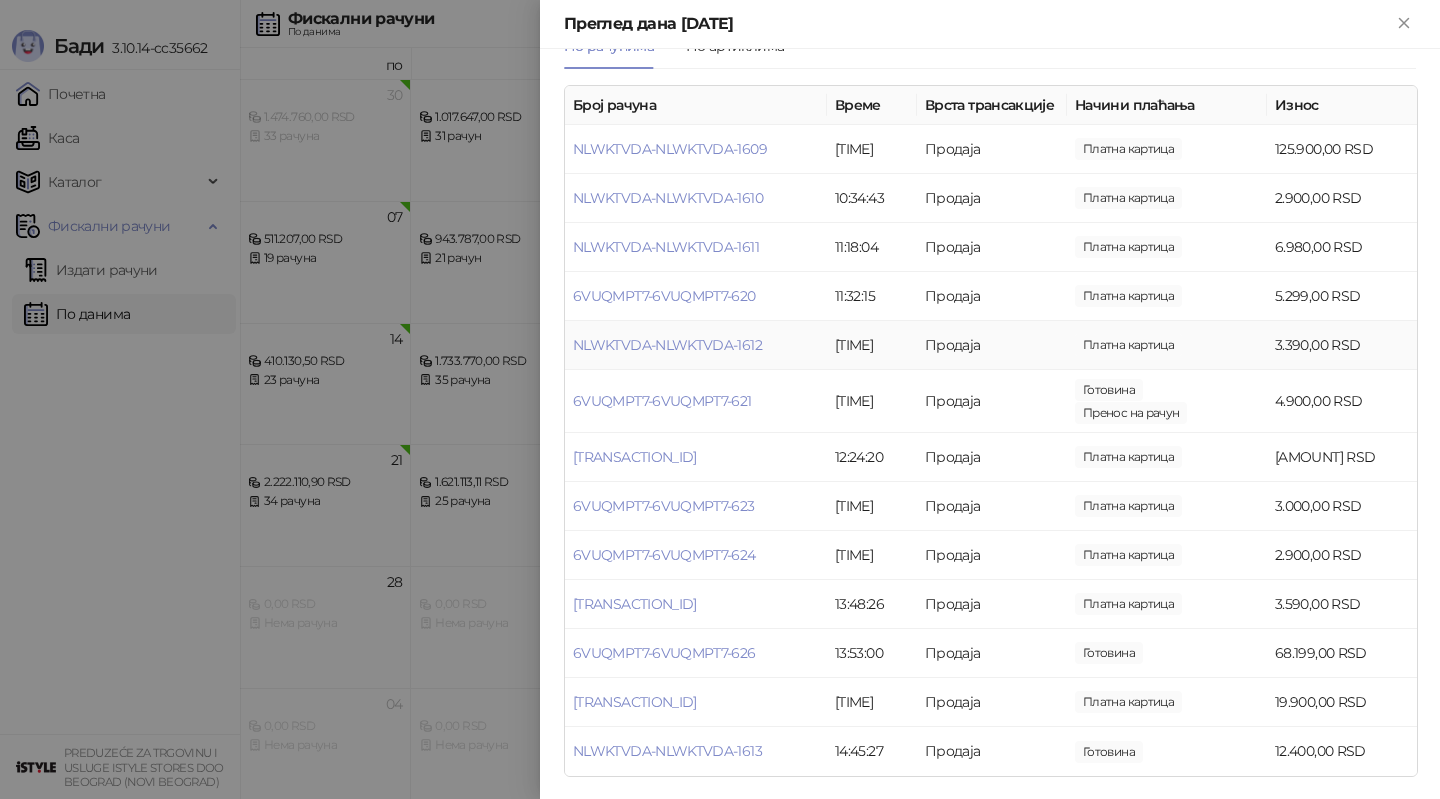 scroll, scrollTop: 253, scrollLeft: 0, axis: vertical 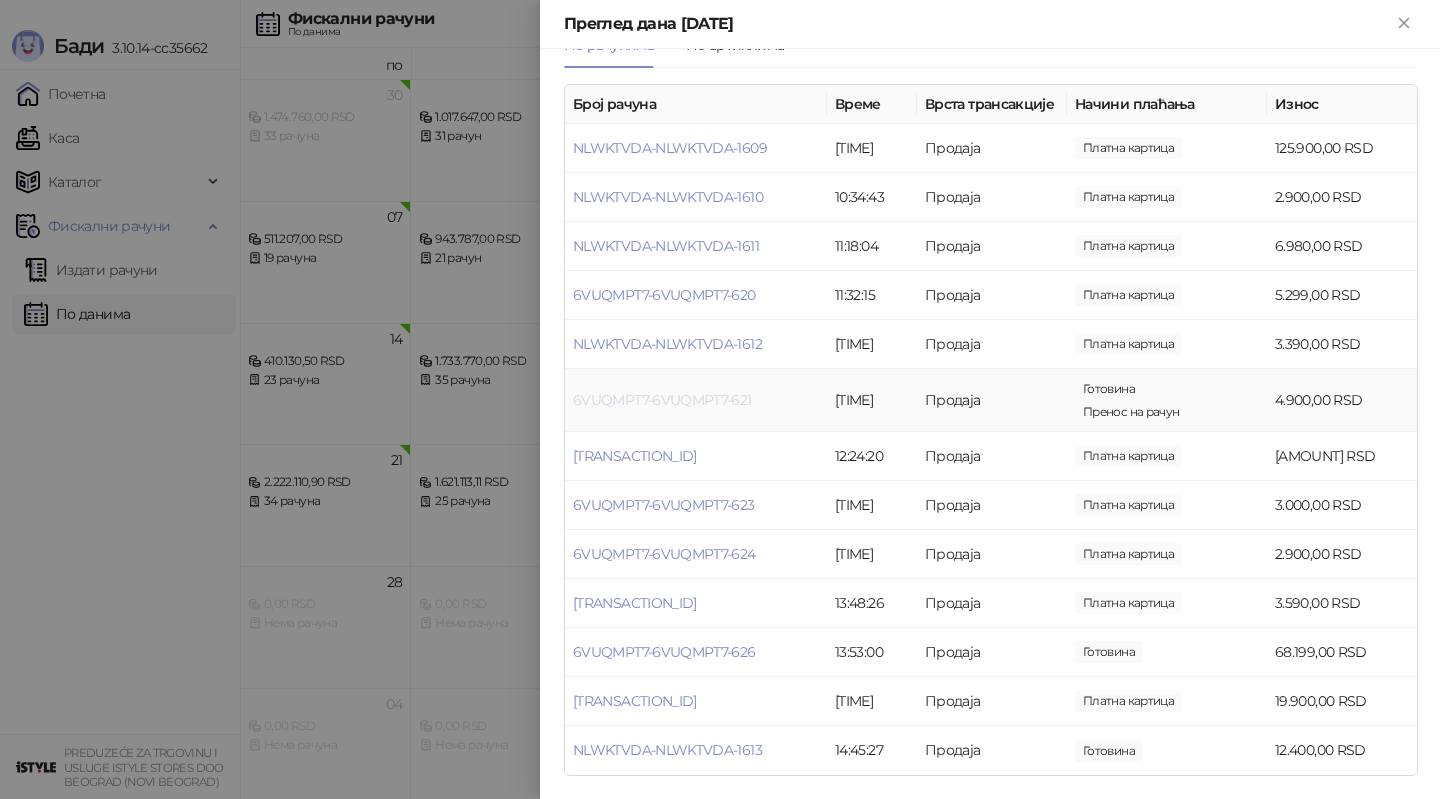 click on "6VUQMPT7-6VUQMPT7-621" at bounding box center [662, 400] 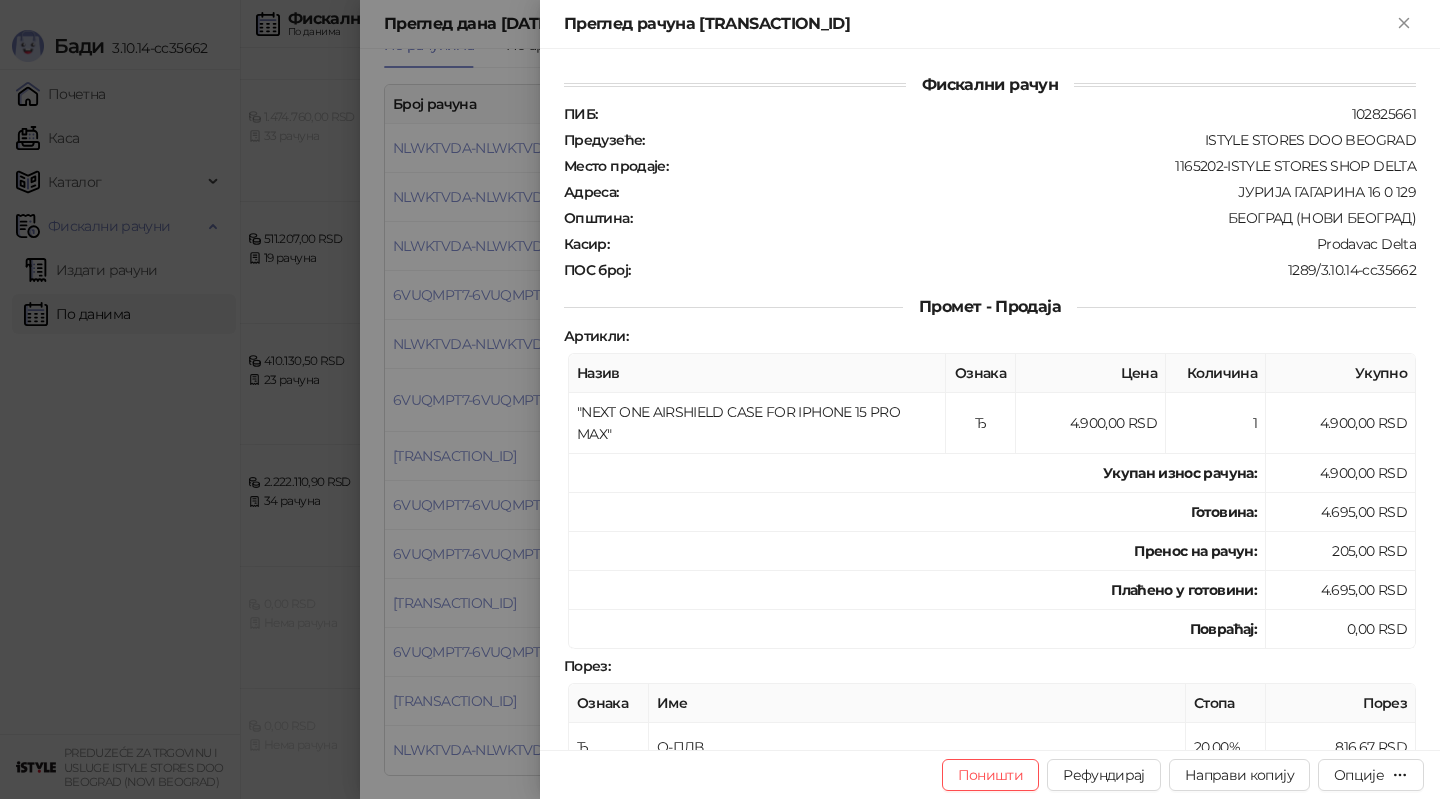 click at bounding box center (720, 399) 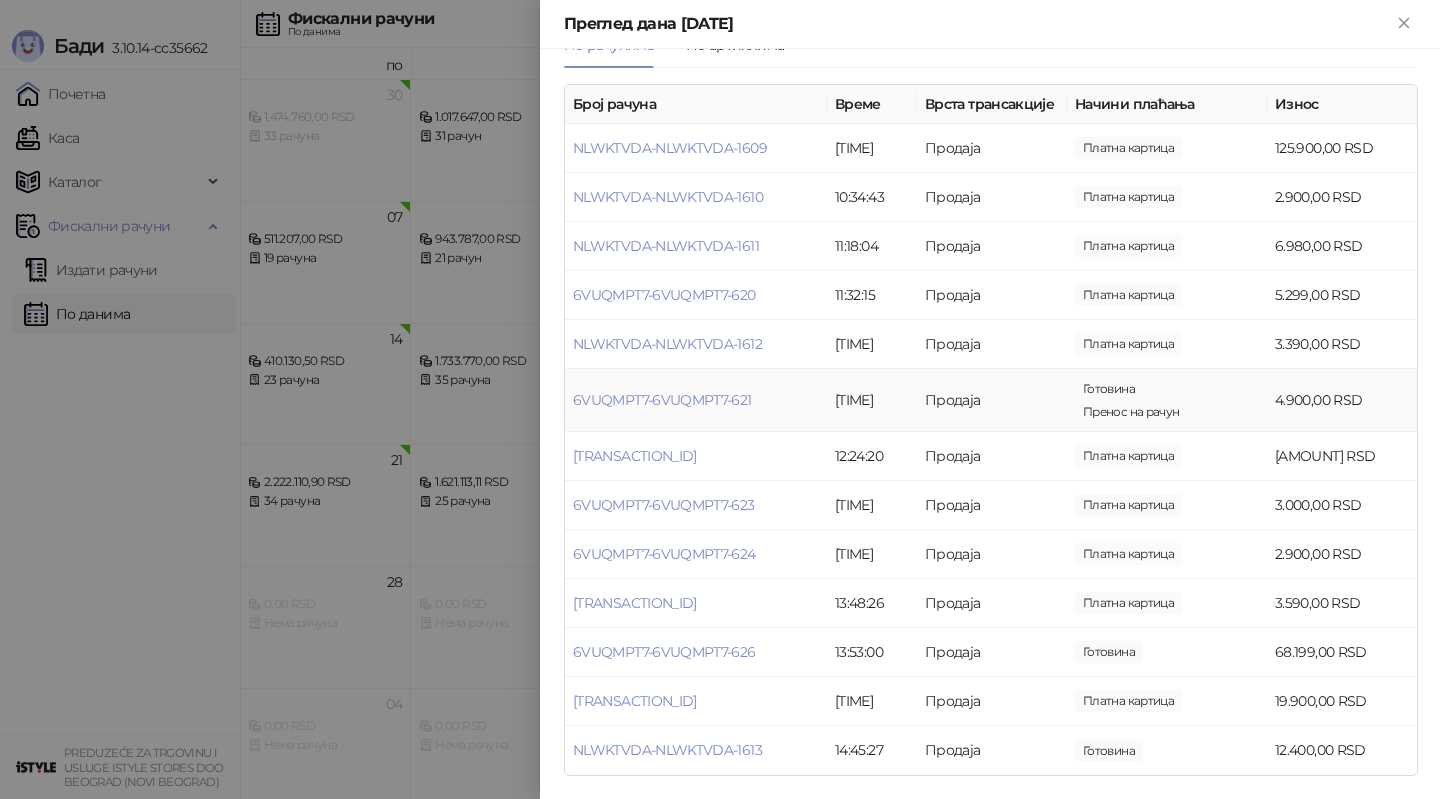 click on "6VUQMPT7-6VUQMPT7-621" at bounding box center [696, 400] 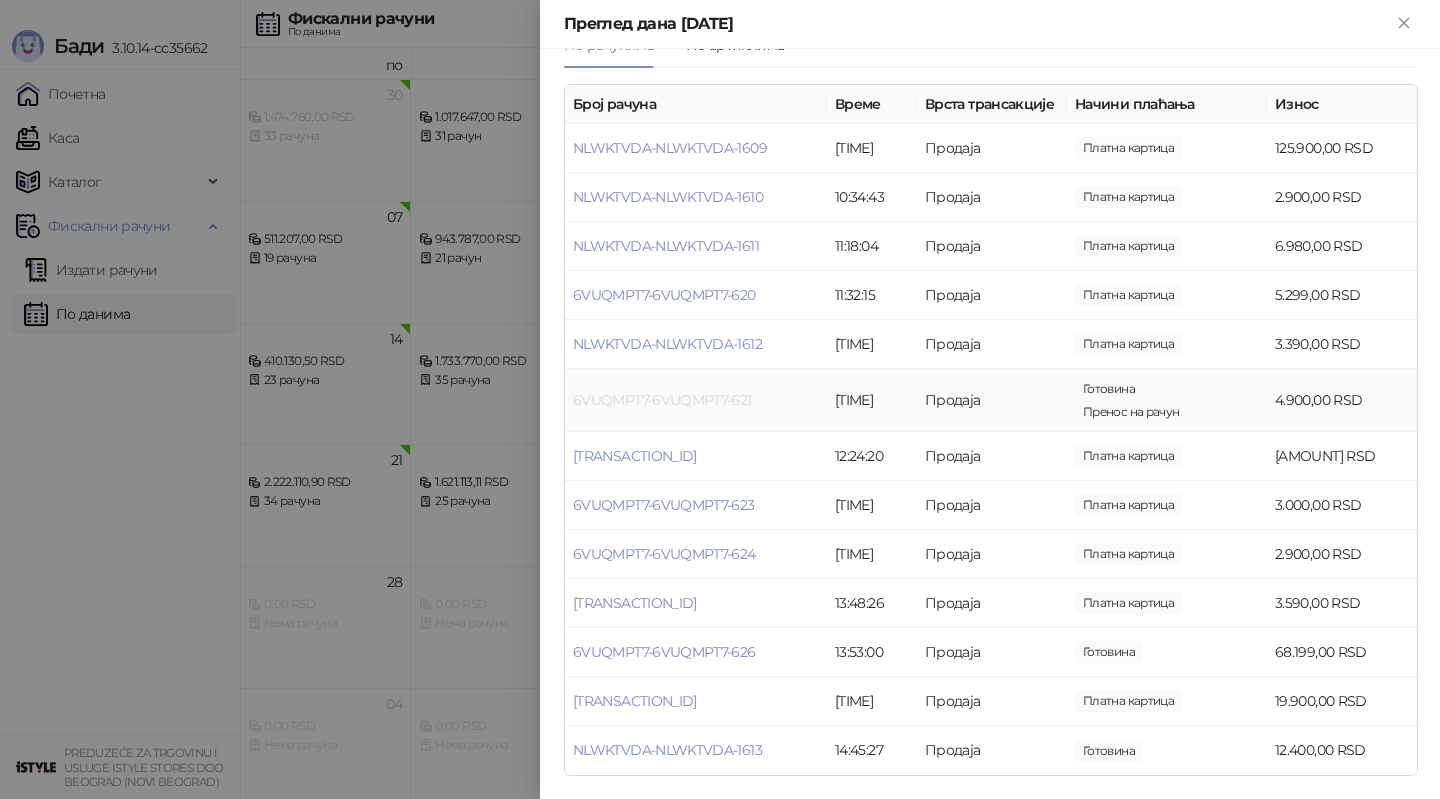 click on "6VUQMPT7-6VUQMPT7-621" at bounding box center (662, 400) 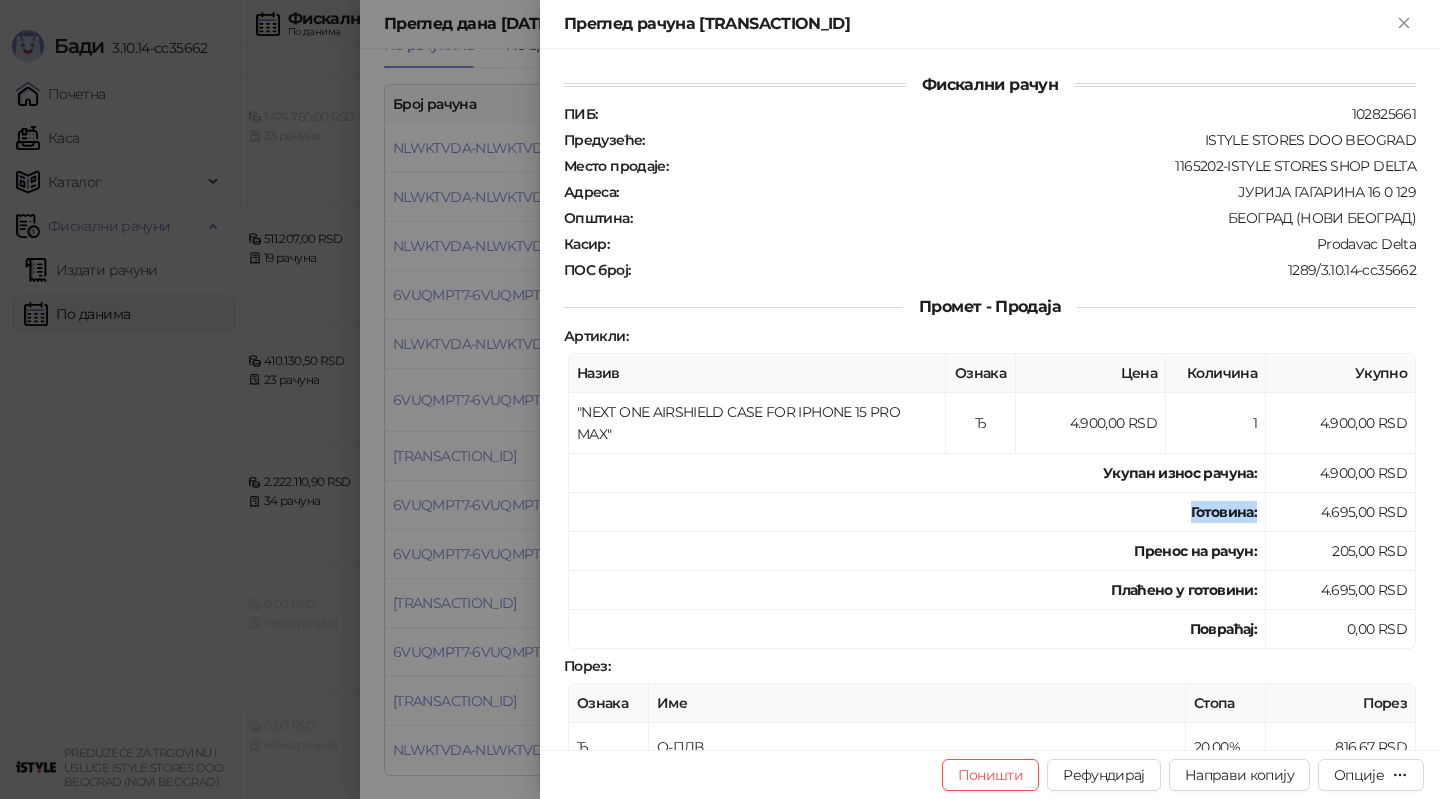drag, startPoint x: 1259, startPoint y: 506, endPoint x: 1032, endPoint y: 506, distance: 227 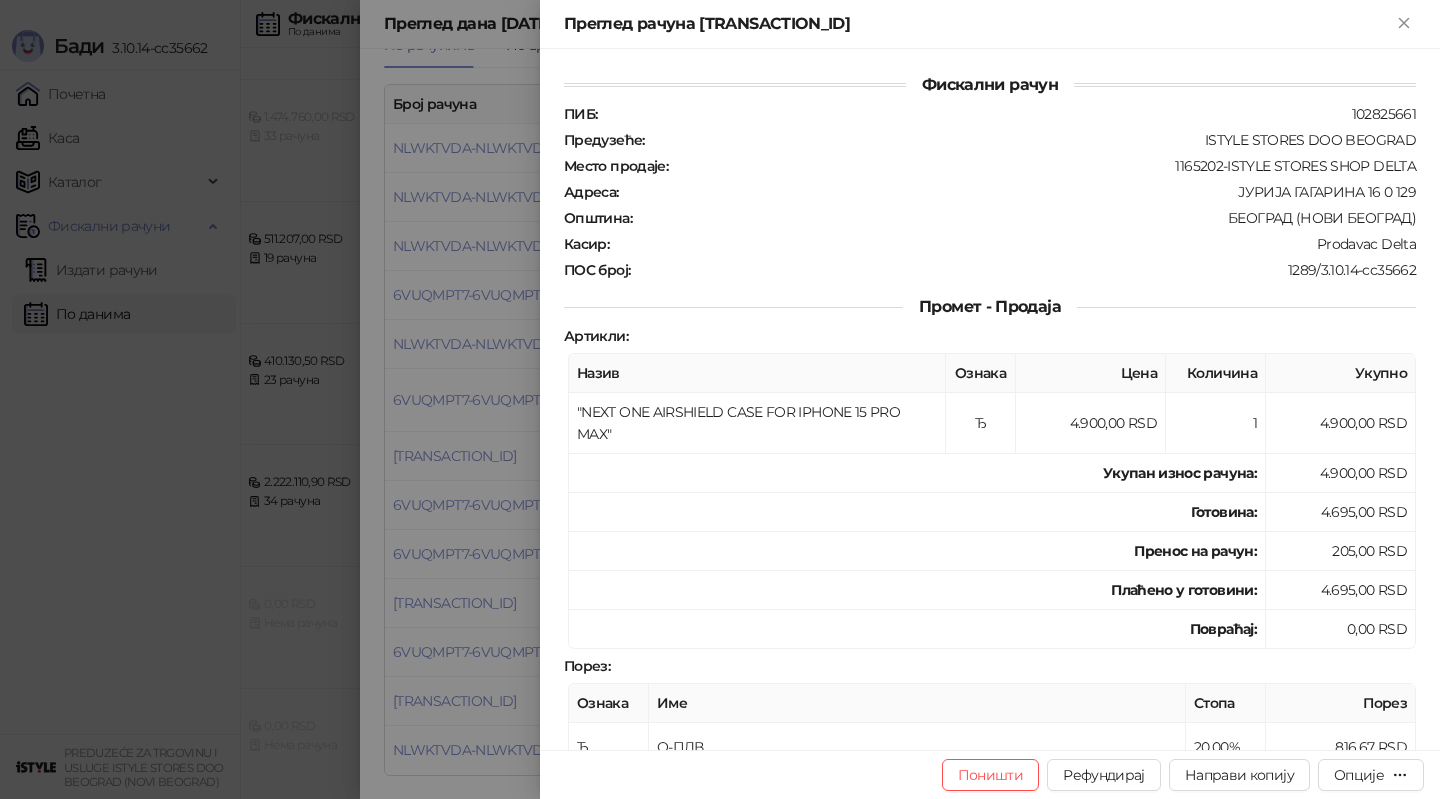 click on "Готовина :" at bounding box center (917, 512) 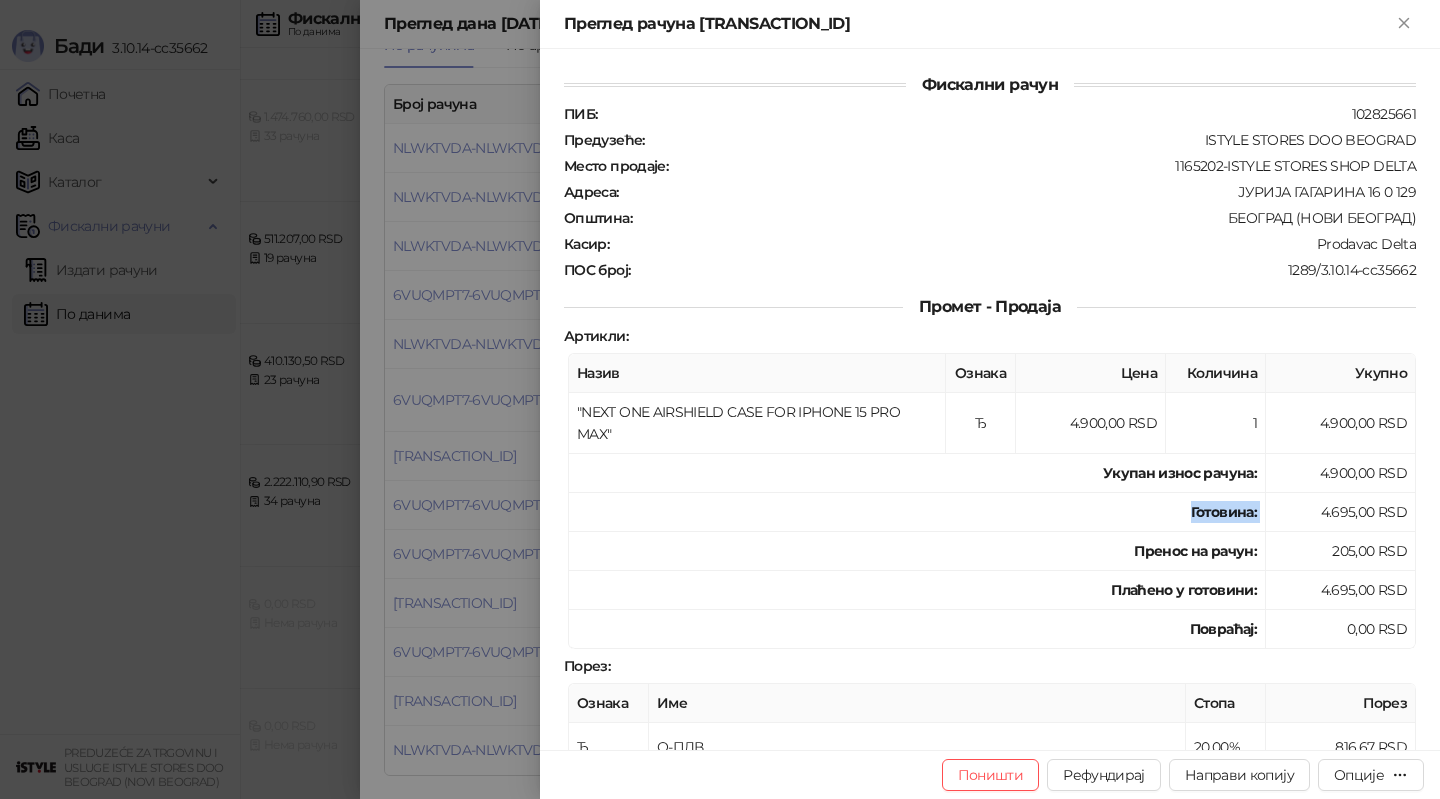 drag, startPoint x: 1177, startPoint y: 493, endPoint x: 1283, endPoint y: 501, distance: 106.30146 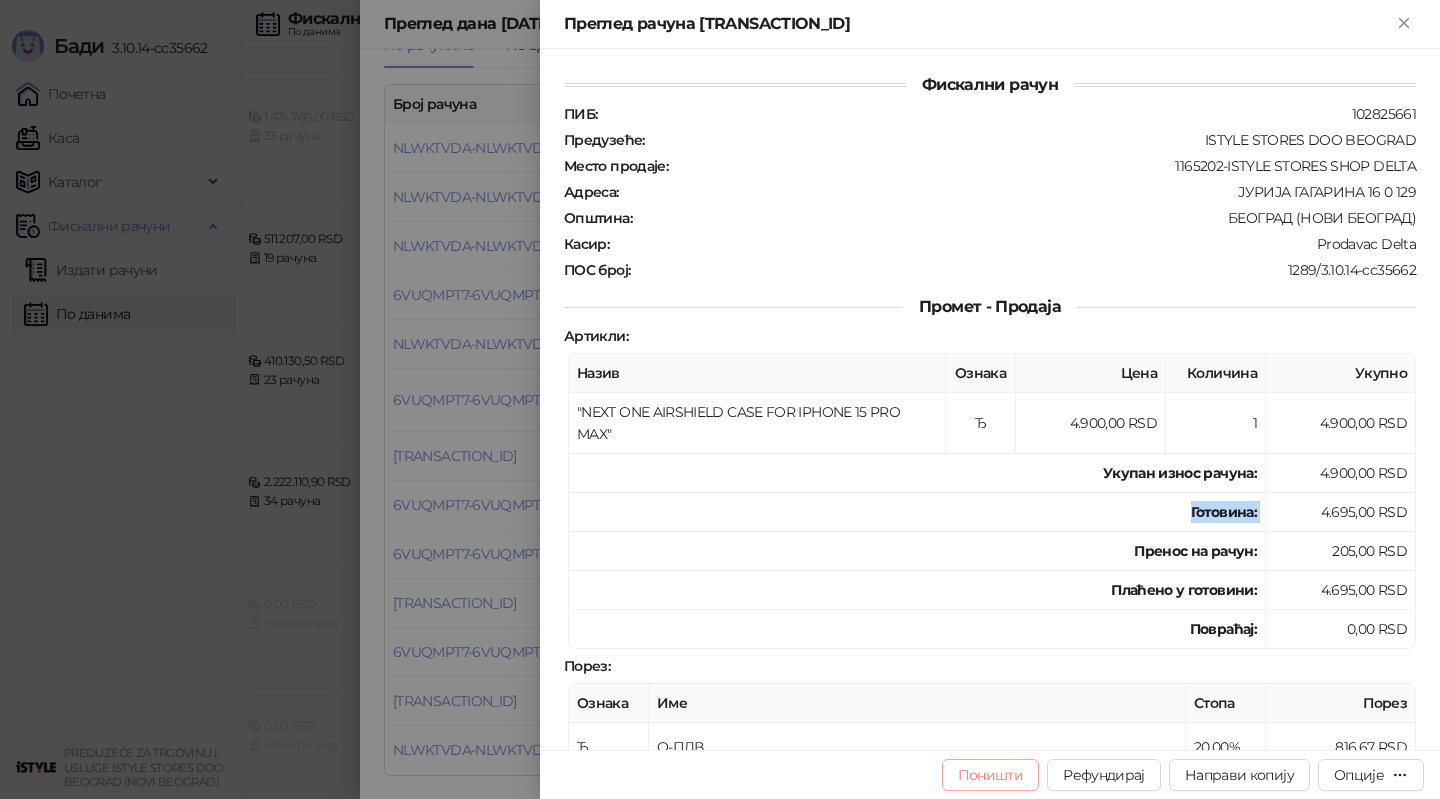 click on "Поништи" at bounding box center (991, 775) 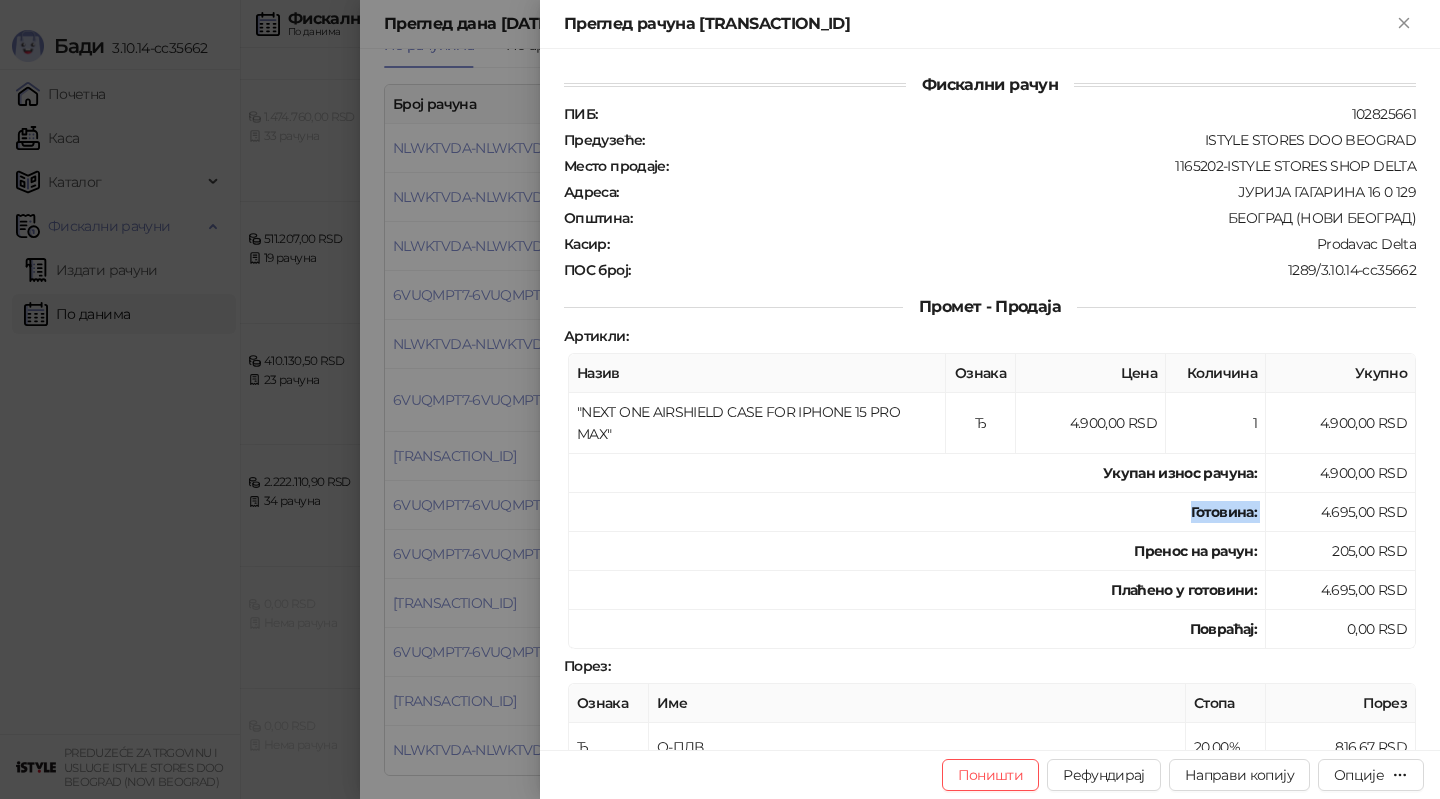 type on "*********" 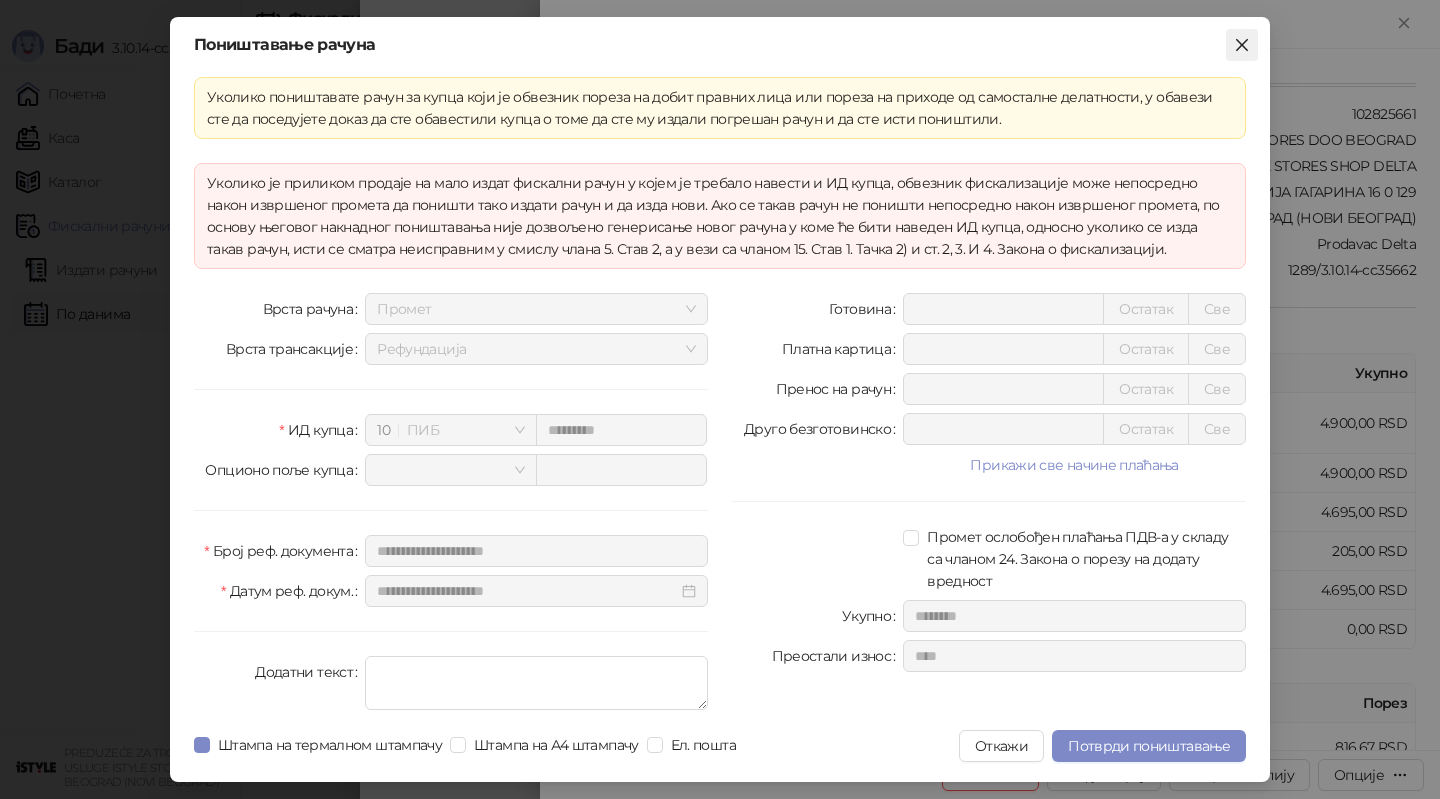click 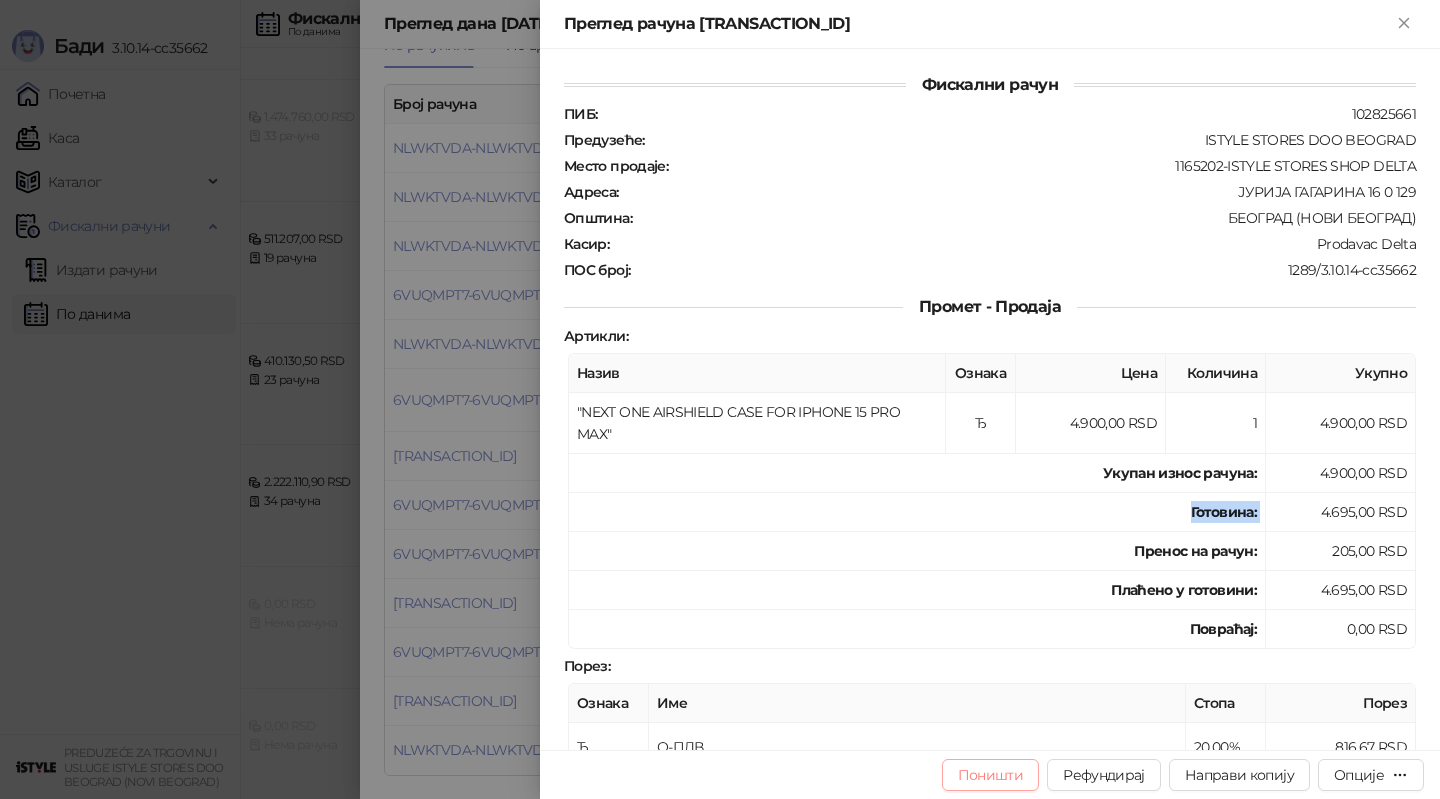 click on "Поништи" at bounding box center [991, 775] 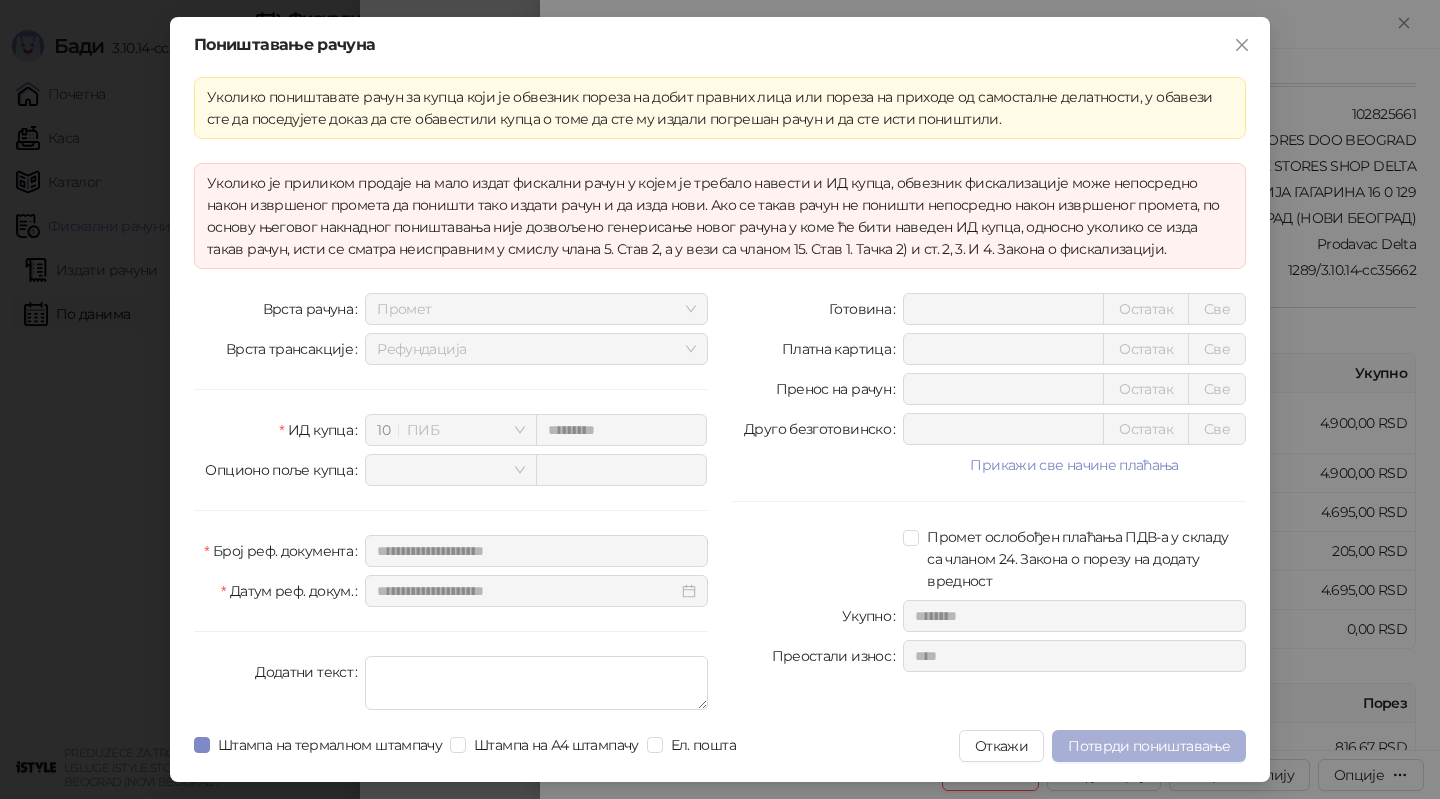 click on "Потврди поништавање" at bounding box center [1149, 746] 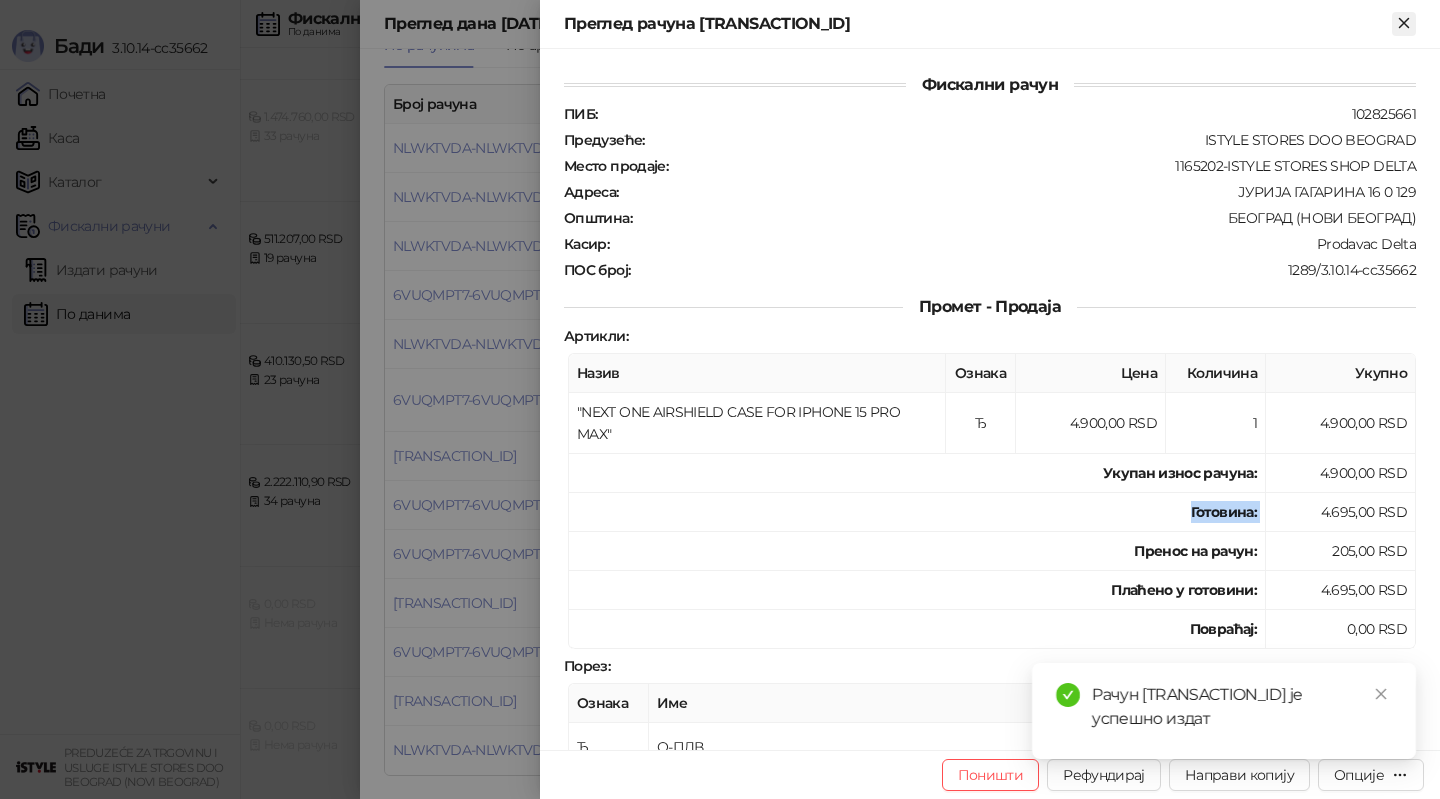 click 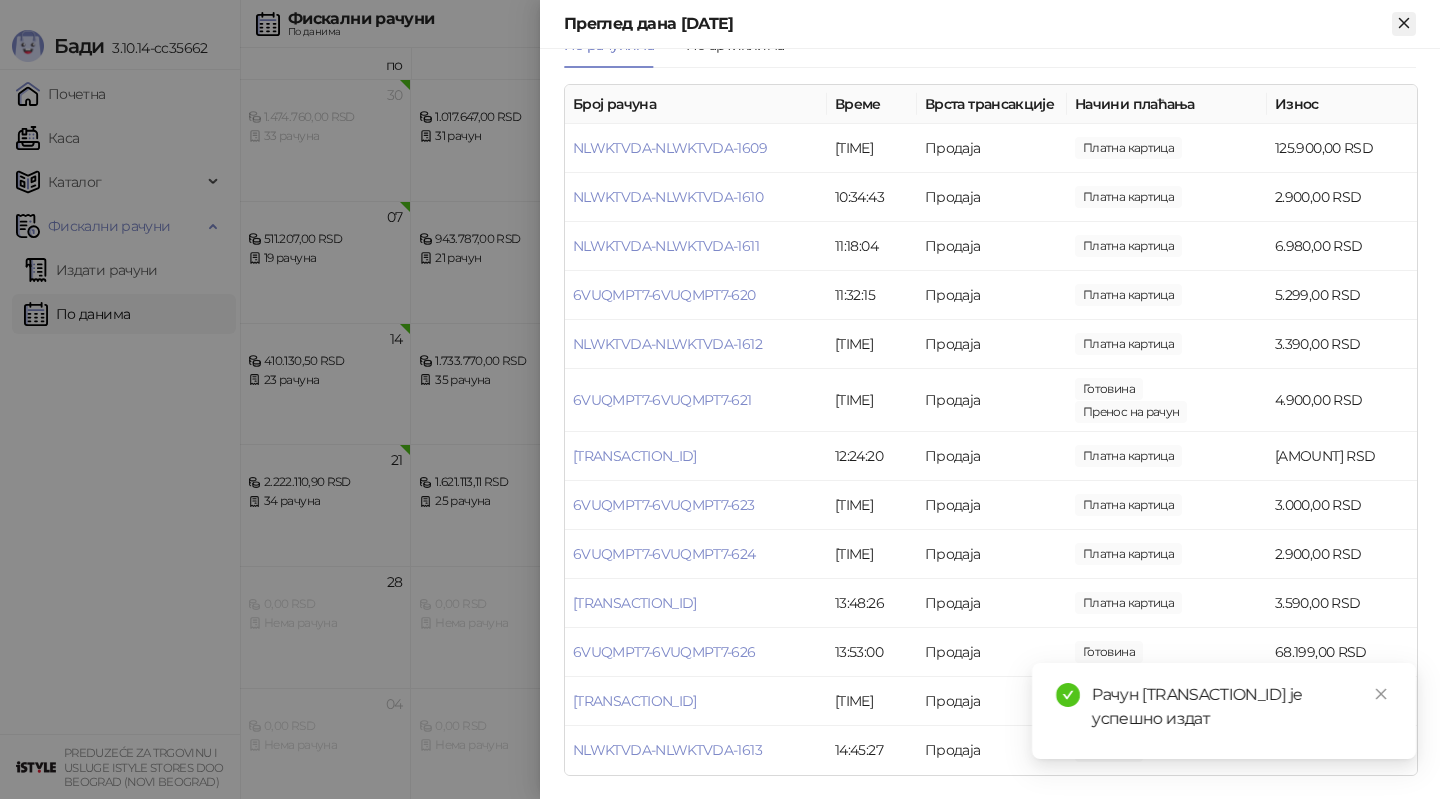 click 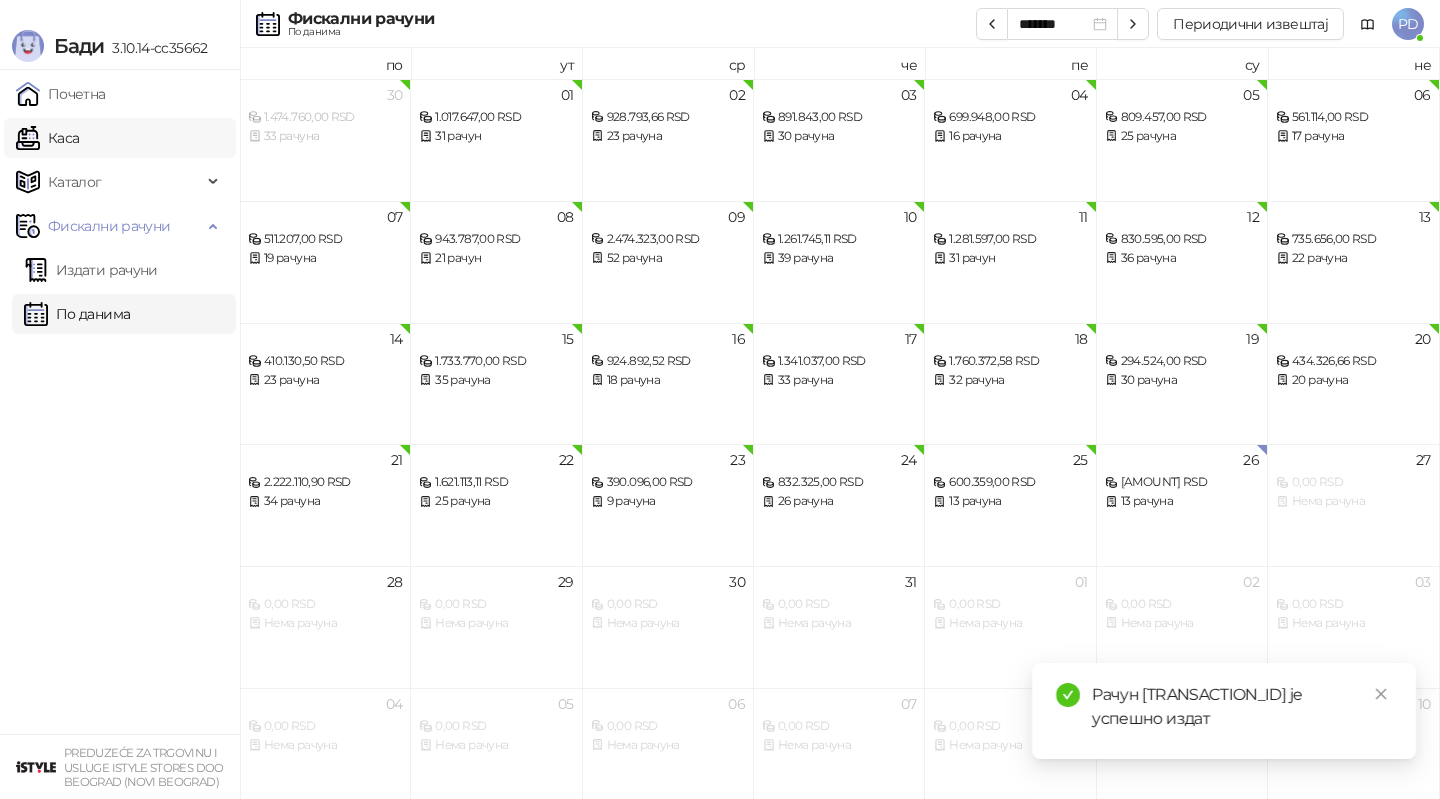 click on "Каса" at bounding box center [47, 138] 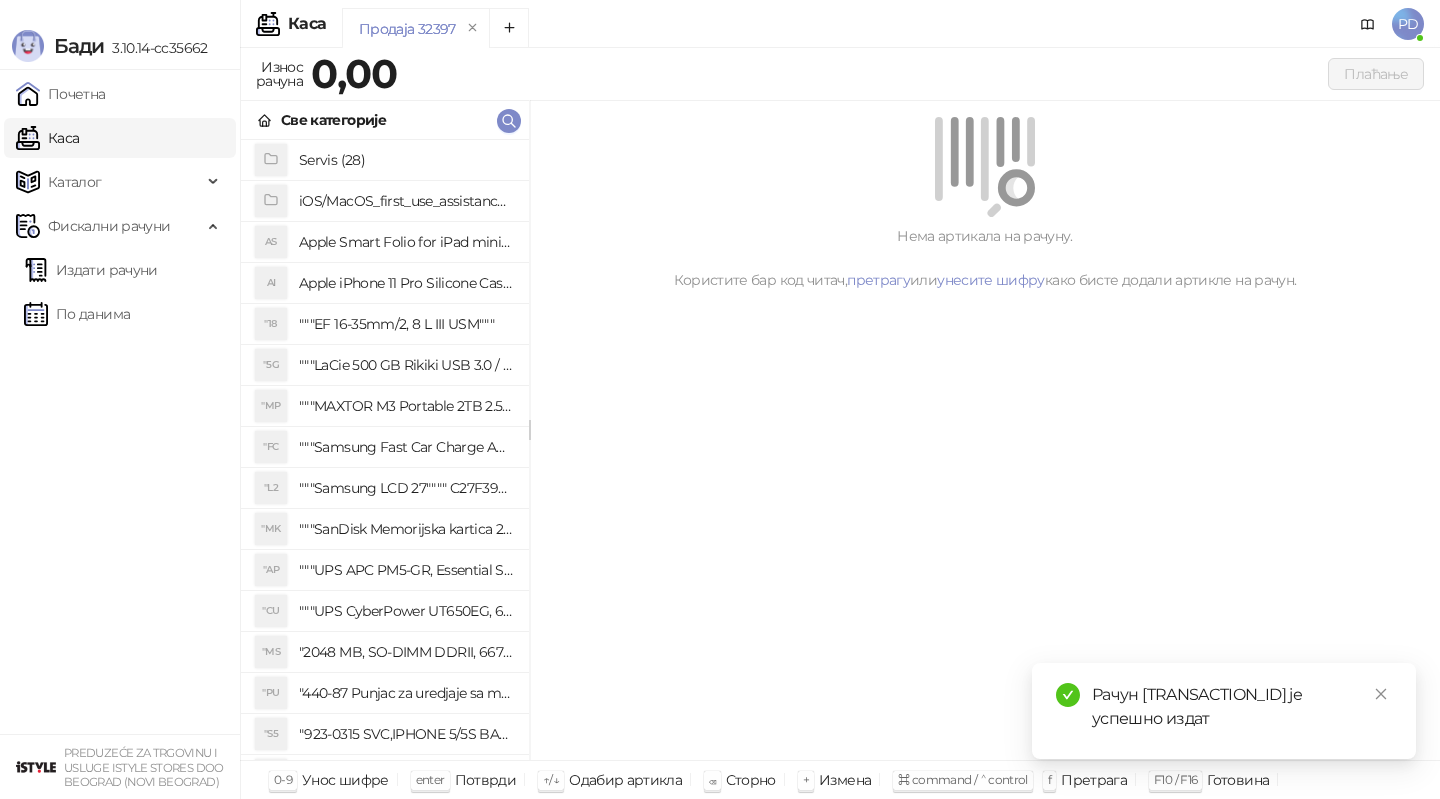 click on "Све категорије" at bounding box center [385, 120] 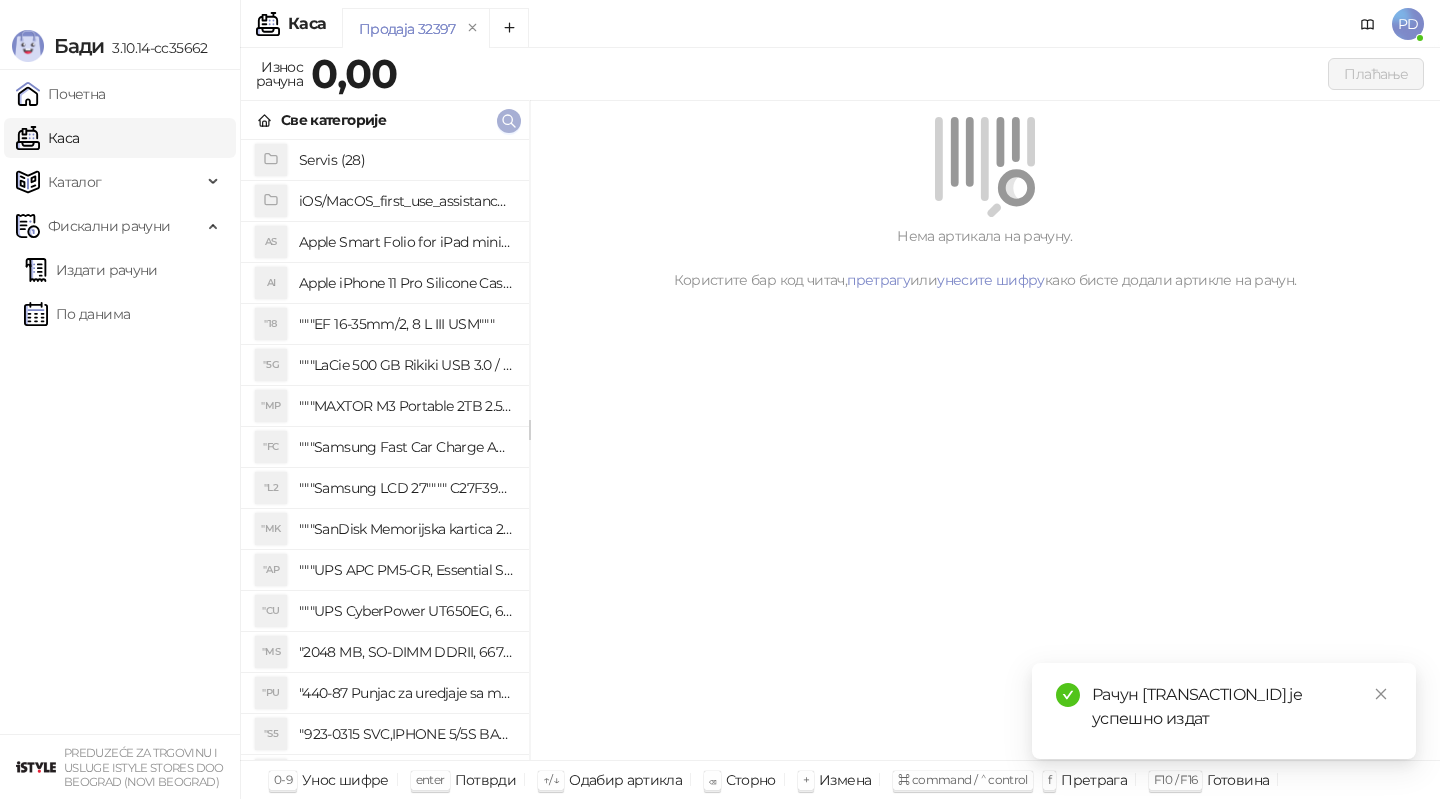 click 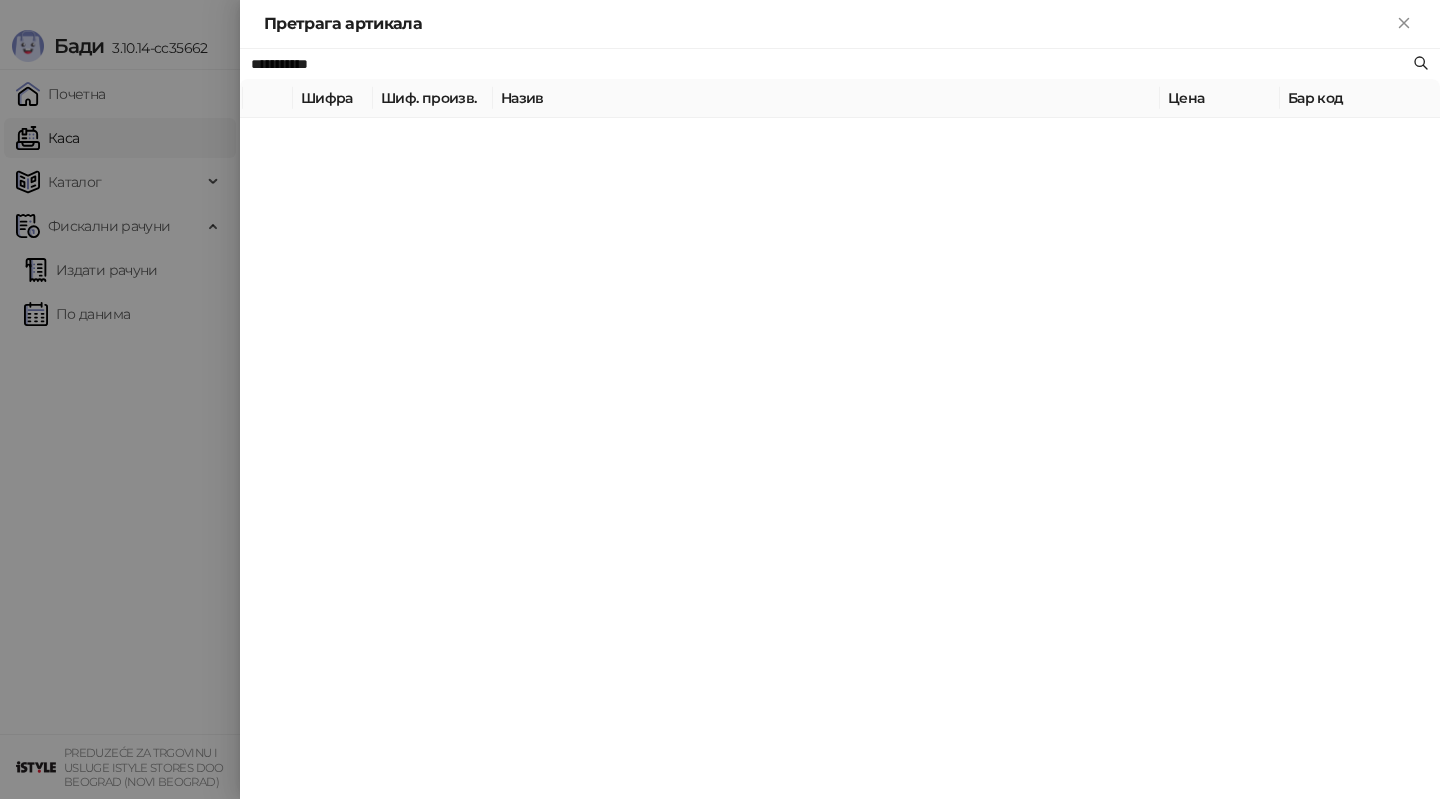 click on "Назив" at bounding box center (826, 98) 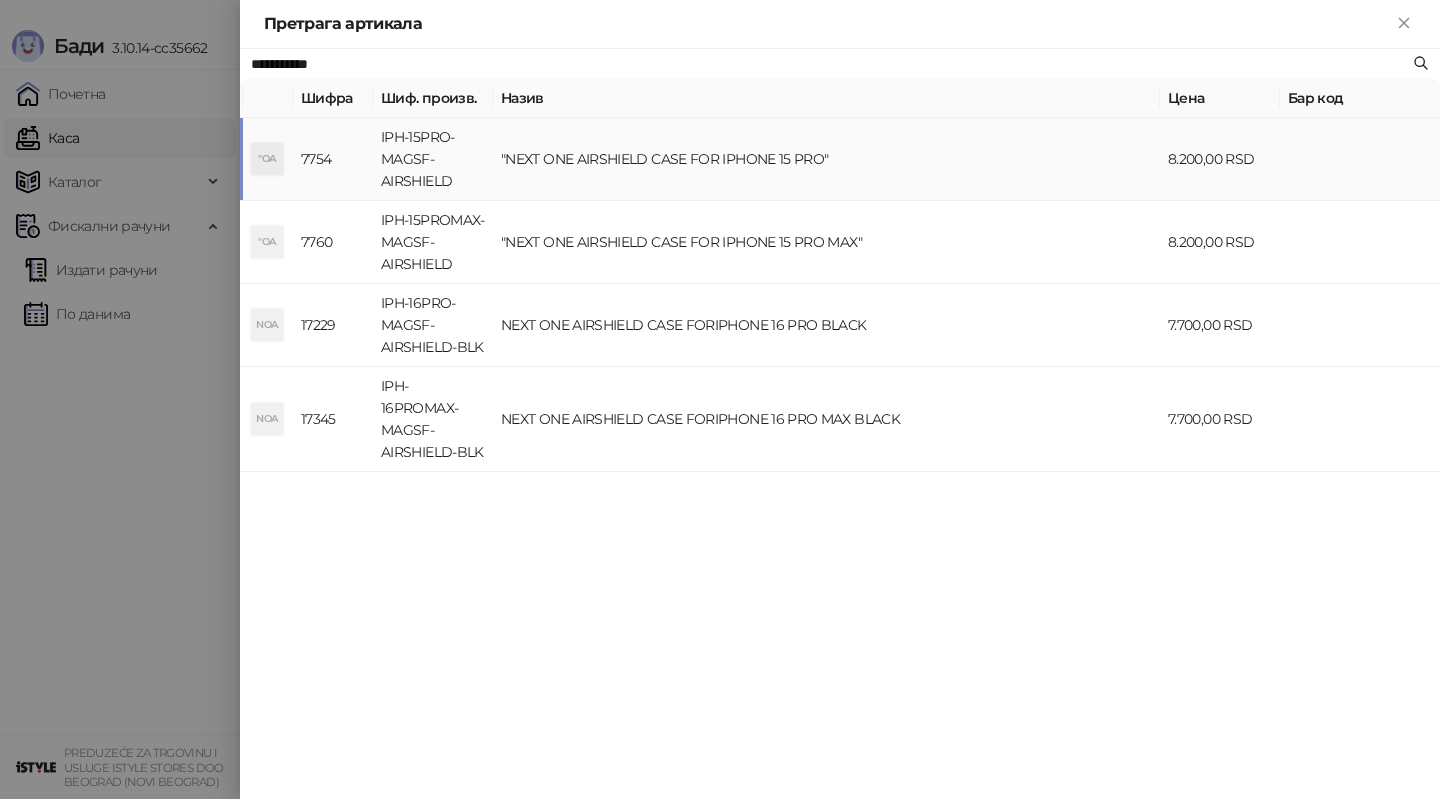click on ""NEXT ONE AIRSHIELD CASE FOR IPHONE 15 PRO"" at bounding box center [826, 159] 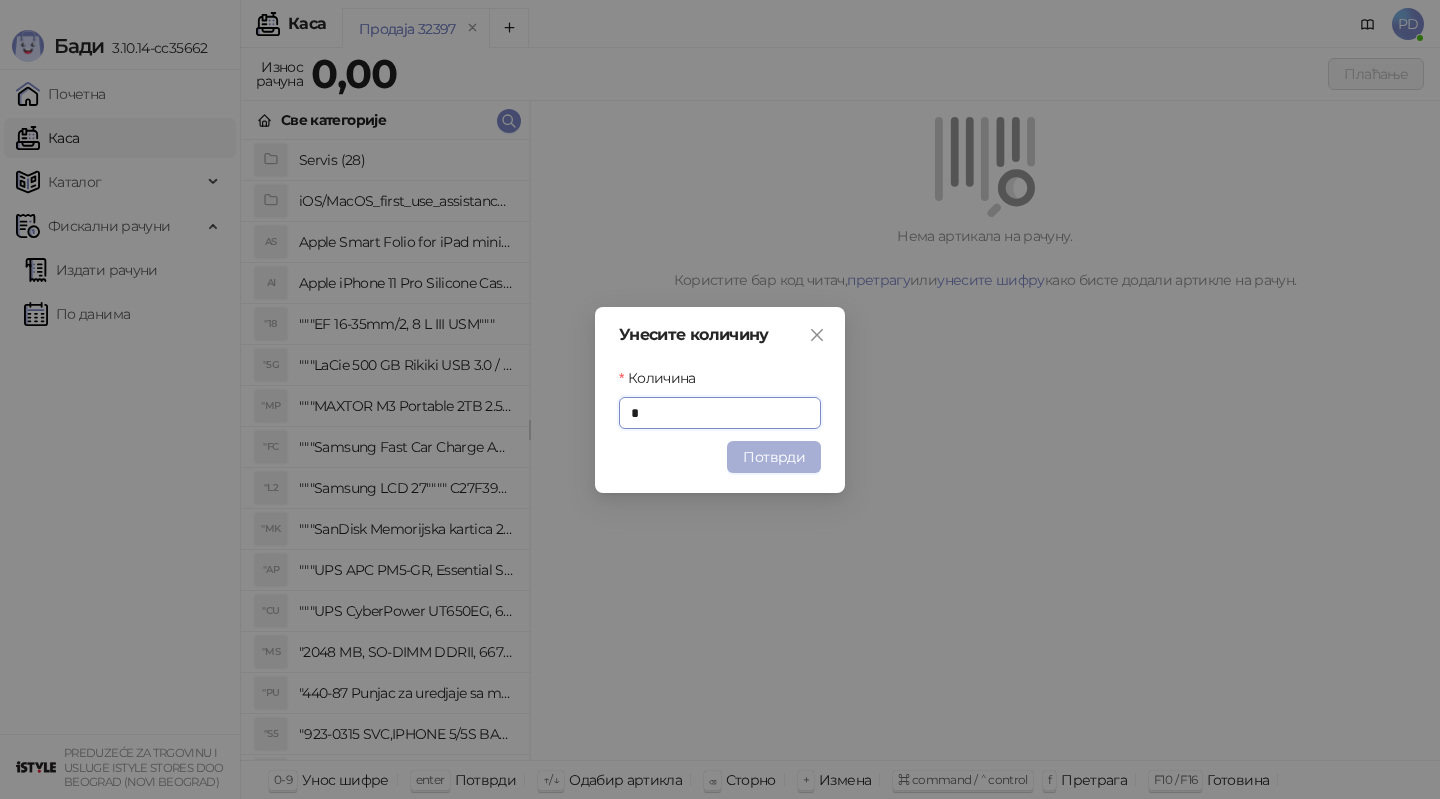 click on "Потврди" at bounding box center [774, 457] 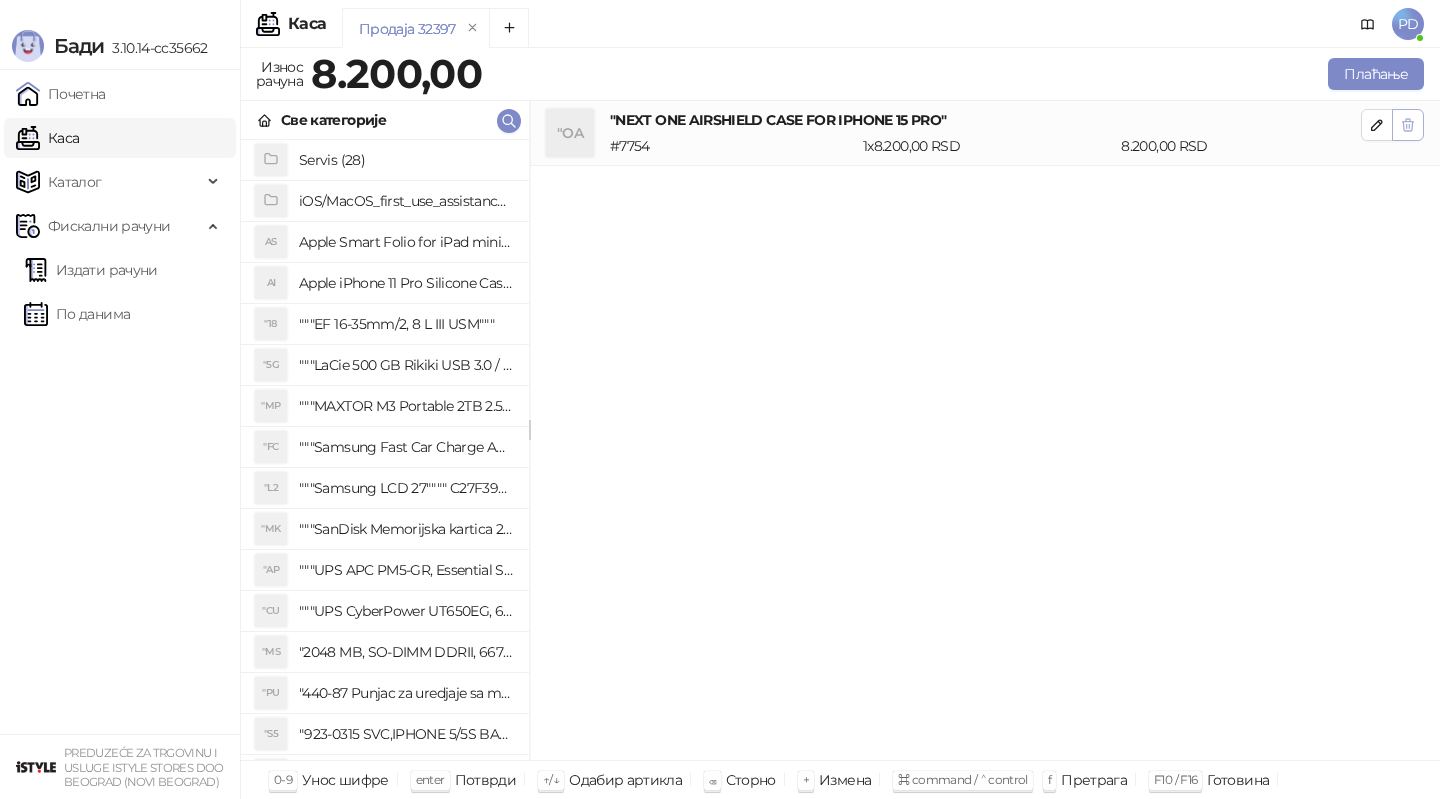 click at bounding box center [1408, 125] 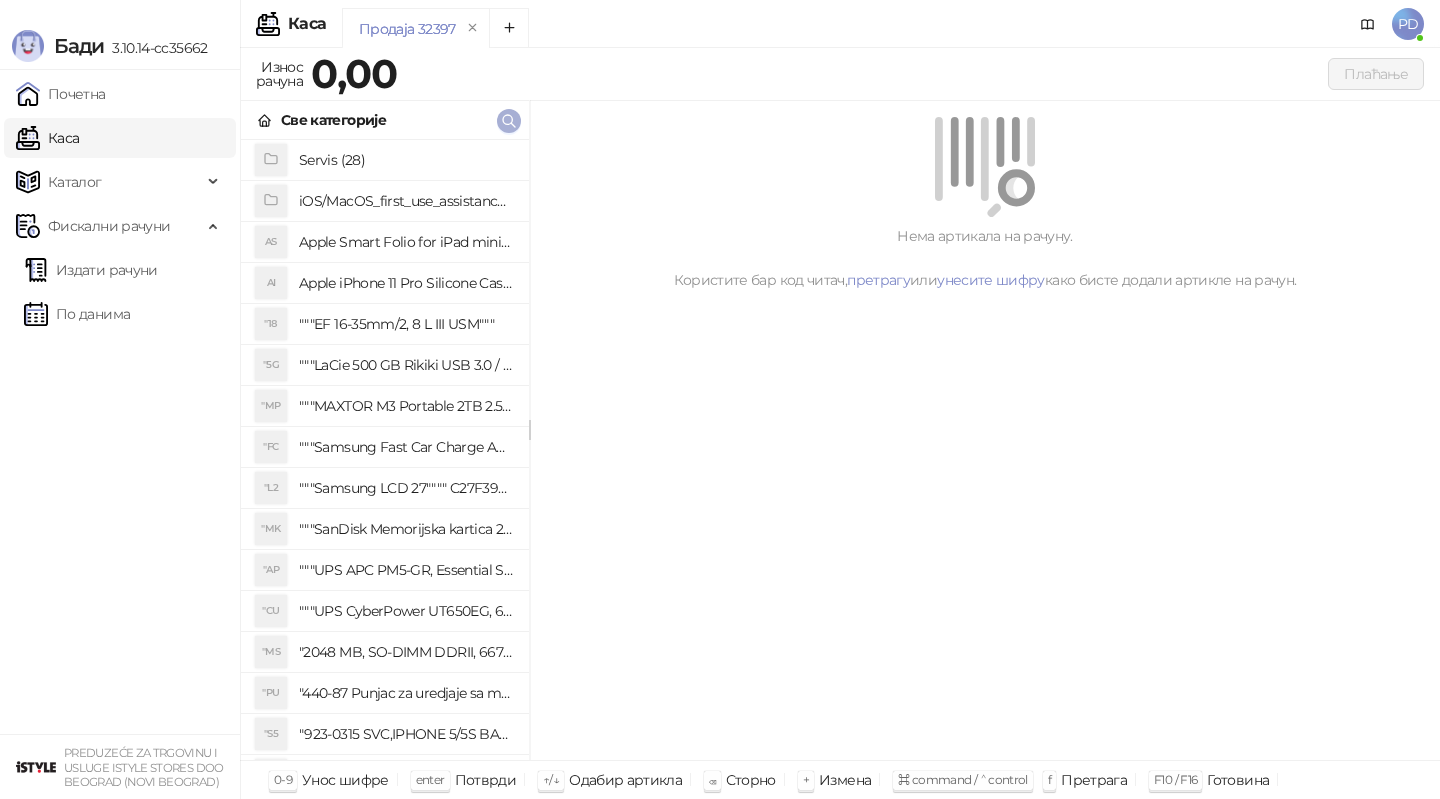 click 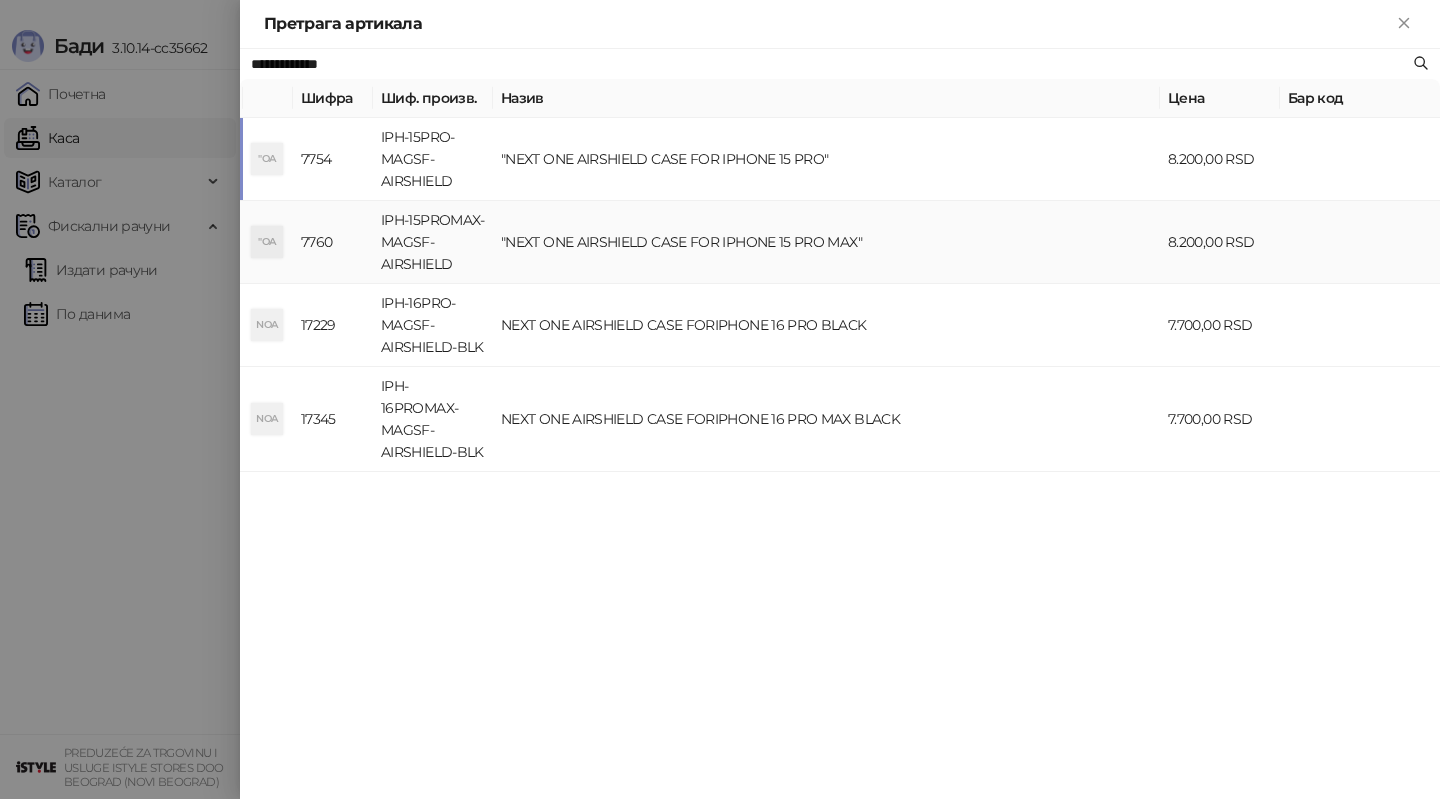 type on "**********" 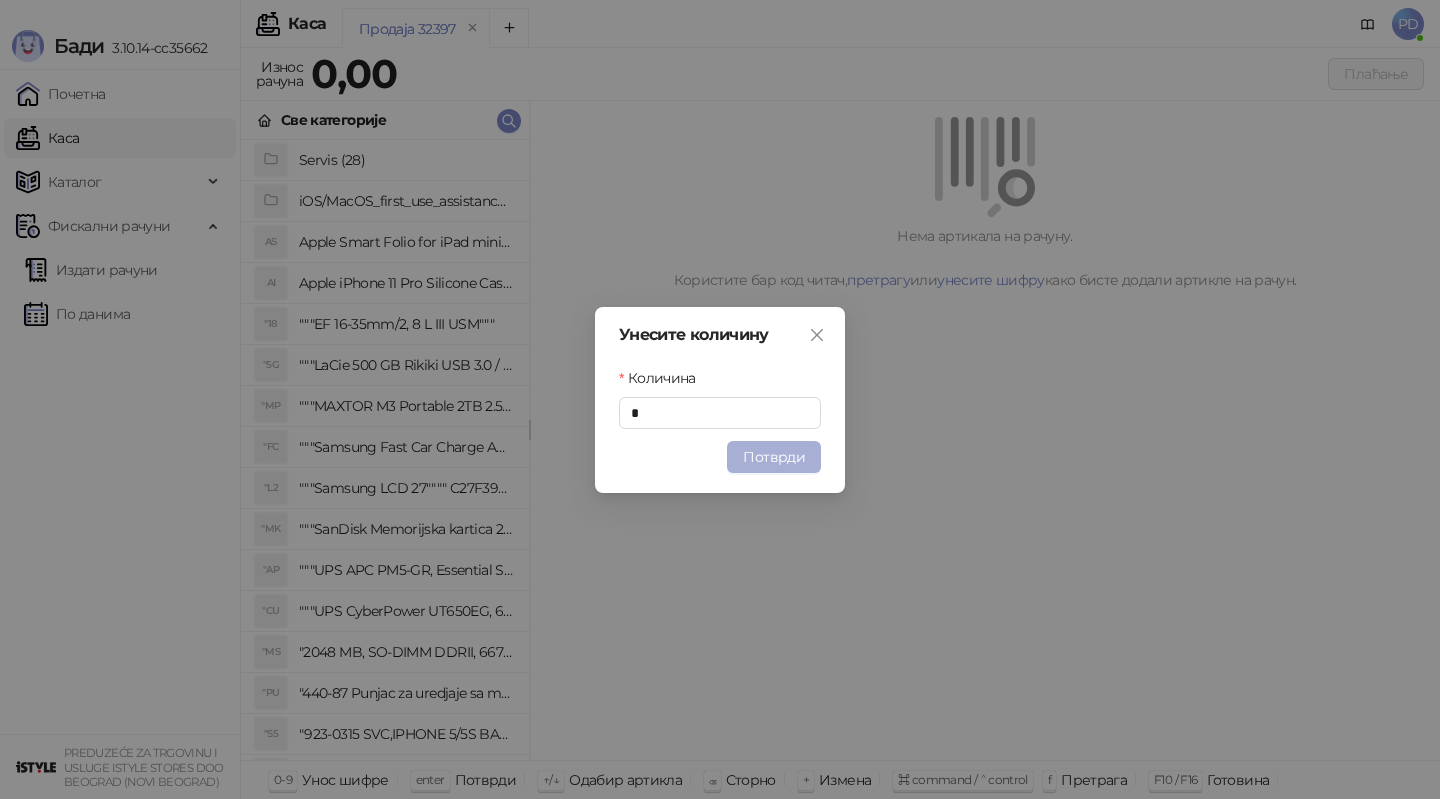 click on "Потврди" at bounding box center (774, 457) 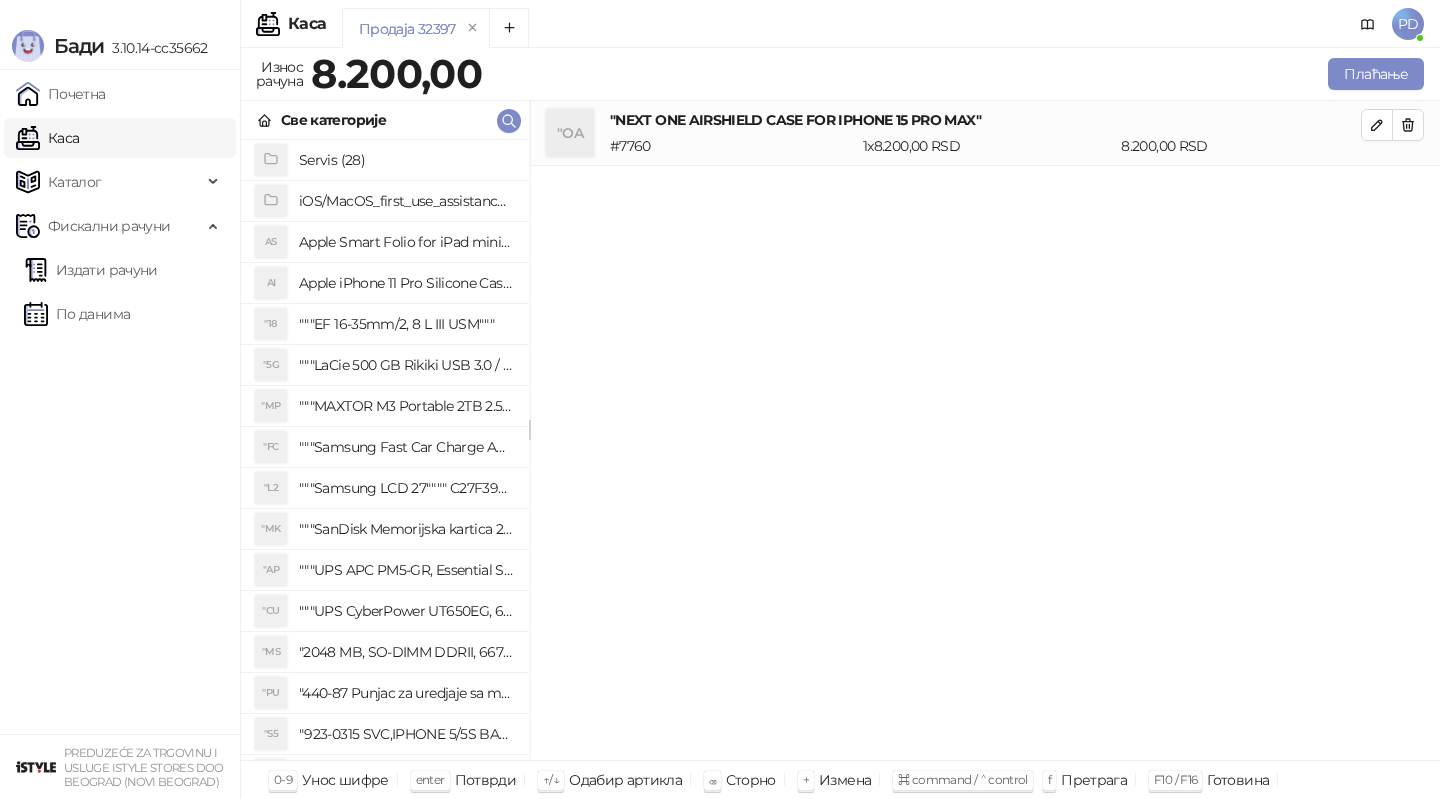 click on ""NEXT ONE AIRSHIELD CASE FOR IPHONE 15 PRO MAX"" at bounding box center (985, 120) 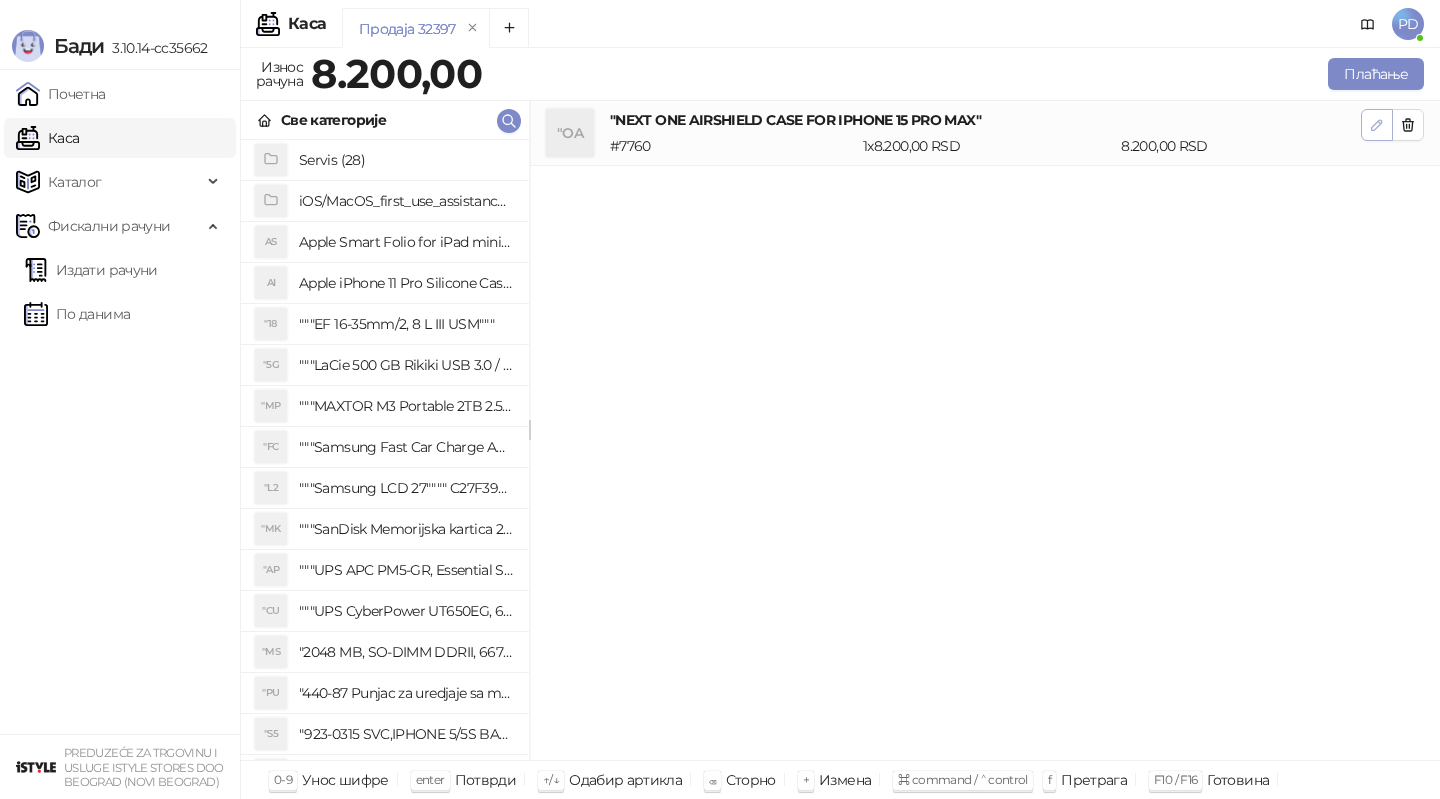 click 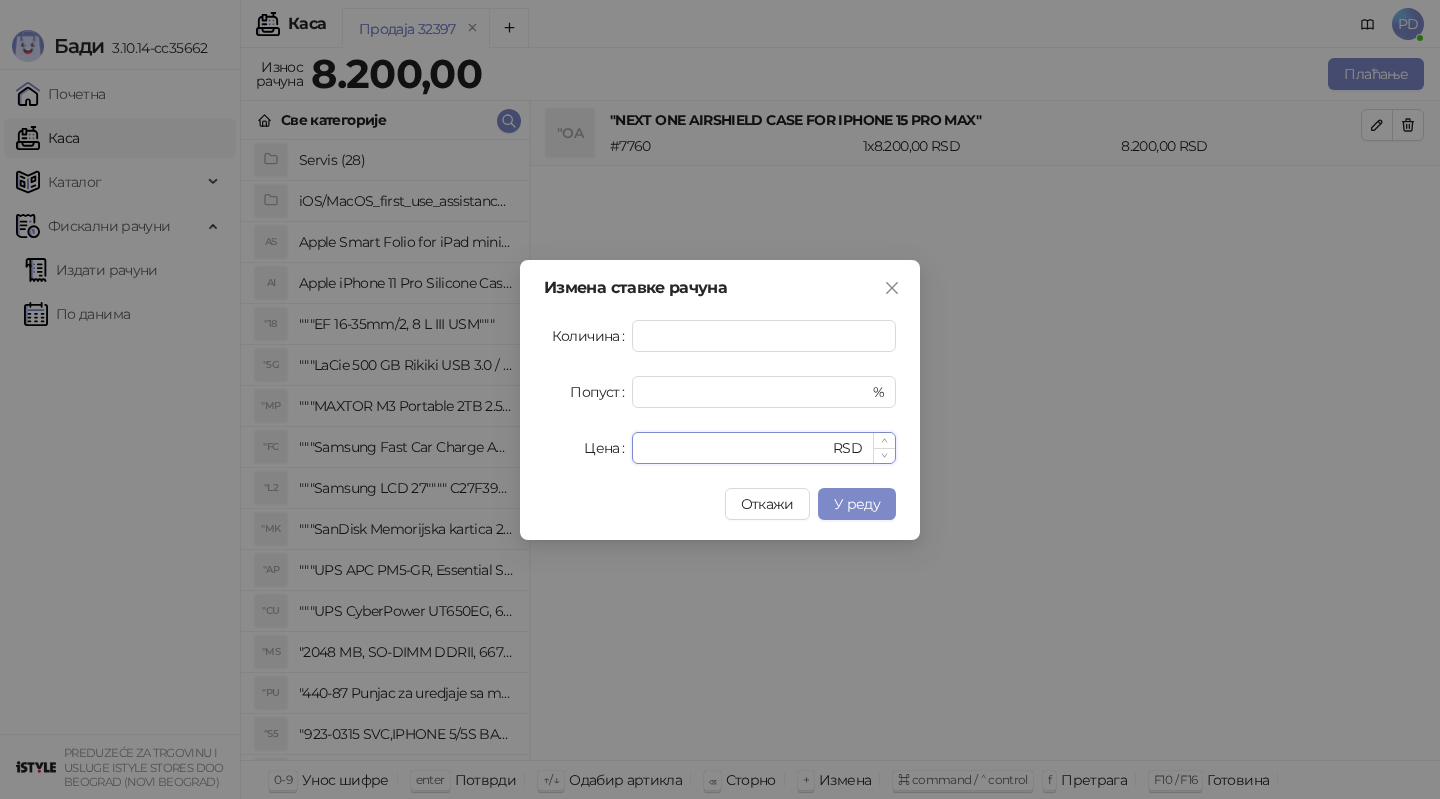 drag, startPoint x: 712, startPoint y: 441, endPoint x: 636, endPoint y: 442, distance: 76.00658 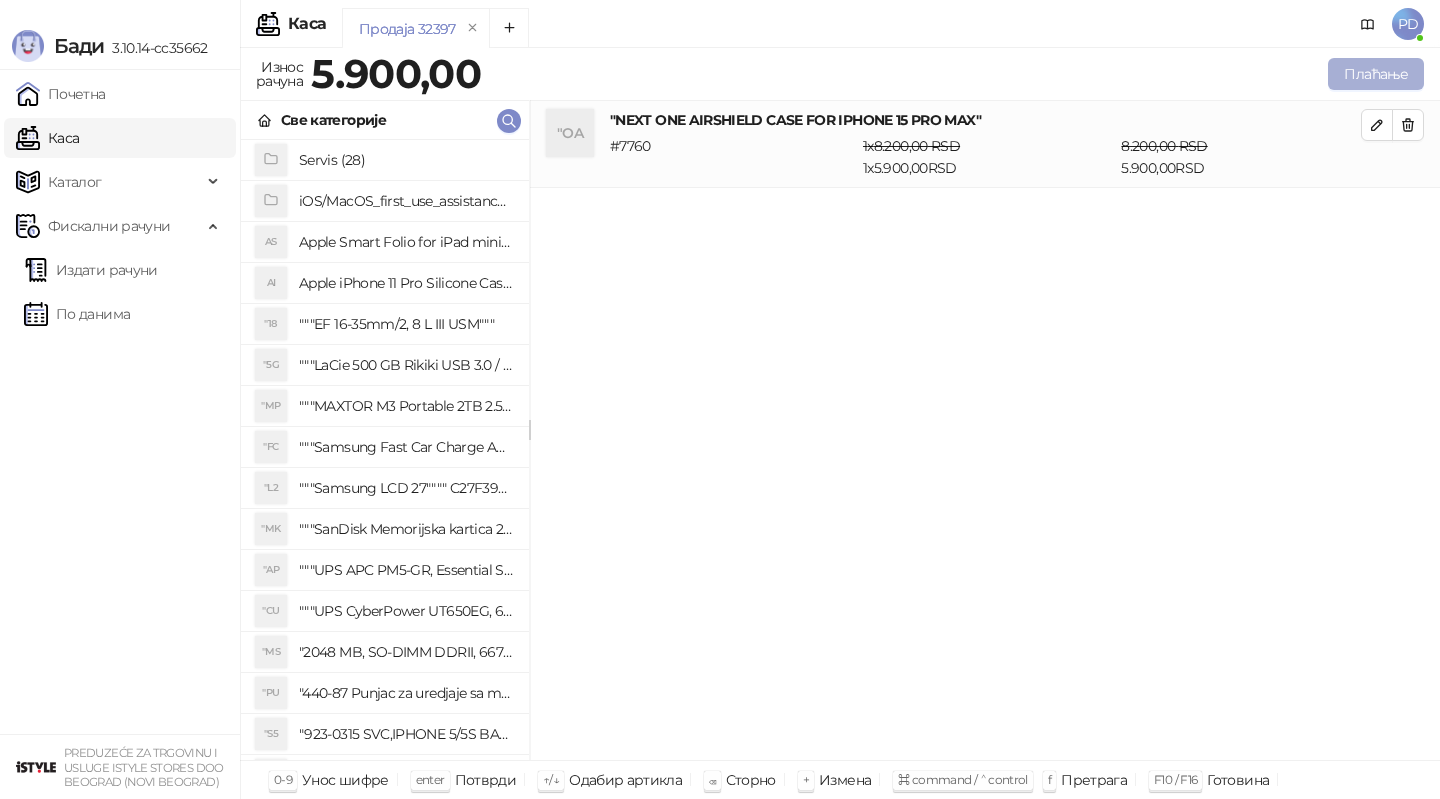 click on "Плаћање" at bounding box center [1376, 74] 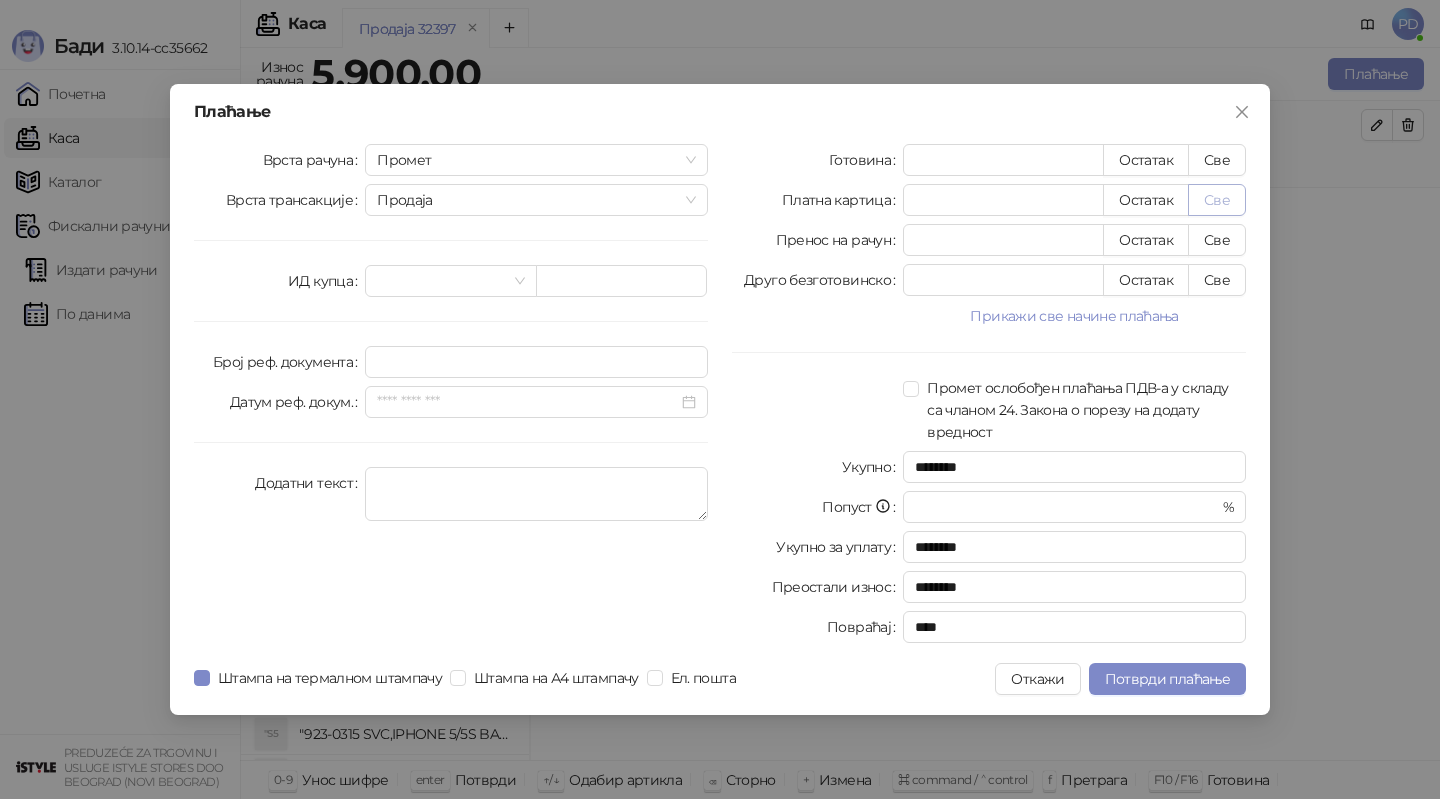 click on "Све" at bounding box center (1217, 200) 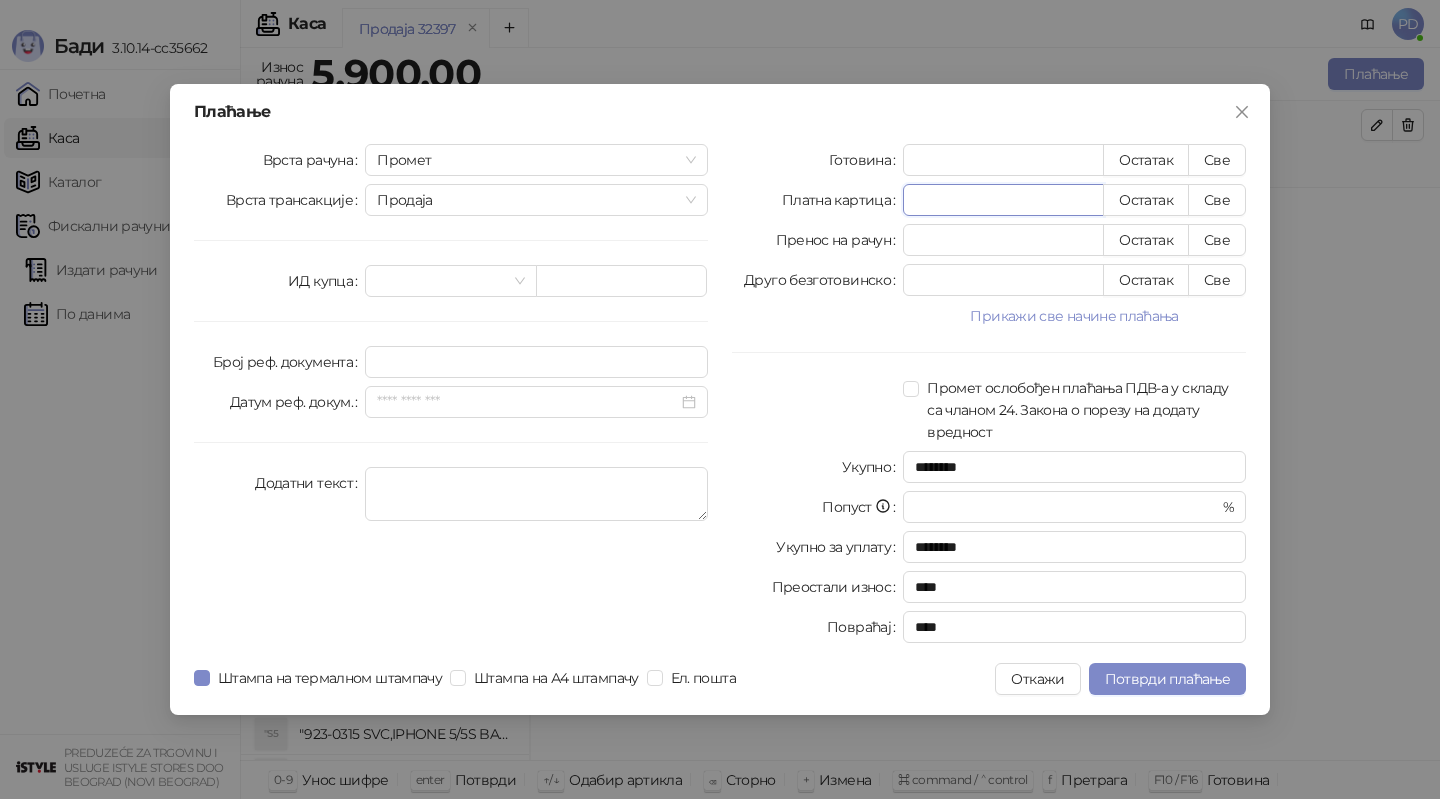drag, startPoint x: 985, startPoint y: 195, endPoint x: 901, endPoint y: 201, distance: 84.21401 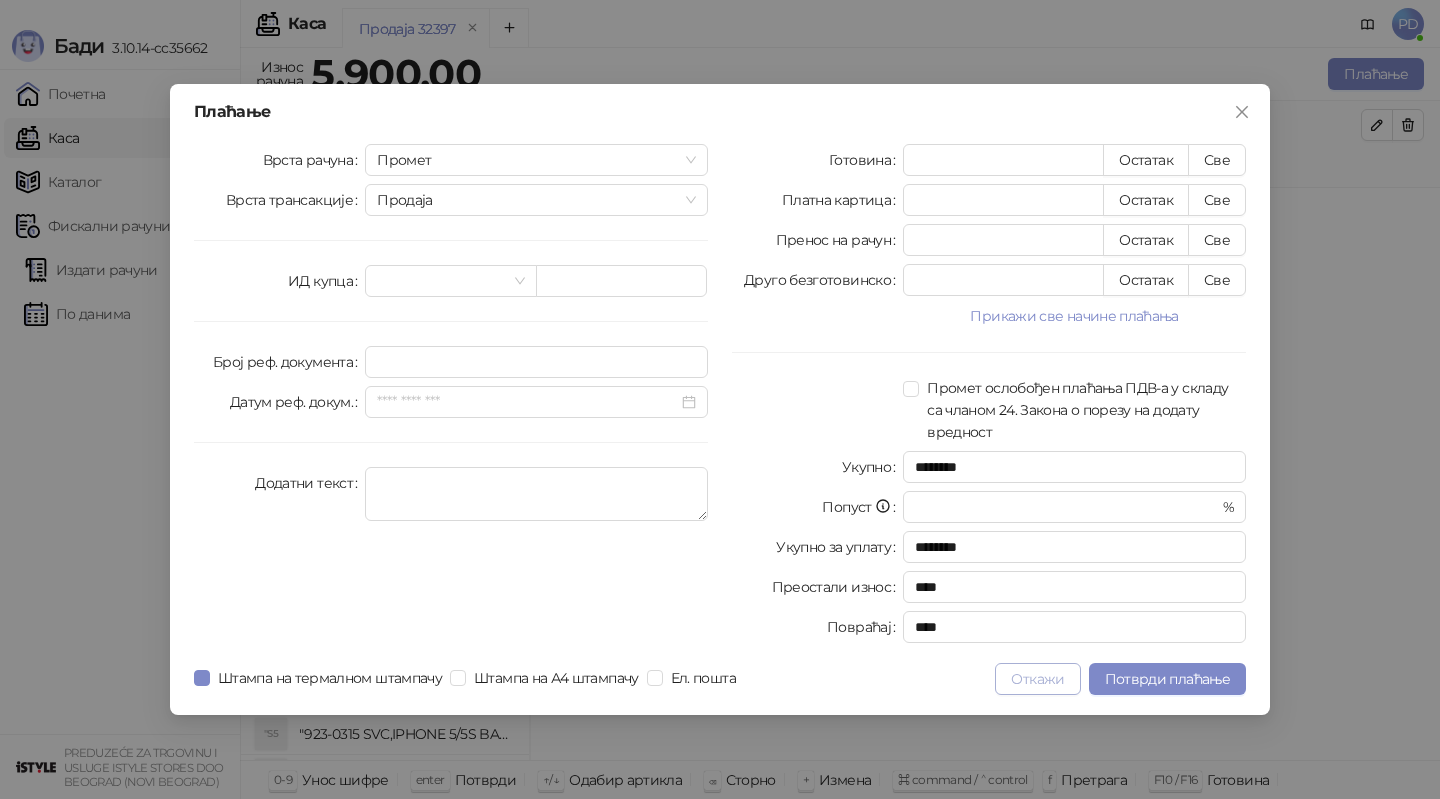 click on "Откажи" at bounding box center (1037, 679) 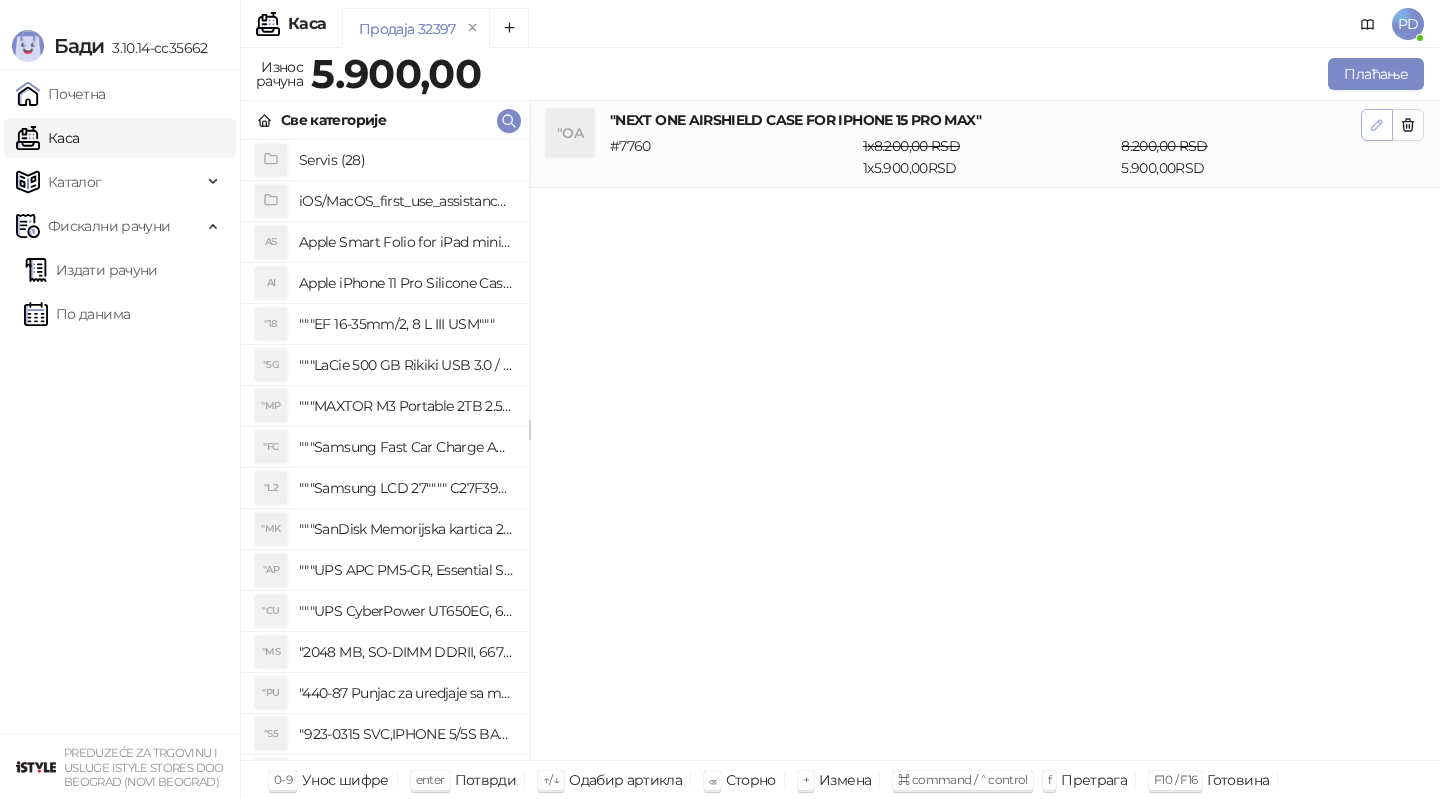 click at bounding box center (1377, 125) 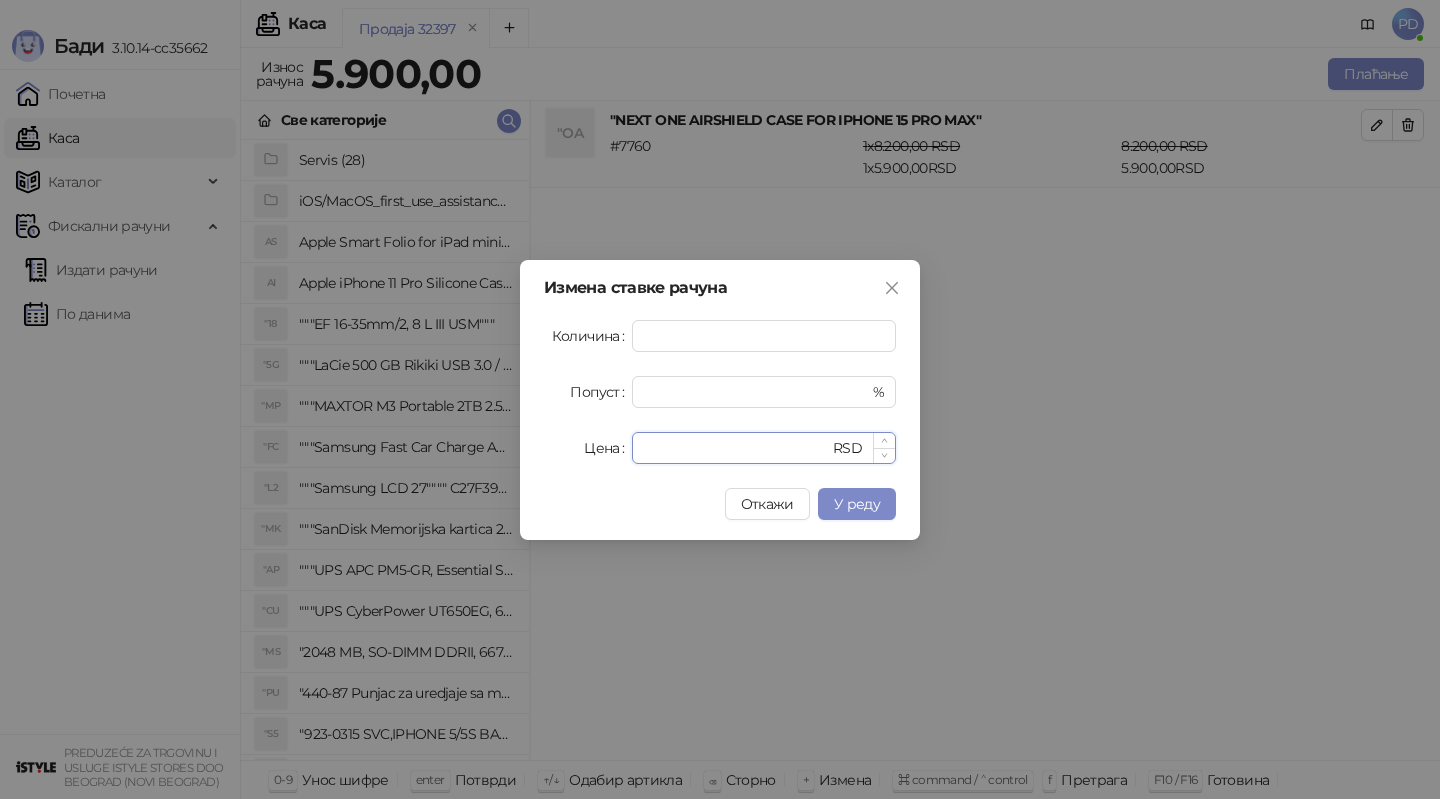 click on "****" at bounding box center [736, 448] 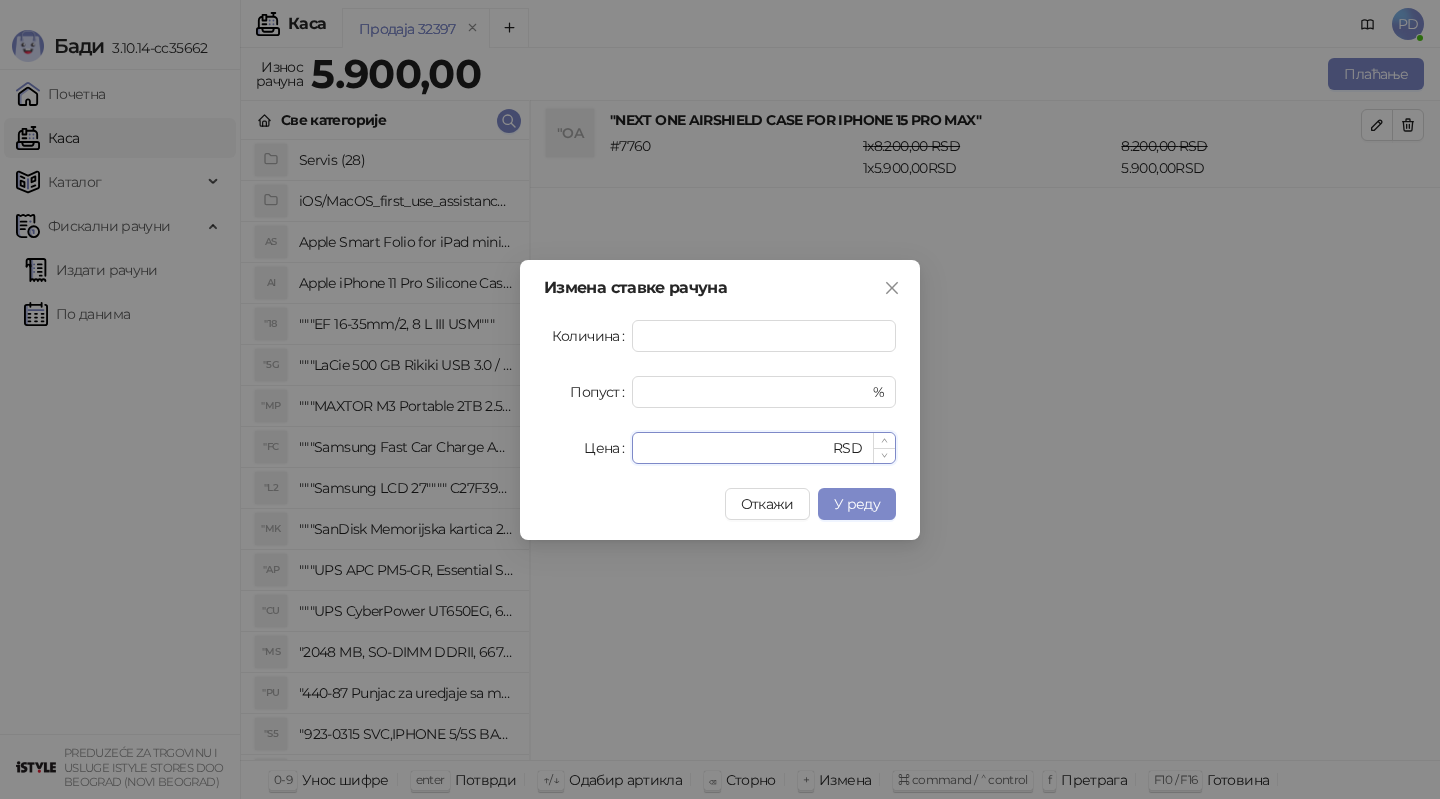 type on "****" 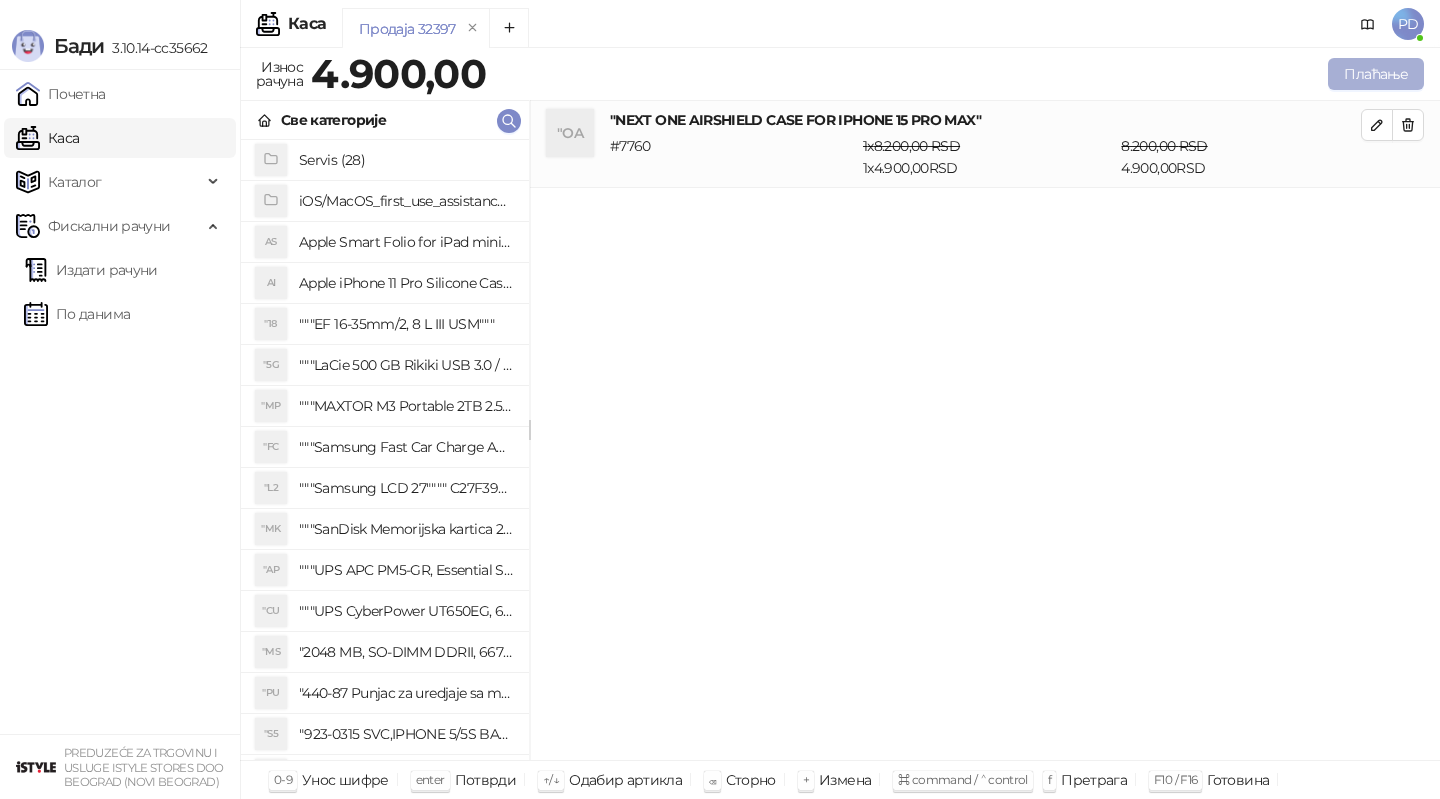 click on "Плаћање" at bounding box center (1376, 74) 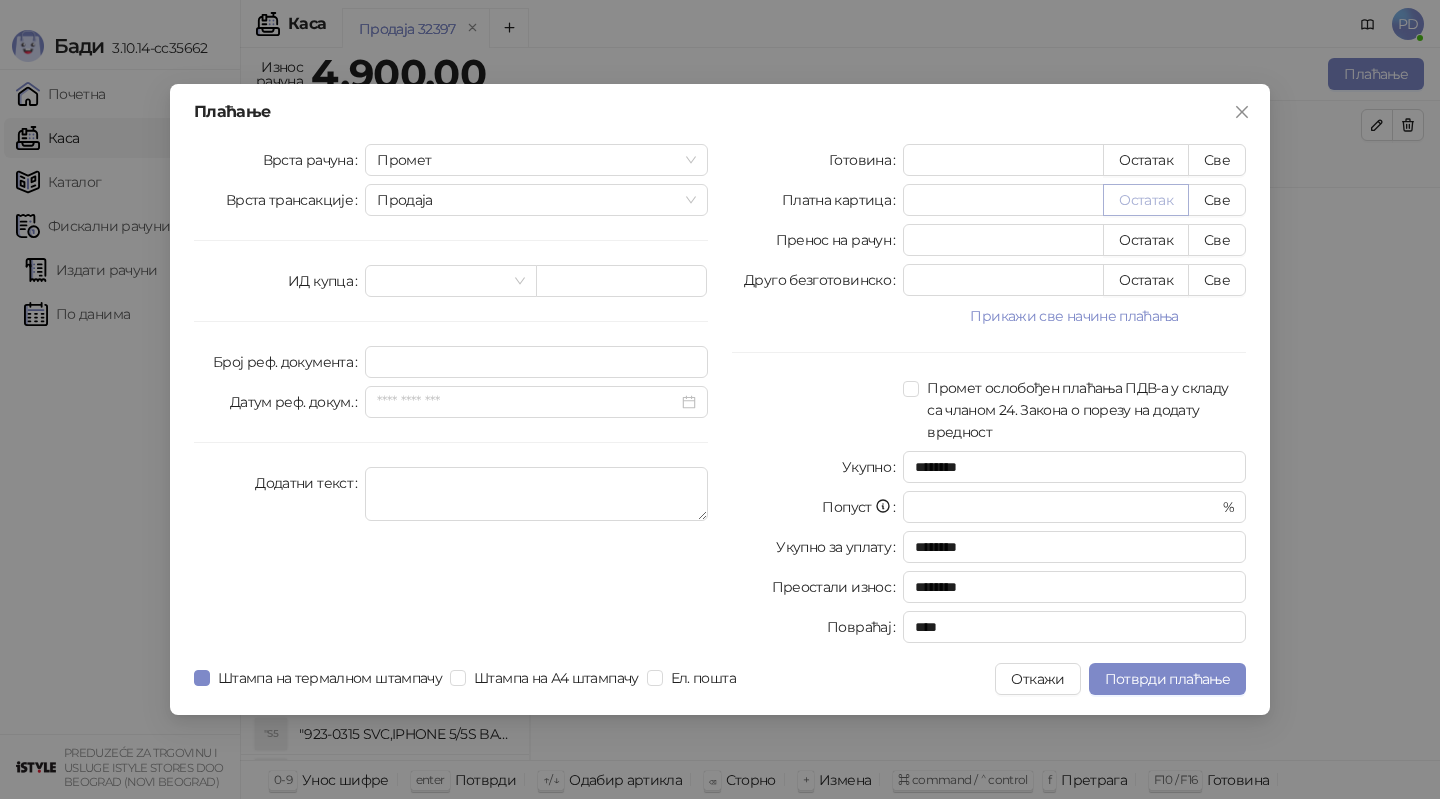type 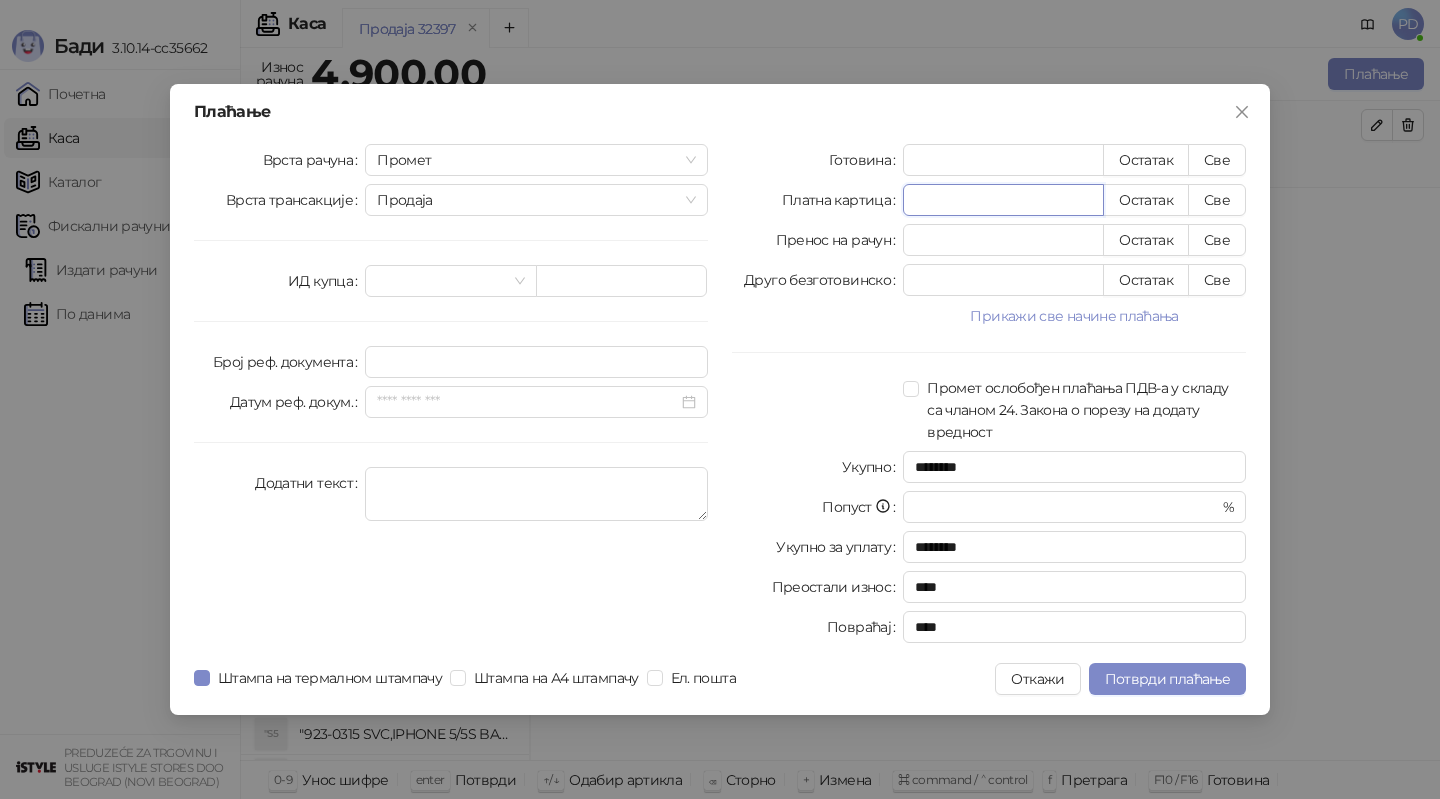 click on "****" at bounding box center (1003, 200) 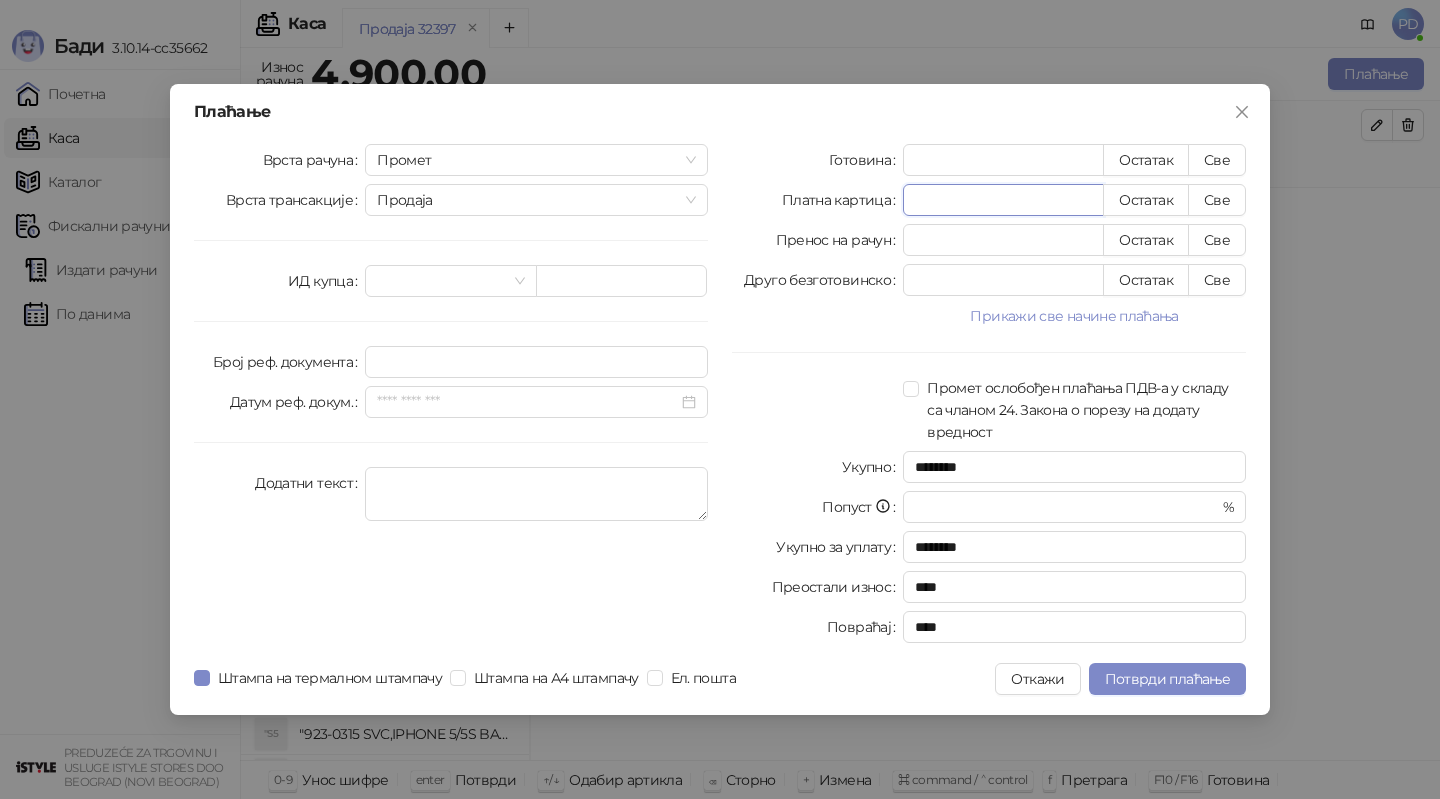 drag, startPoint x: 968, startPoint y: 204, endPoint x: 811, endPoint y: 204, distance: 157 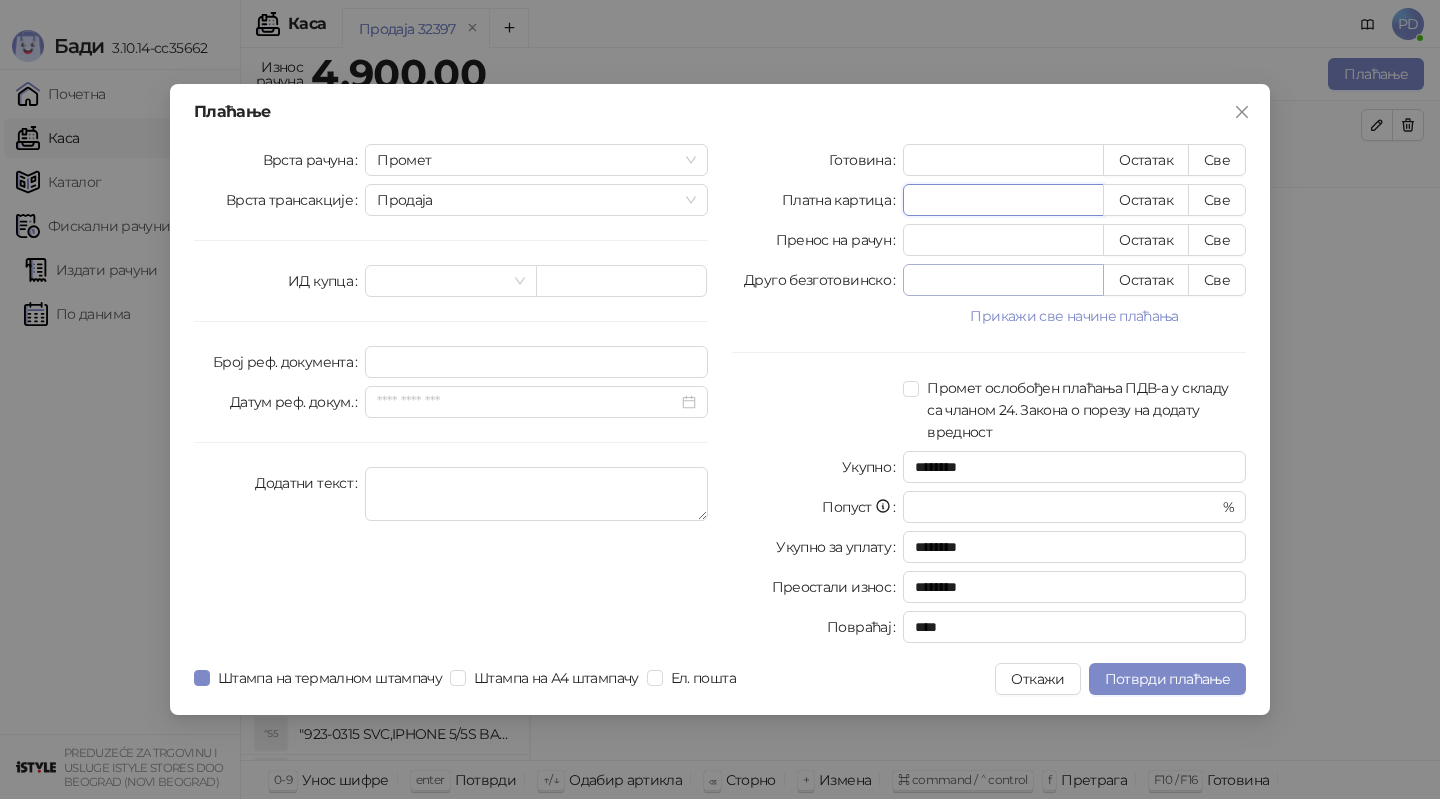 type 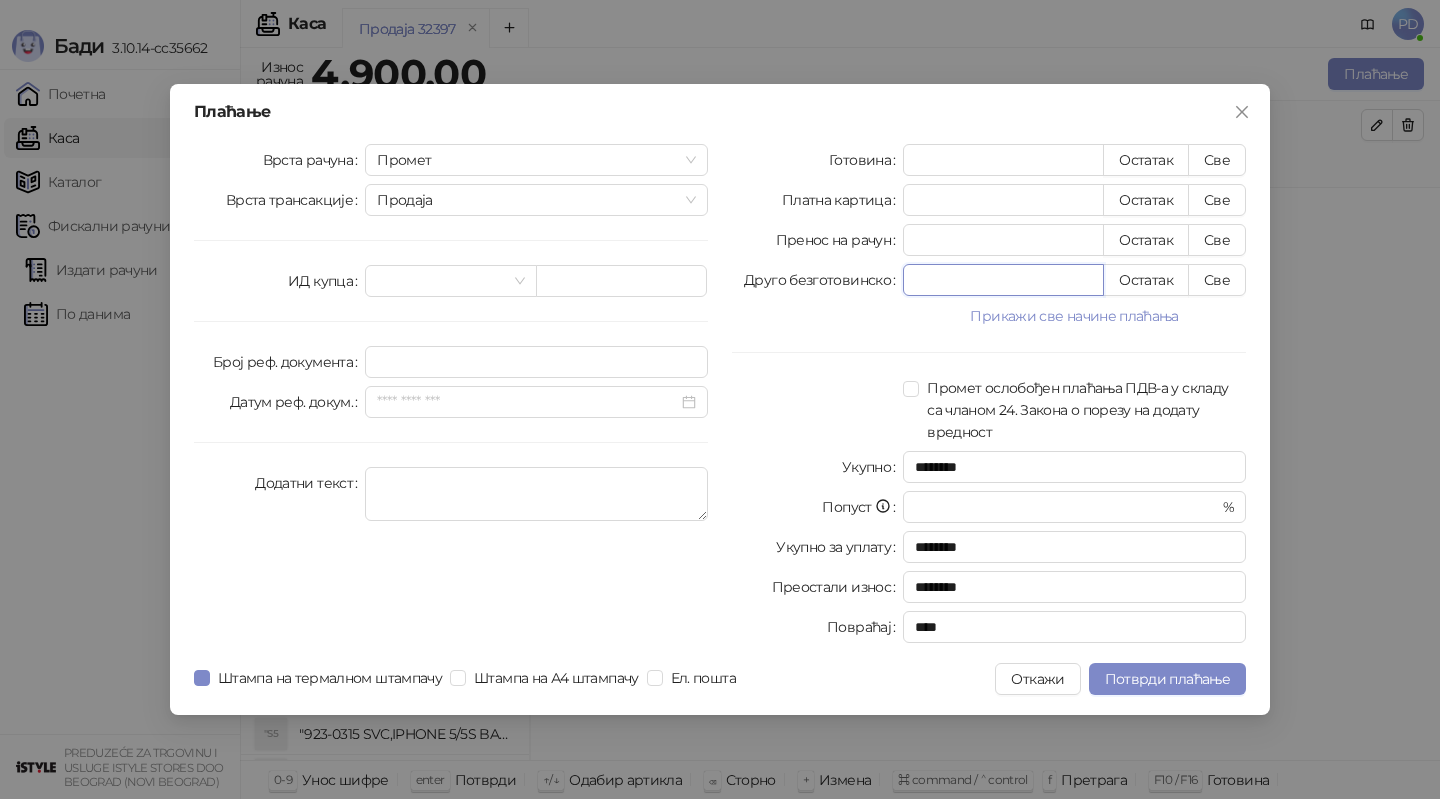 click on "*" at bounding box center [1003, 280] 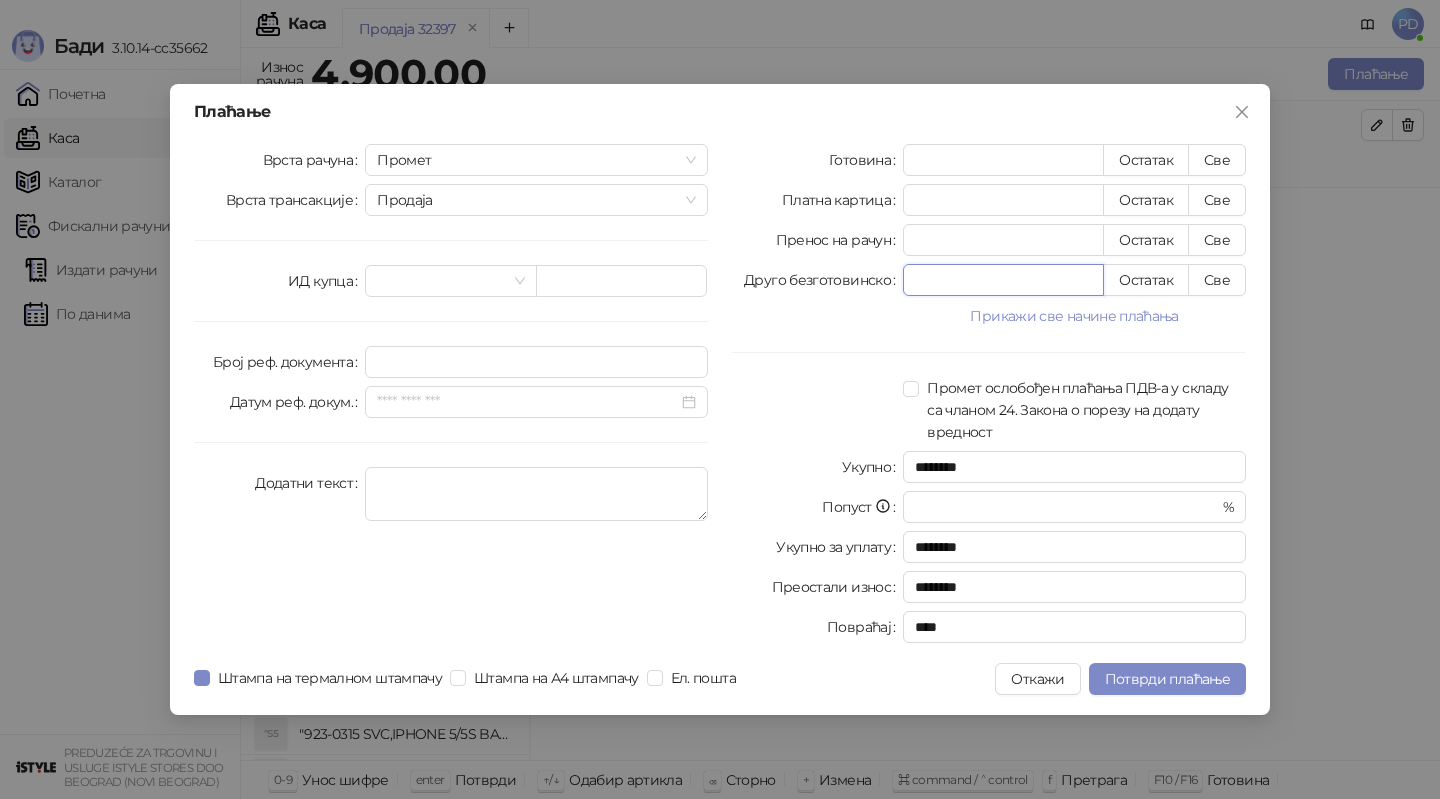 type on "***" 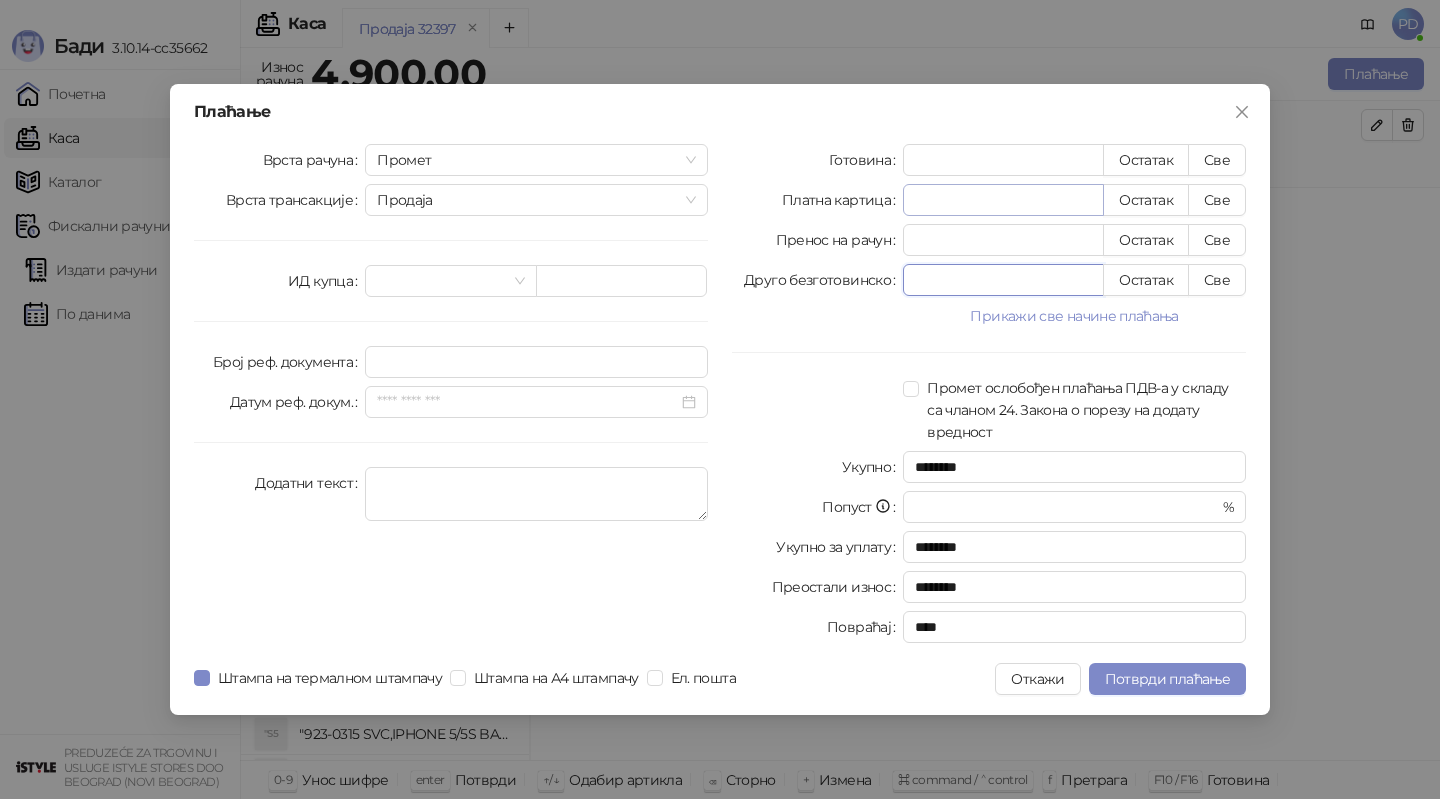 type on "***" 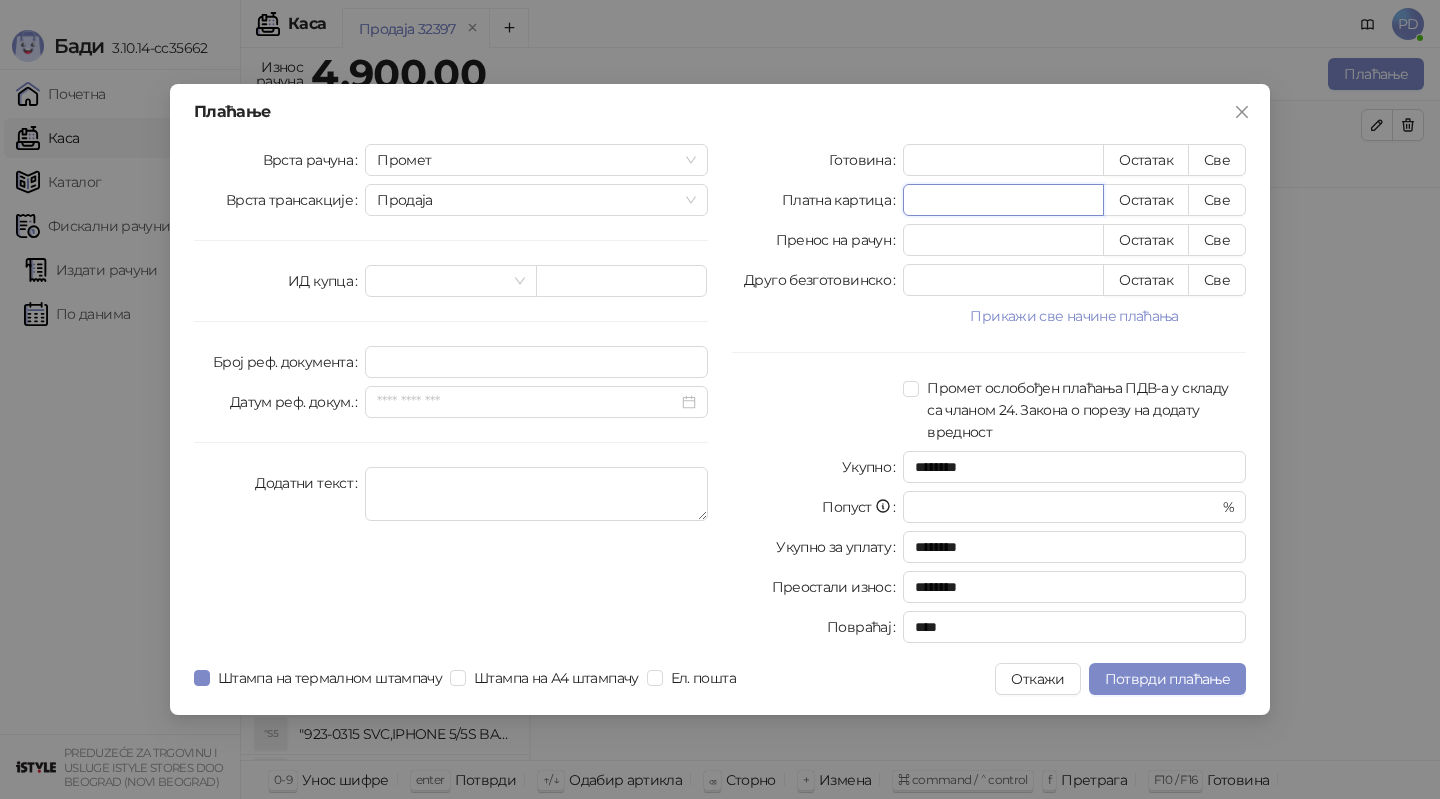 click at bounding box center [1003, 200] 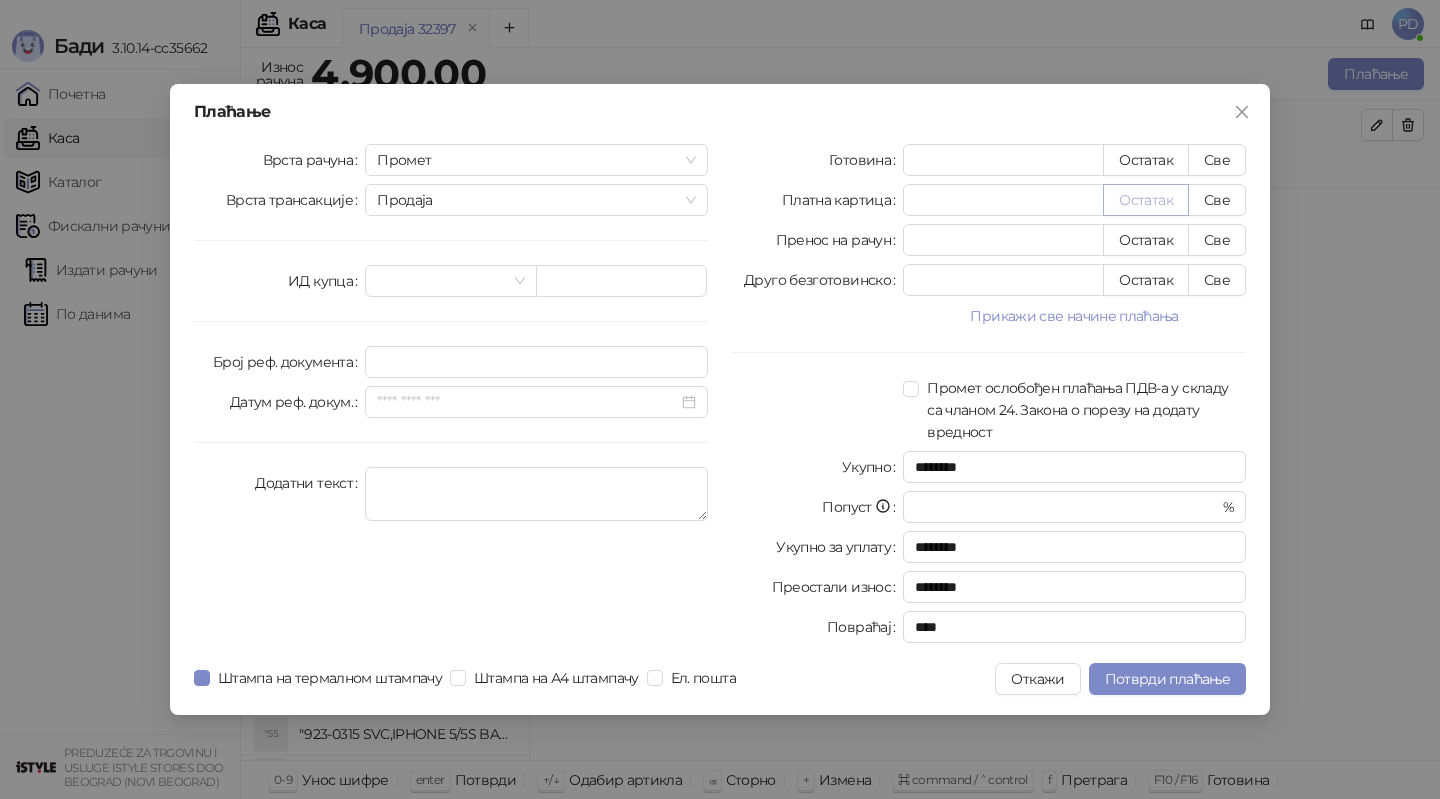 click on "Остатак" at bounding box center [1146, 200] 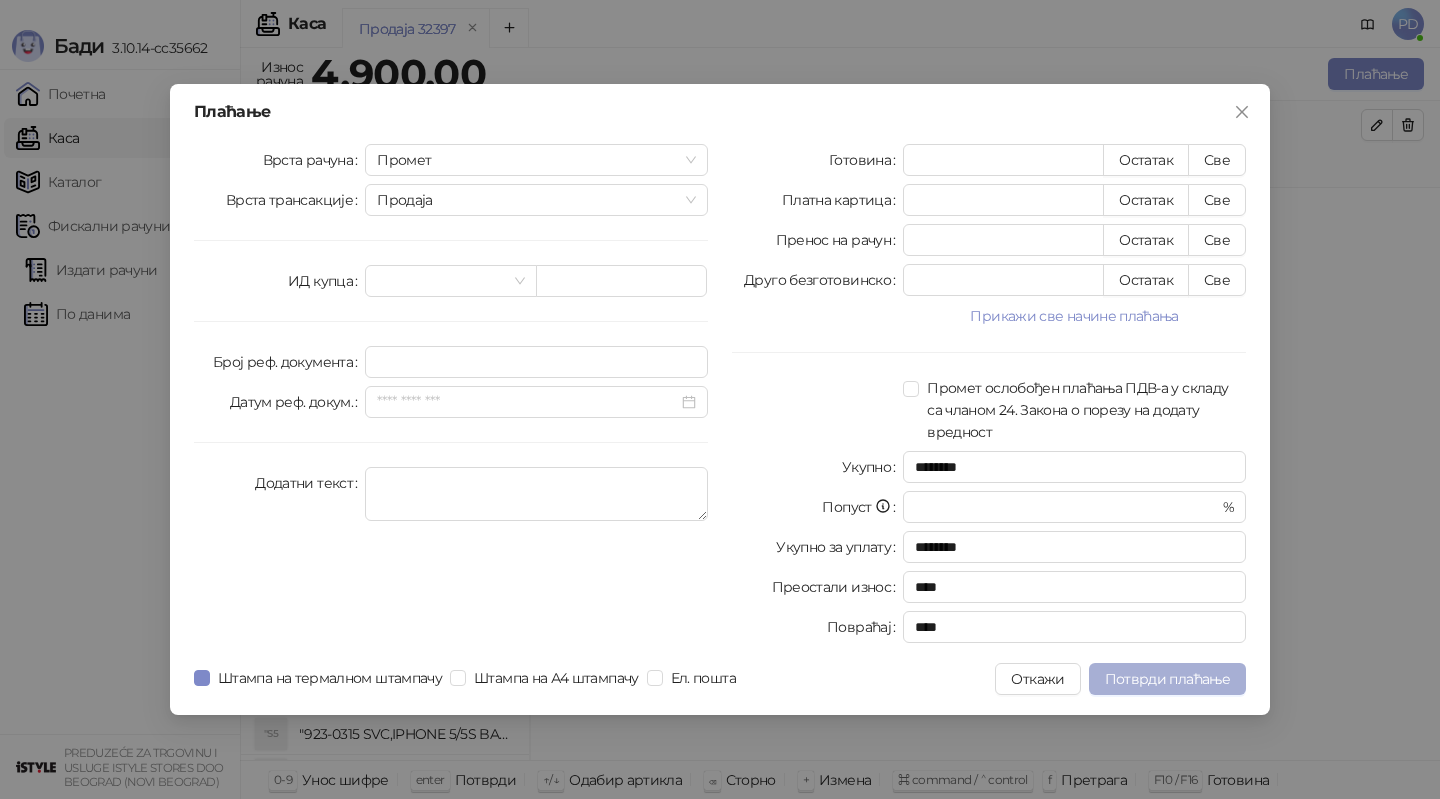 click on "Потврди плаћање" at bounding box center (1167, 679) 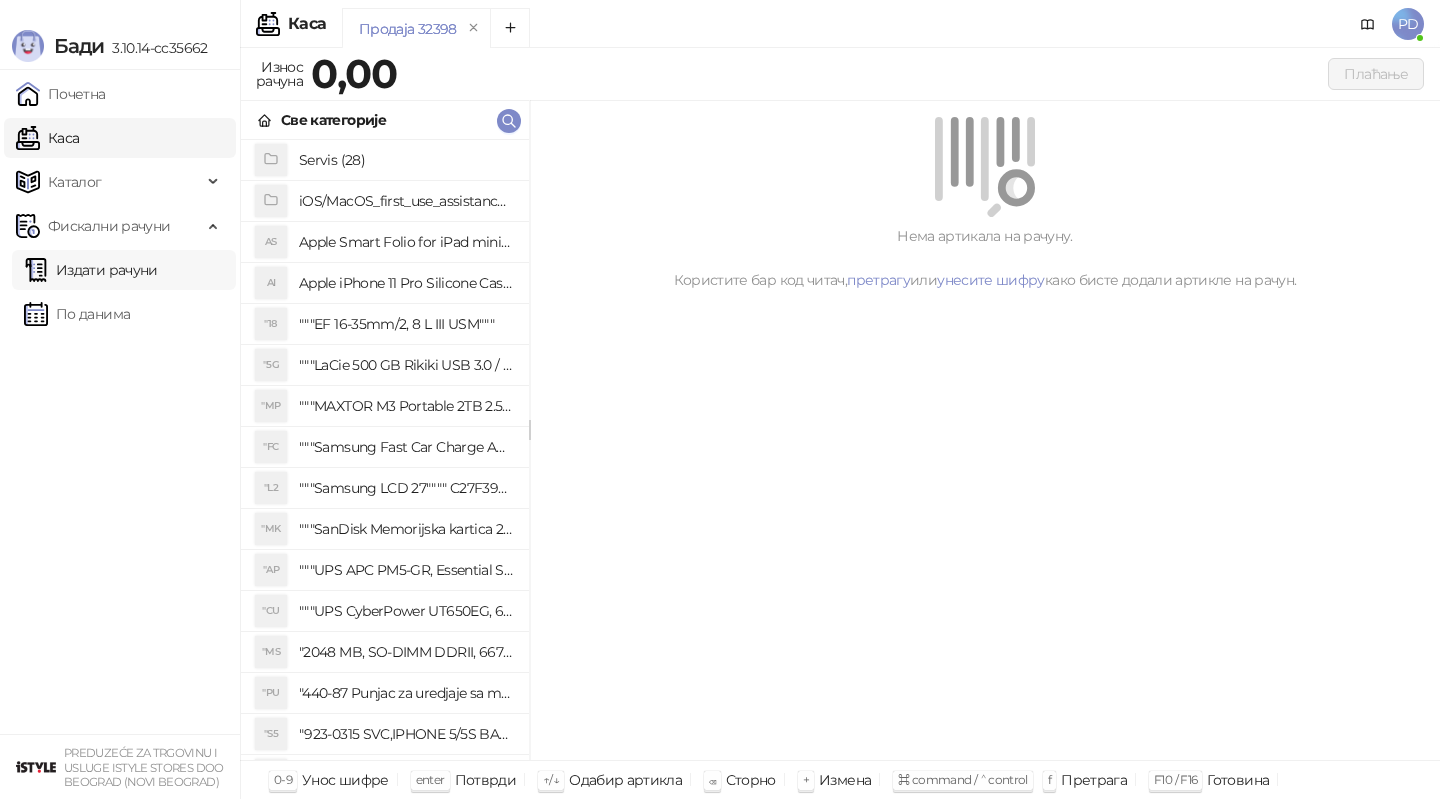 click on "Издати рачуни" at bounding box center [91, 270] 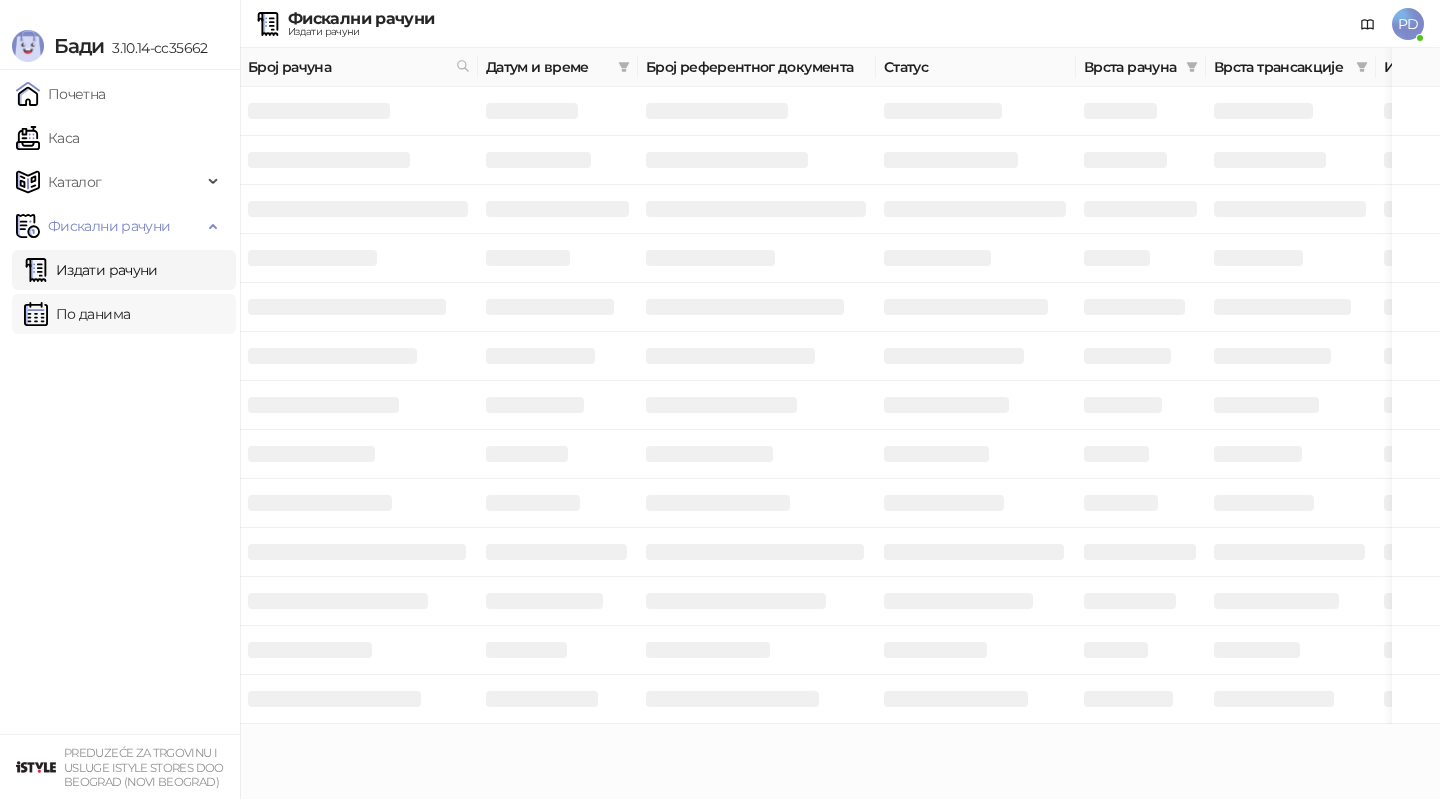 click on "По данима" at bounding box center (77, 314) 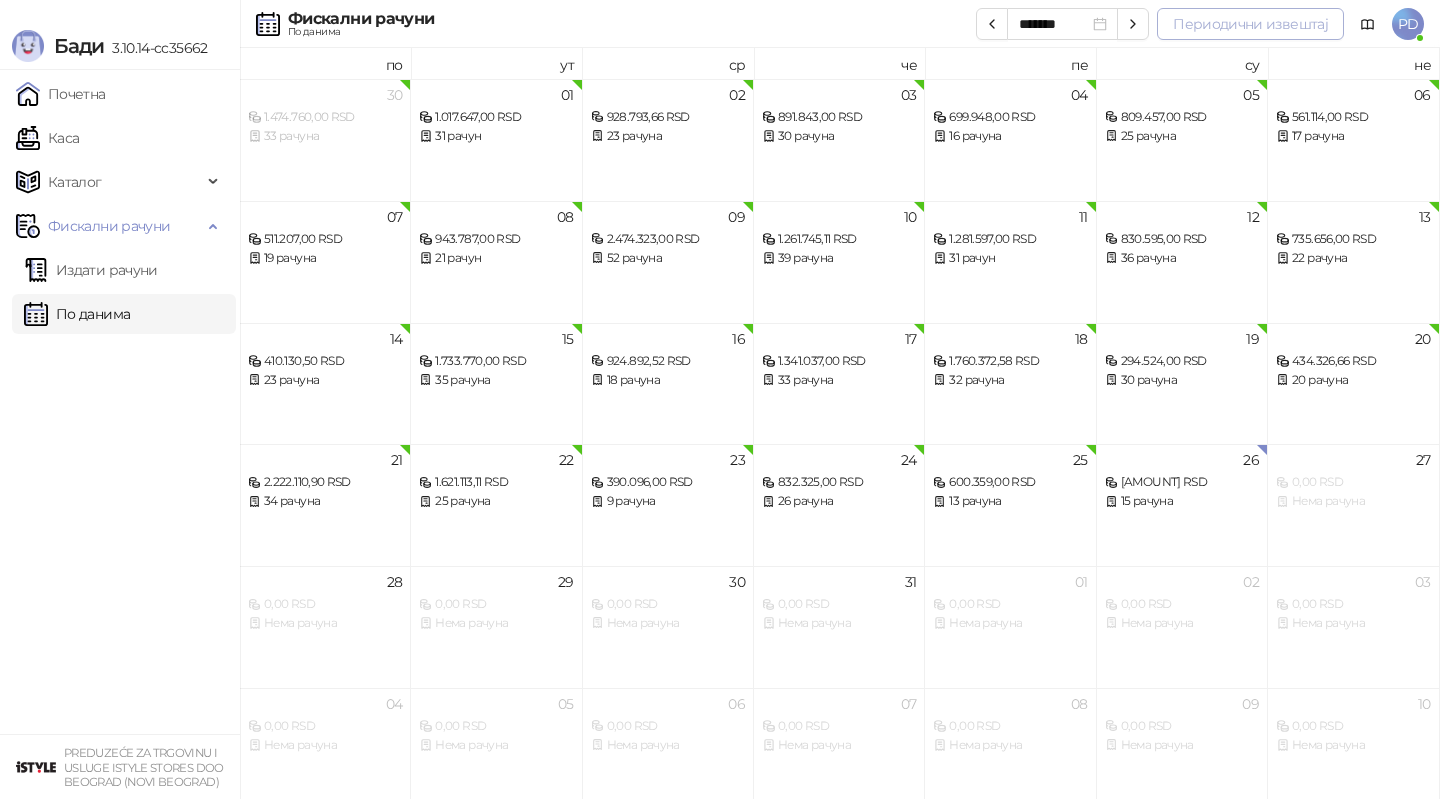 click on "Периодични извештај" at bounding box center [1250, 24] 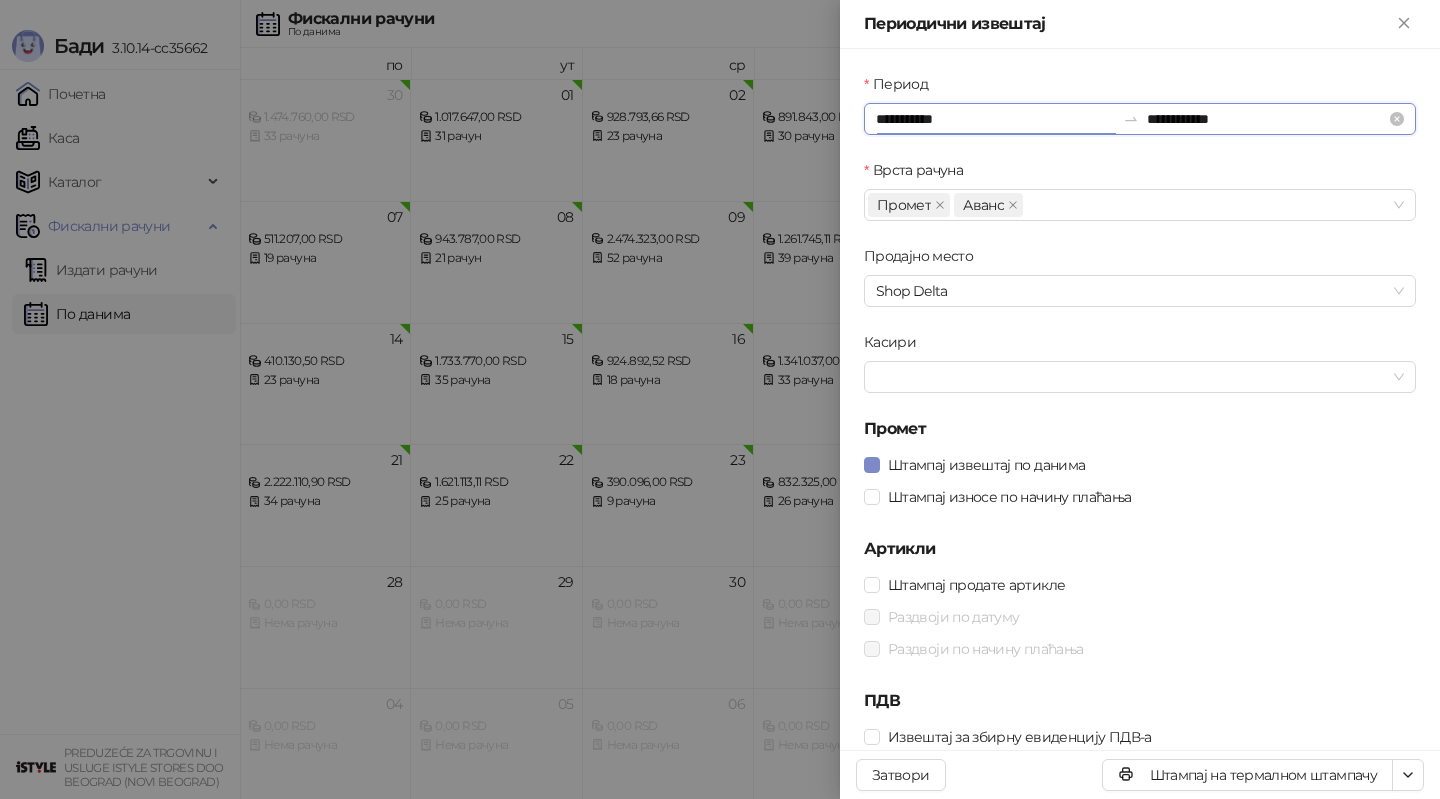 click on "**********" at bounding box center [995, 119] 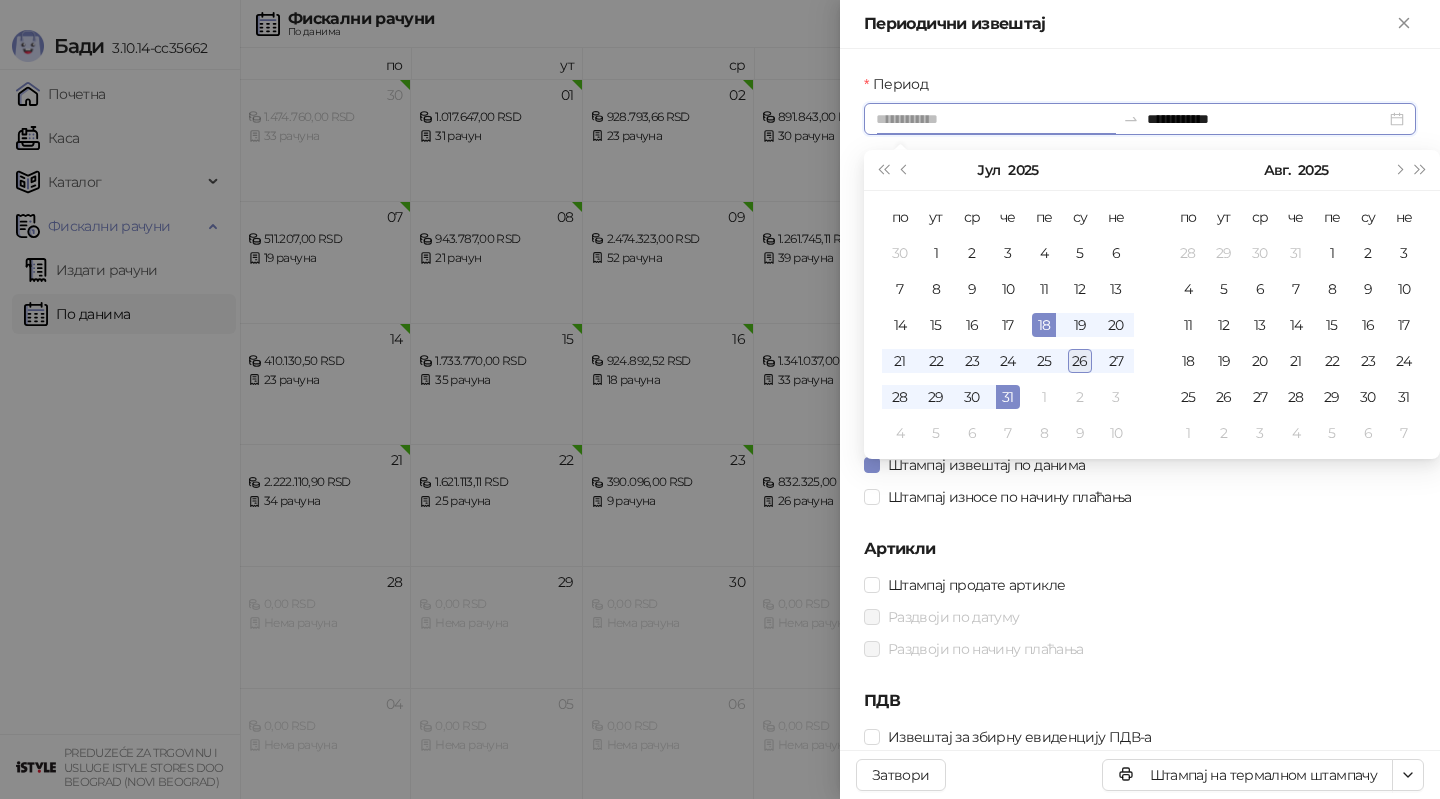 type on "**********" 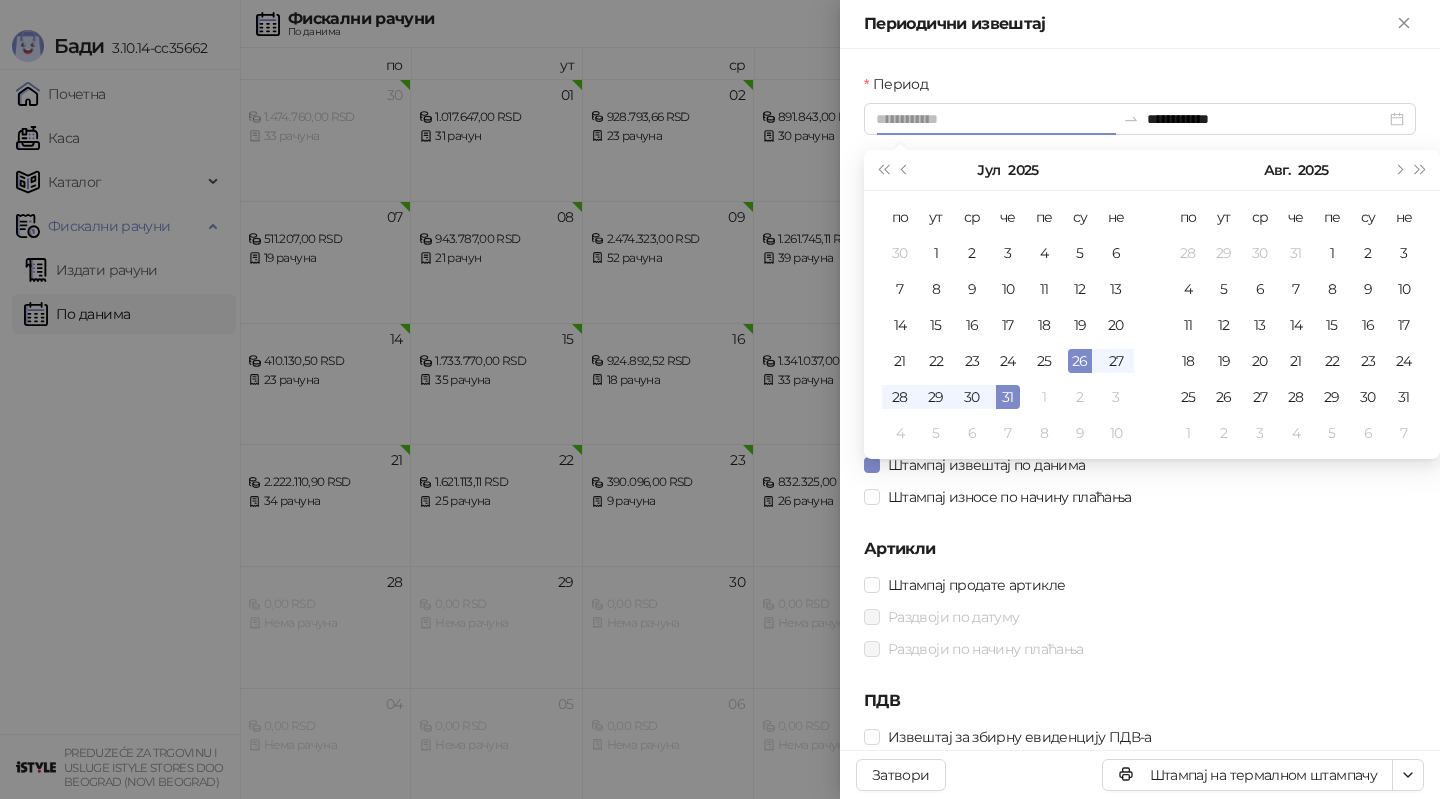 click on "26" at bounding box center [1080, 361] 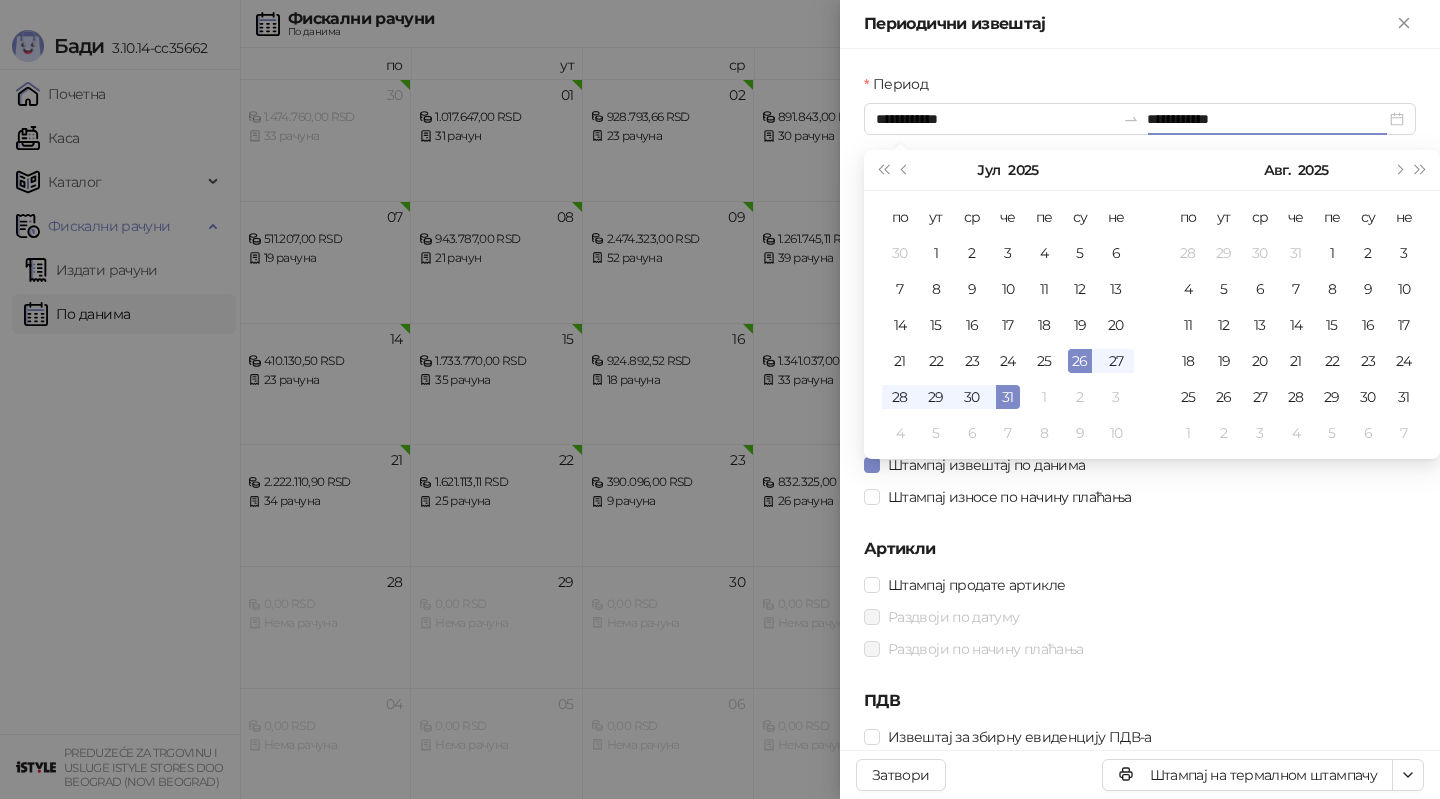 type on "**********" 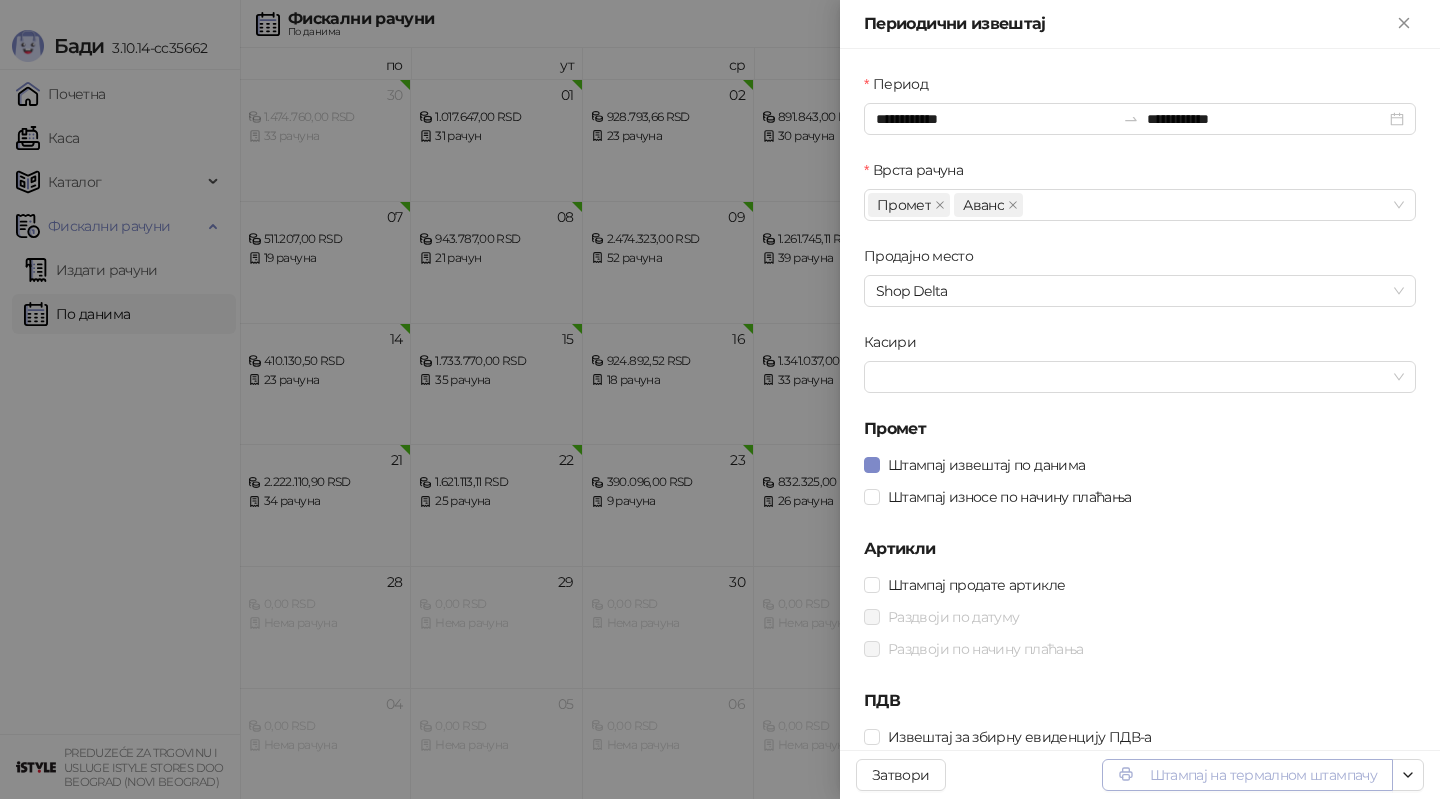 click on "Штампај на термалном штампачу" at bounding box center [1247, 775] 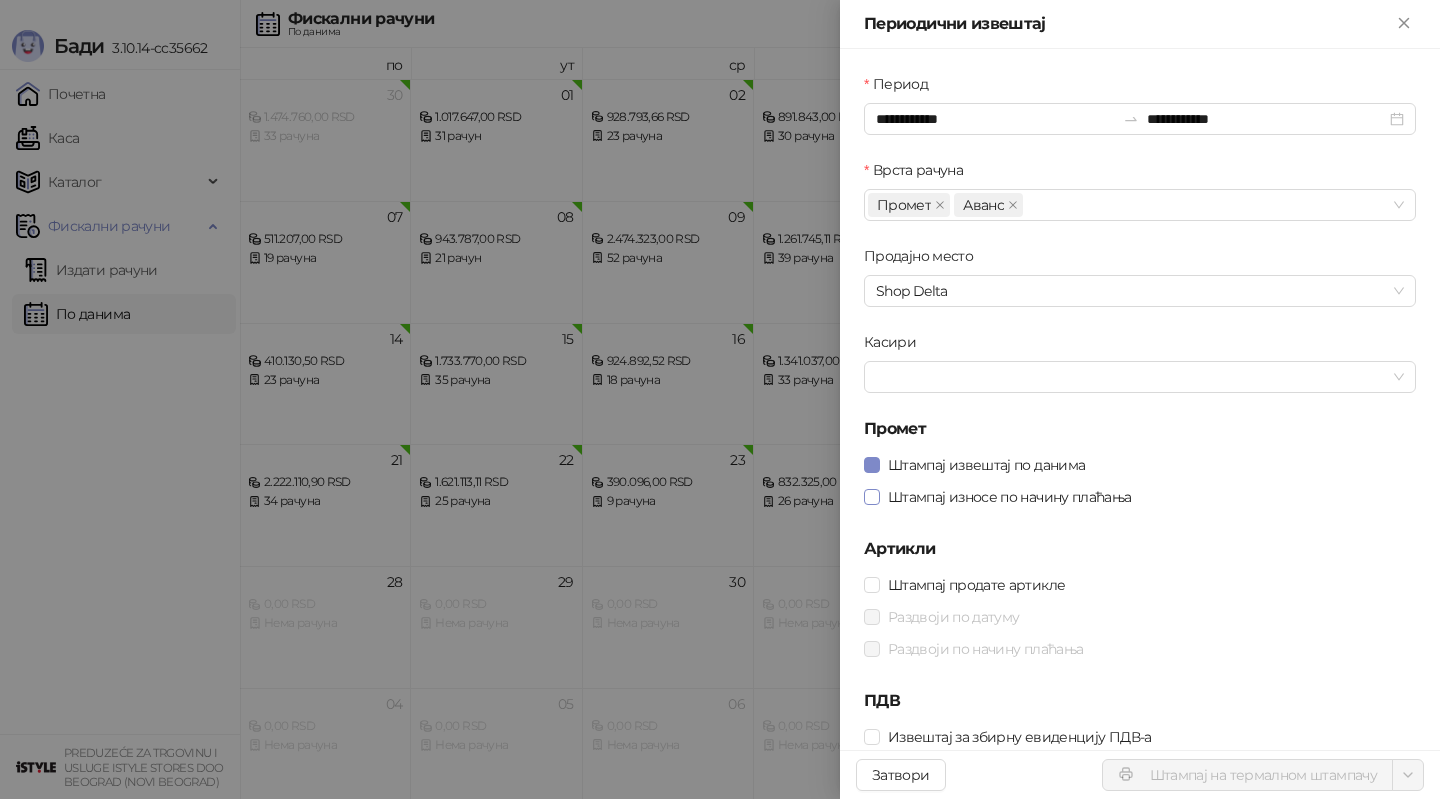 click on "Штампај износе по начину плаћања" at bounding box center (1010, 497) 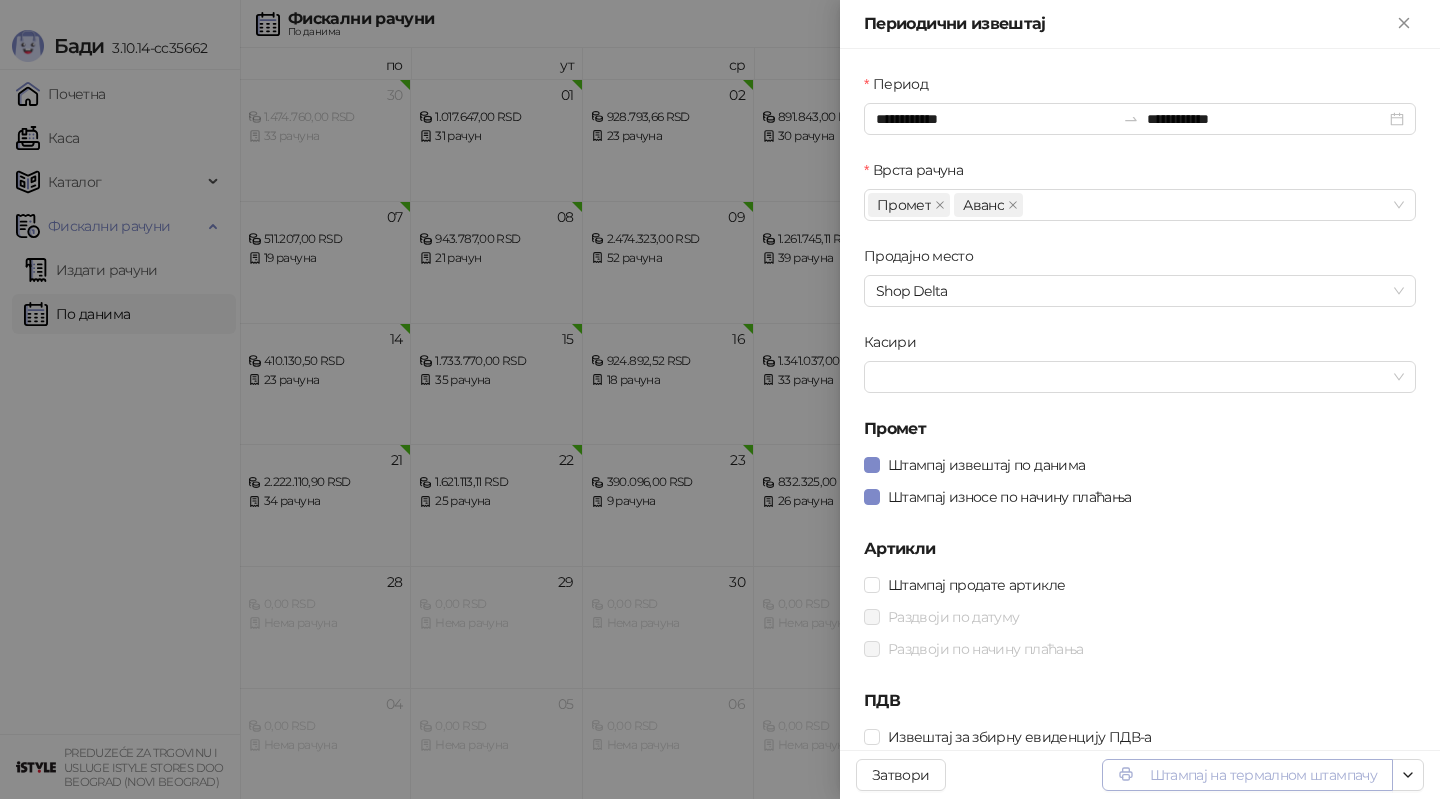 click on "Штампај на термалном штампачу" at bounding box center [1247, 775] 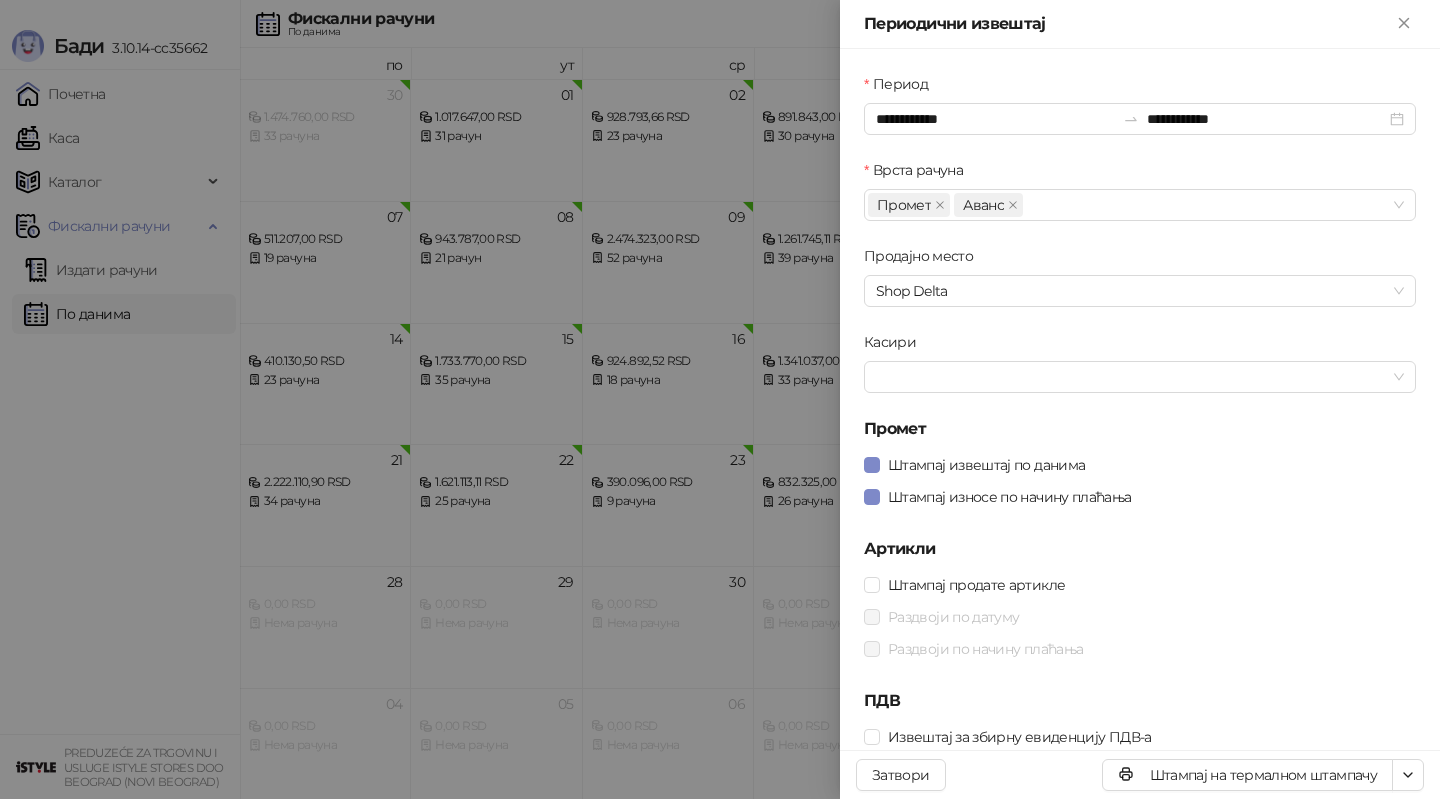 click at bounding box center [720, 399] 